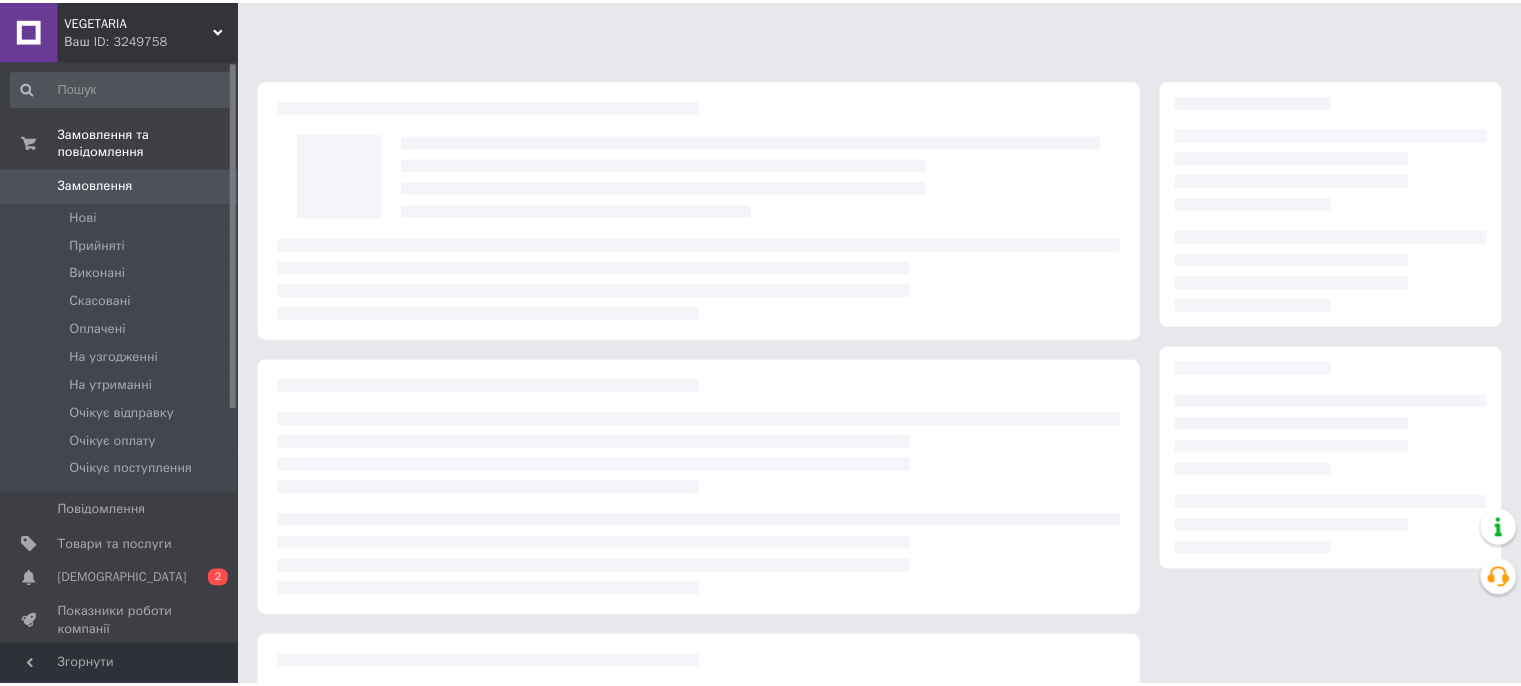 scroll, scrollTop: 0, scrollLeft: 0, axis: both 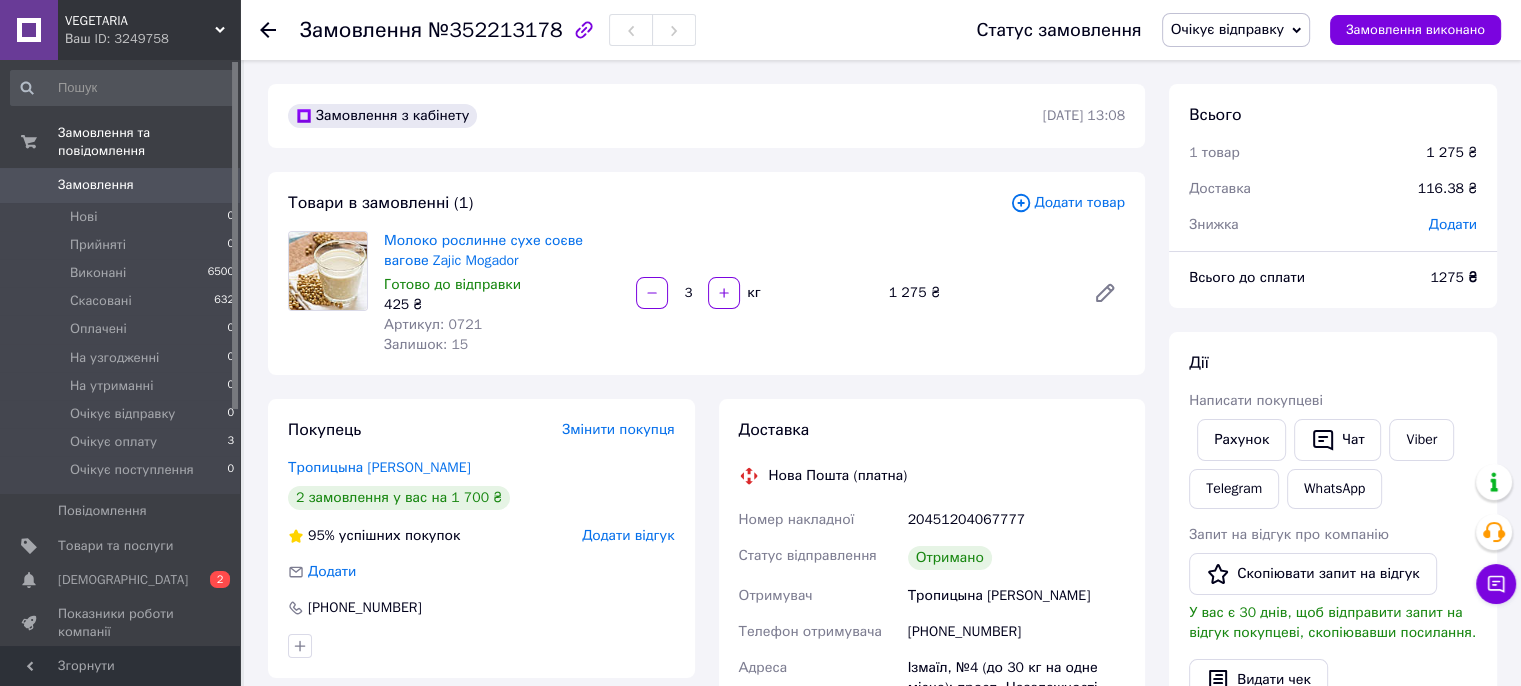 click on "Замовлення" at bounding box center (96, 185) 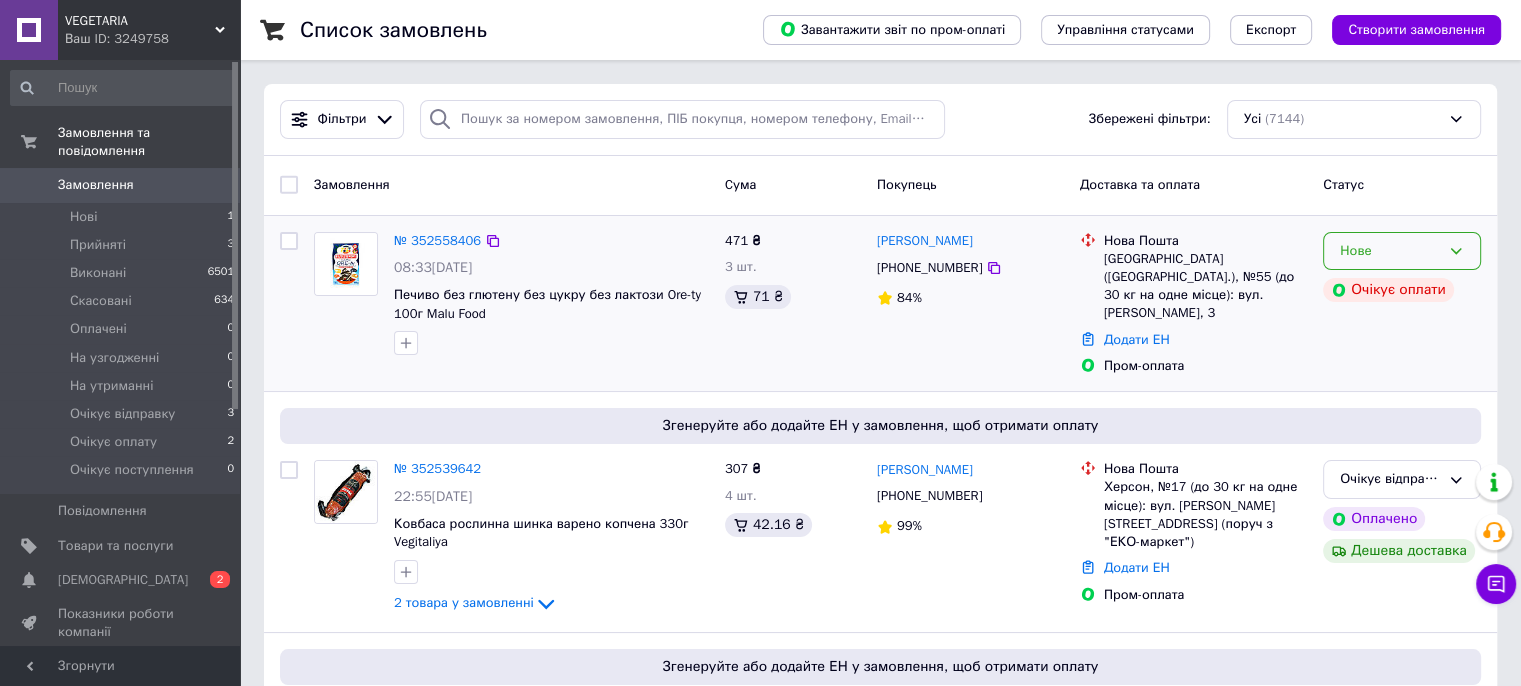click 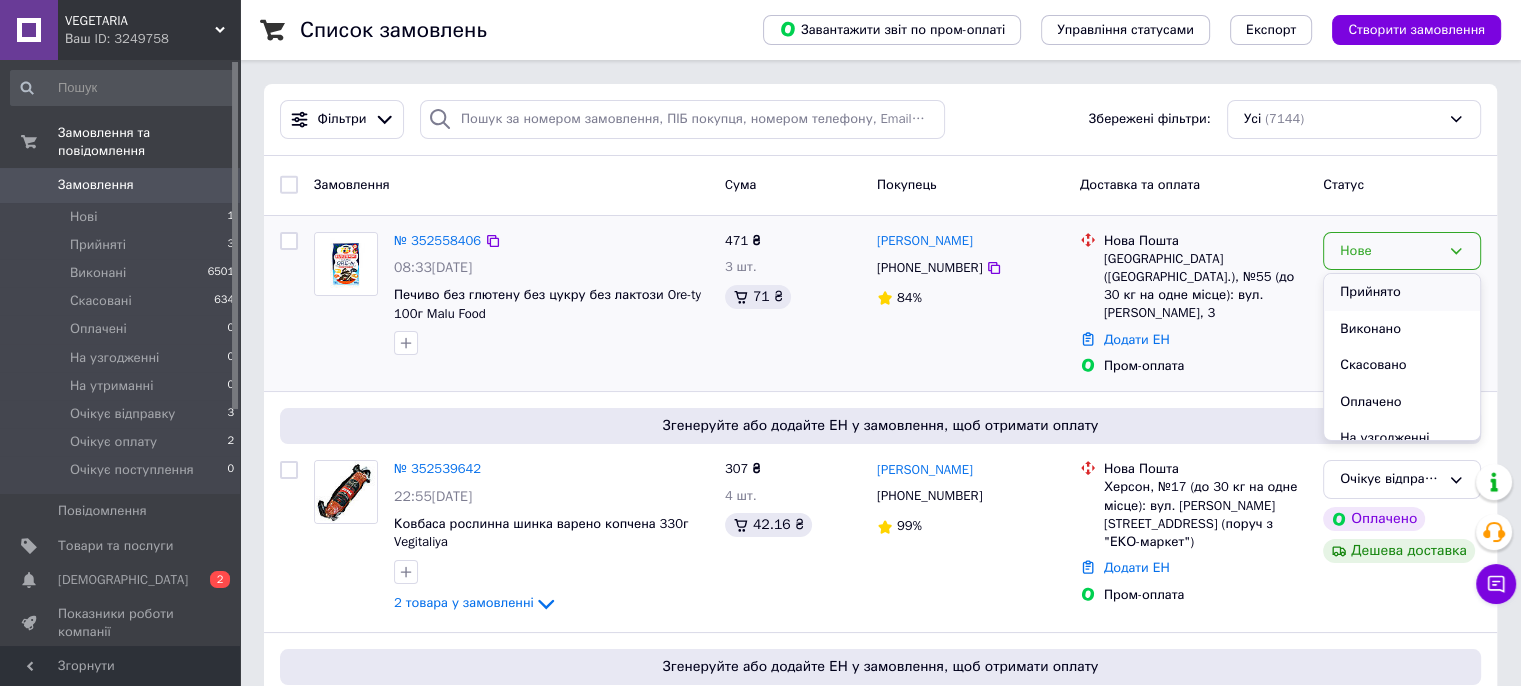 click on "Прийнято" at bounding box center [1402, 292] 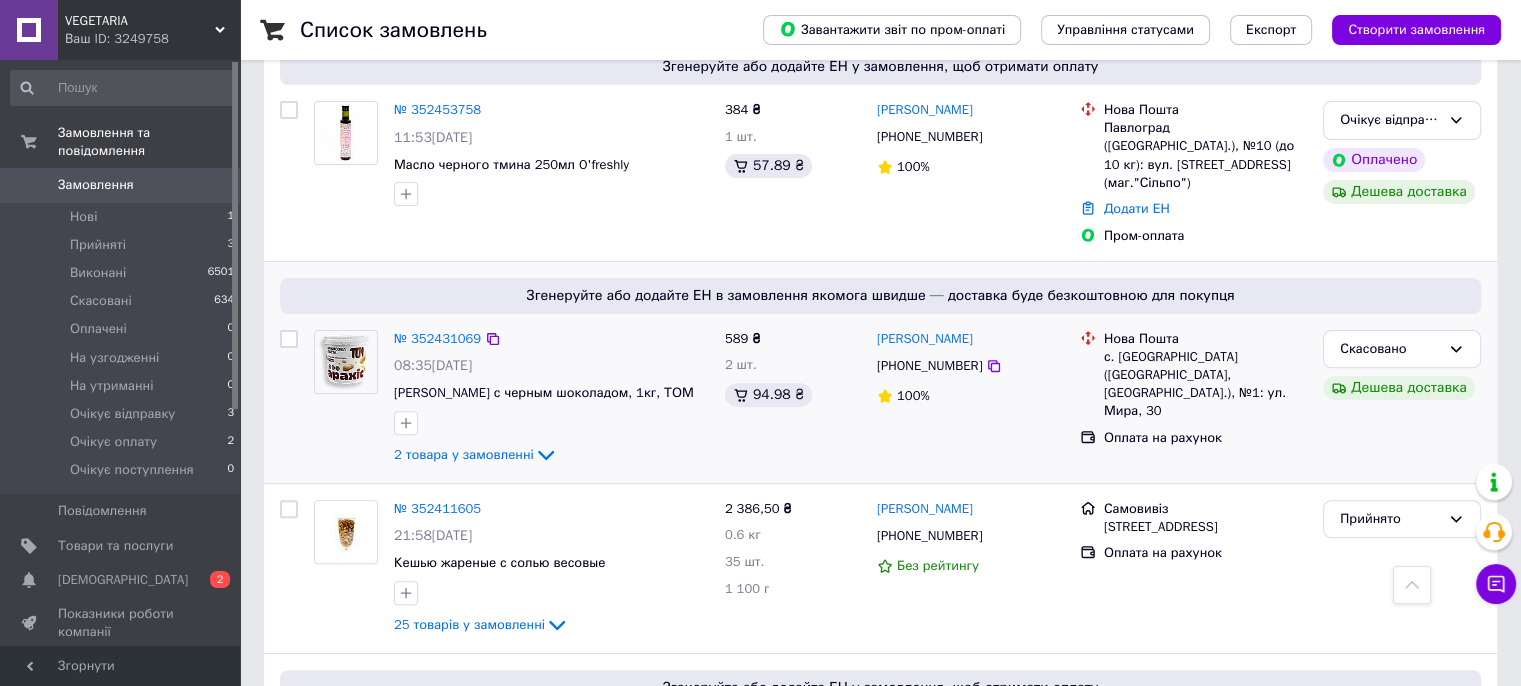 scroll, scrollTop: 500, scrollLeft: 0, axis: vertical 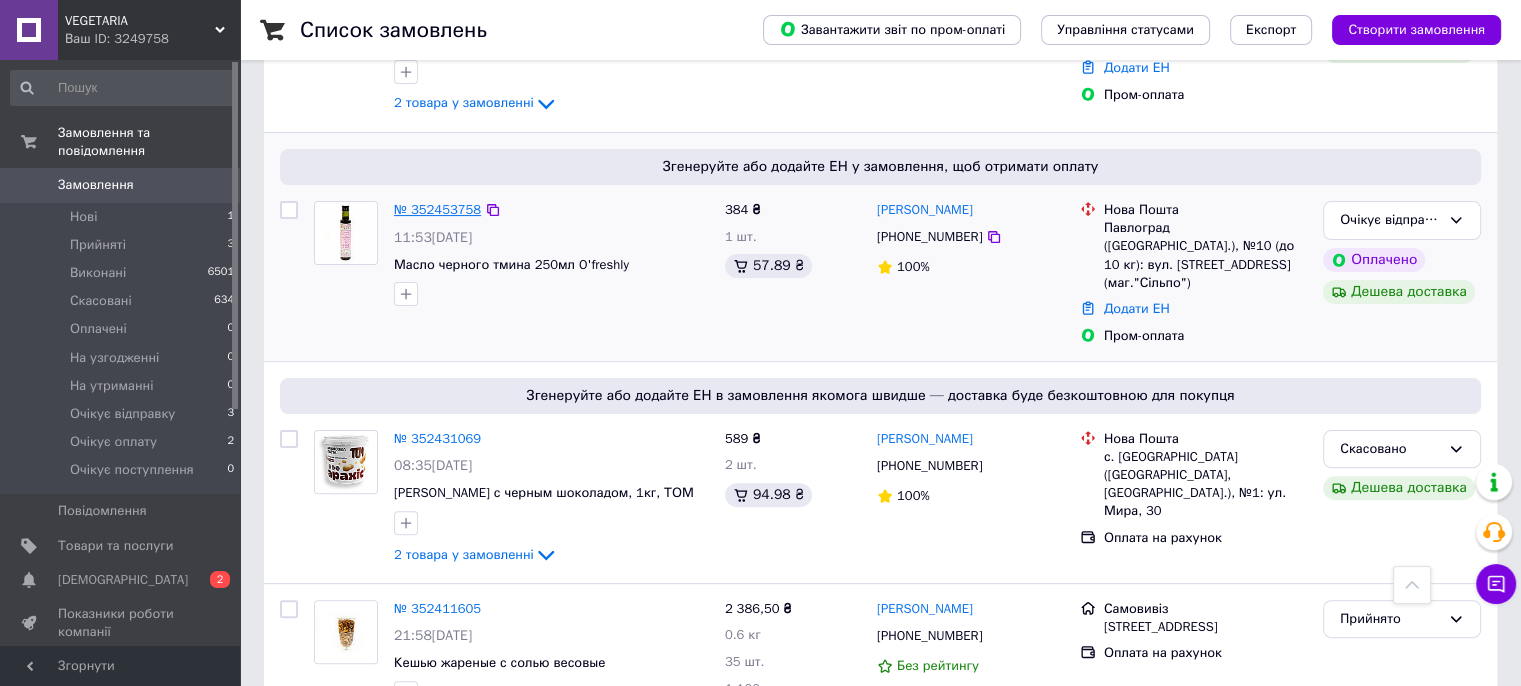 click on "№ 352453758" at bounding box center [437, 209] 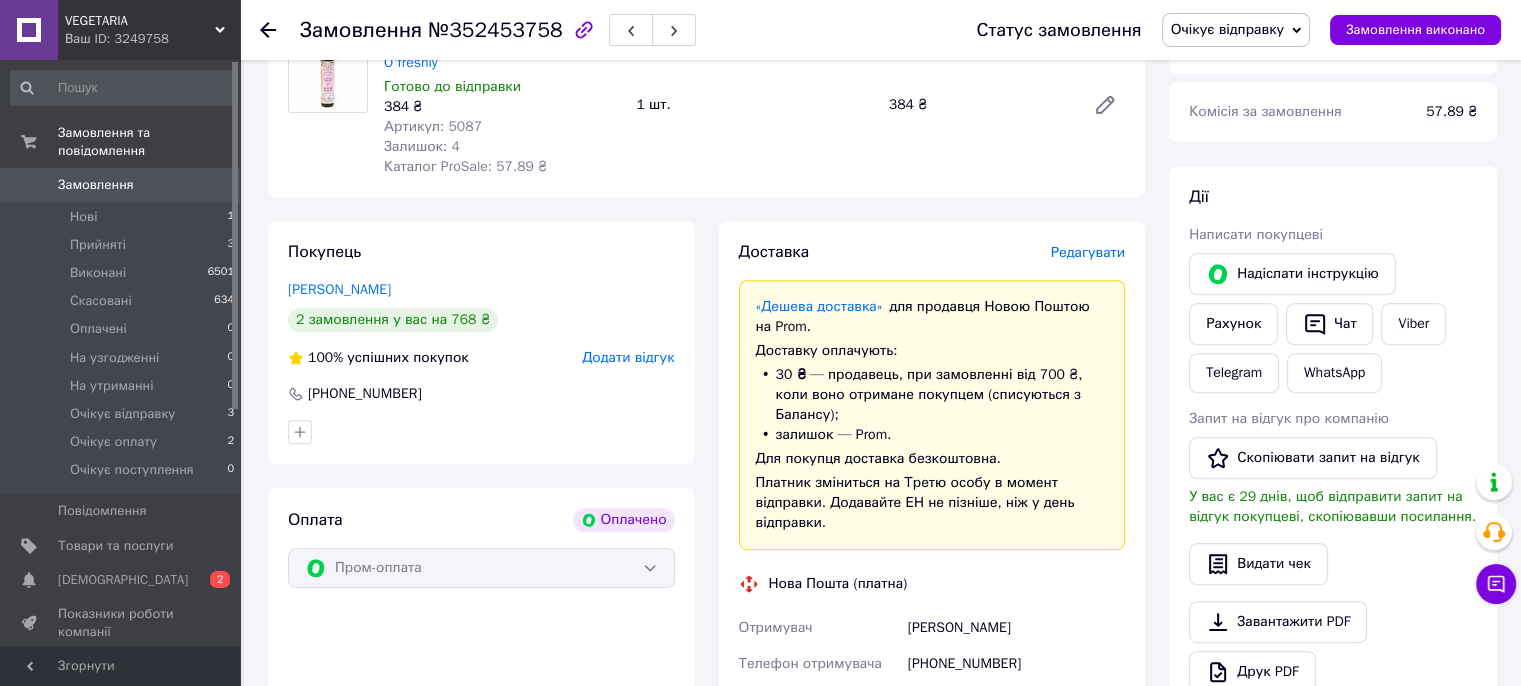 scroll, scrollTop: 1300, scrollLeft: 0, axis: vertical 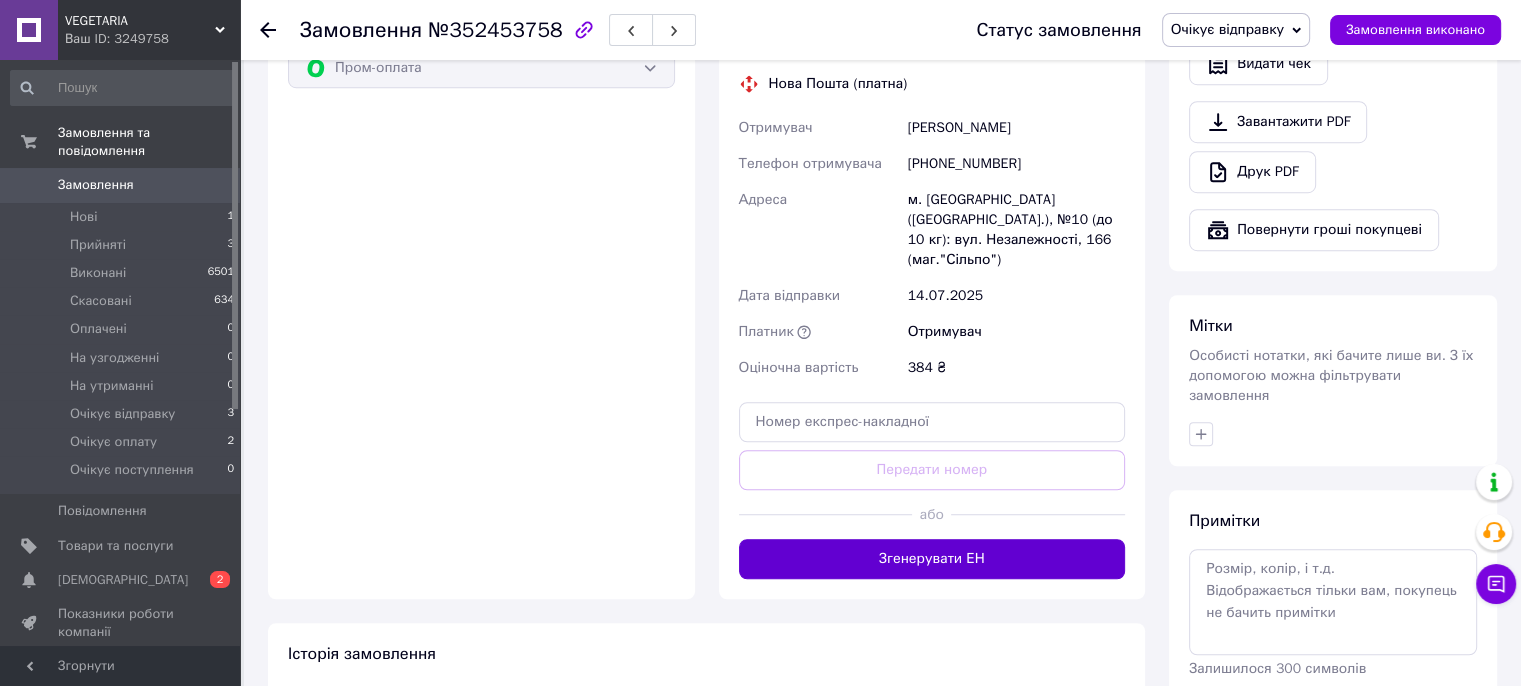 click on "Згенерувати ЕН" at bounding box center [932, 559] 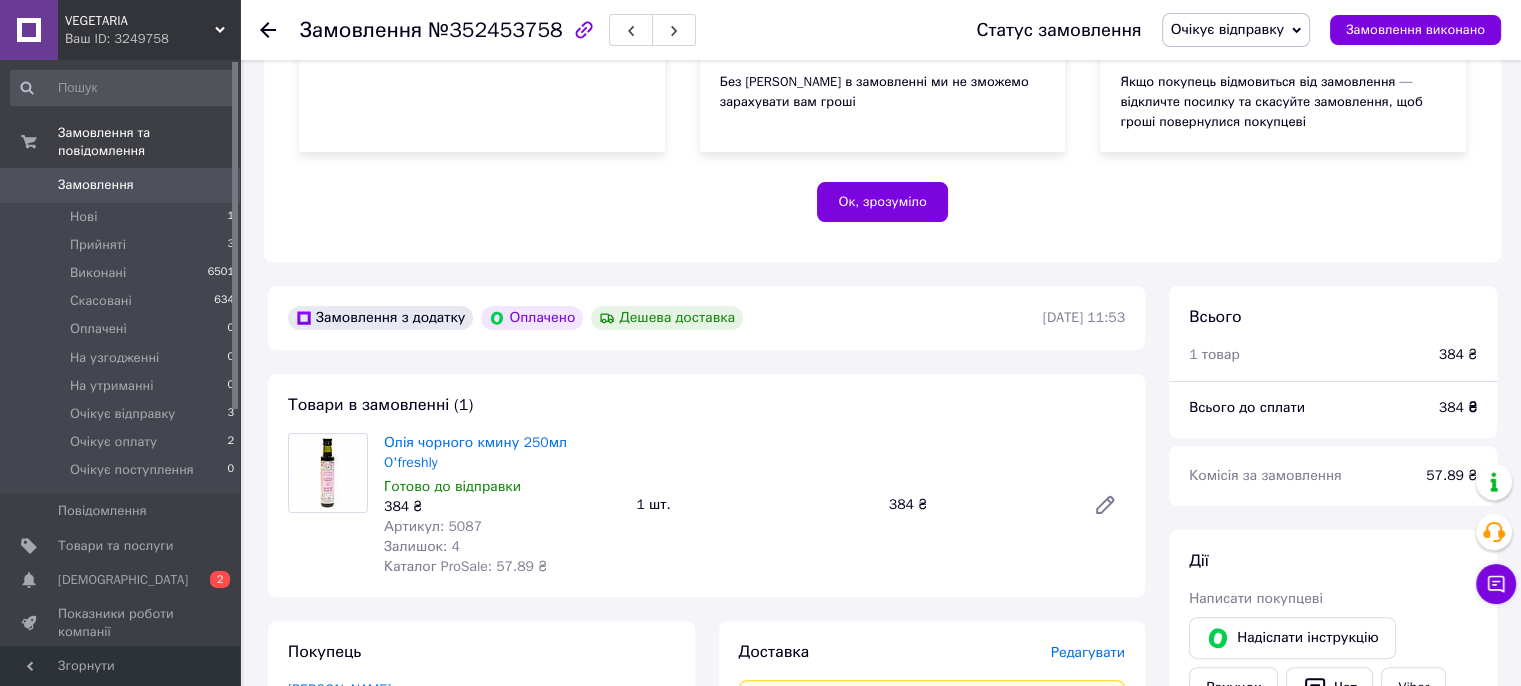 scroll, scrollTop: 0, scrollLeft: 0, axis: both 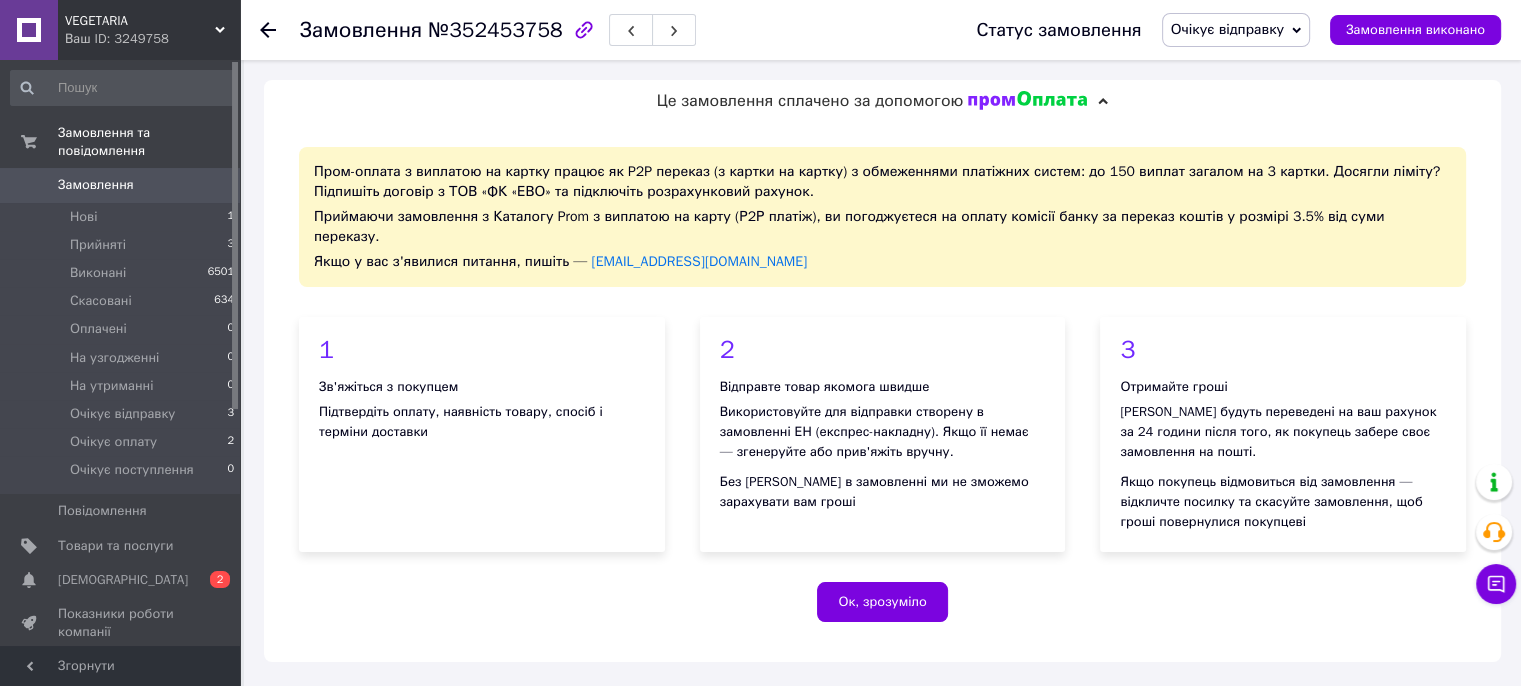 click on "Замовлення" at bounding box center (96, 185) 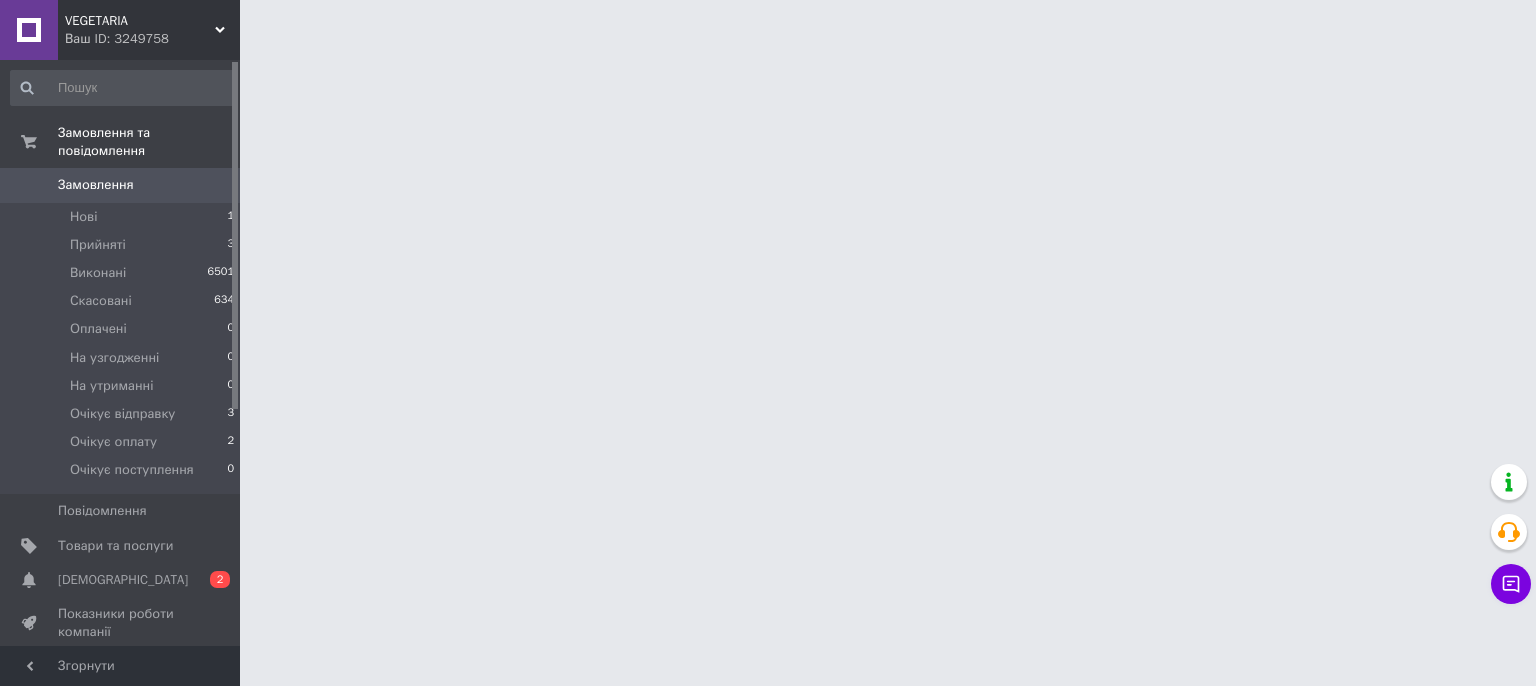 click on "Замовлення" at bounding box center [96, 185] 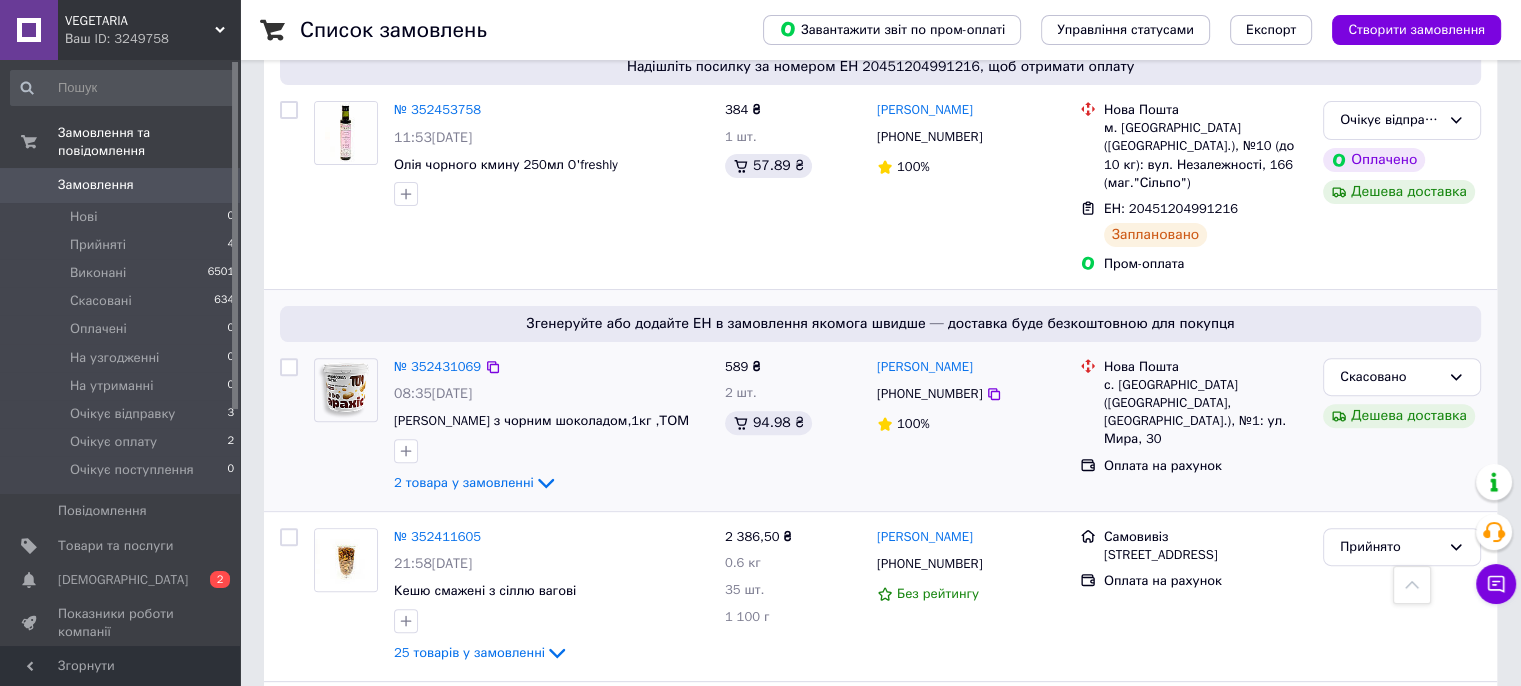 scroll, scrollTop: 500, scrollLeft: 0, axis: vertical 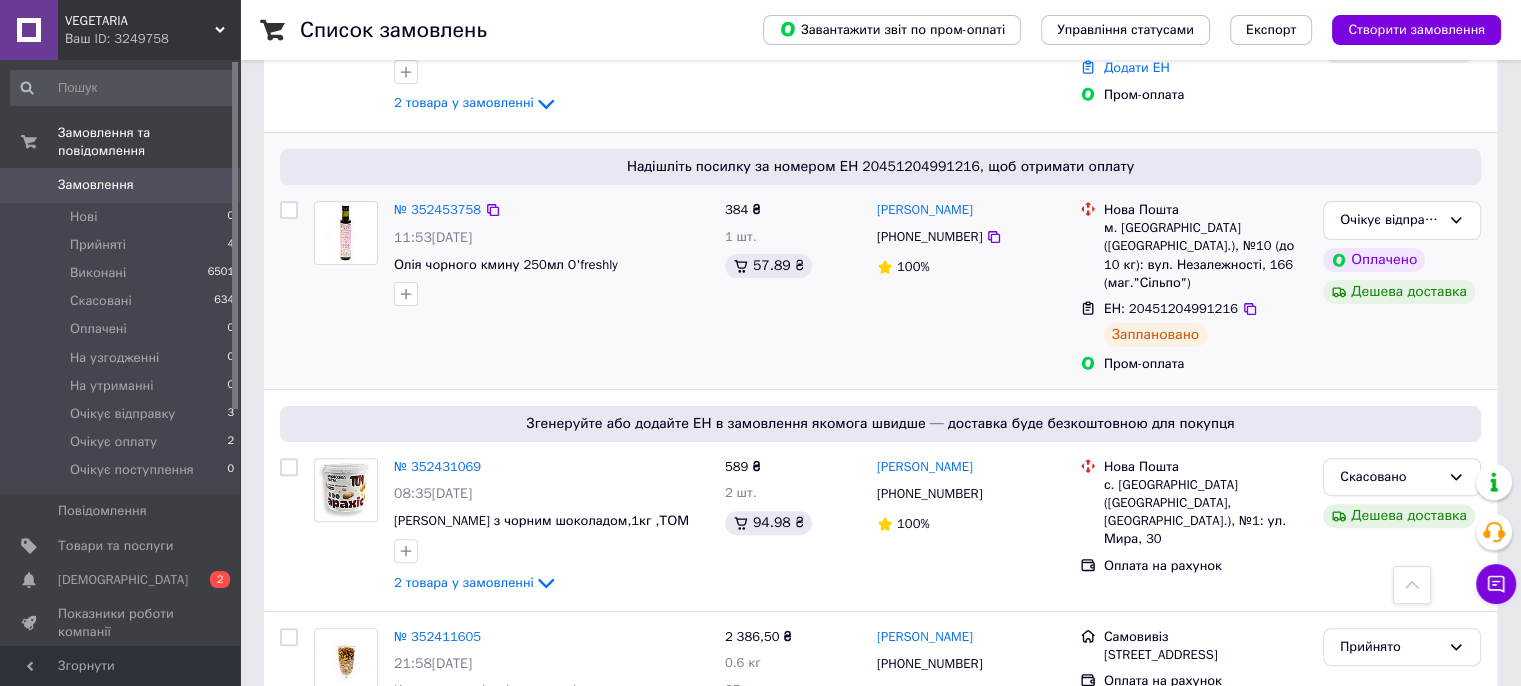 drag, startPoint x: 289, startPoint y: 193, endPoint x: 280, endPoint y: 215, distance: 23.769728 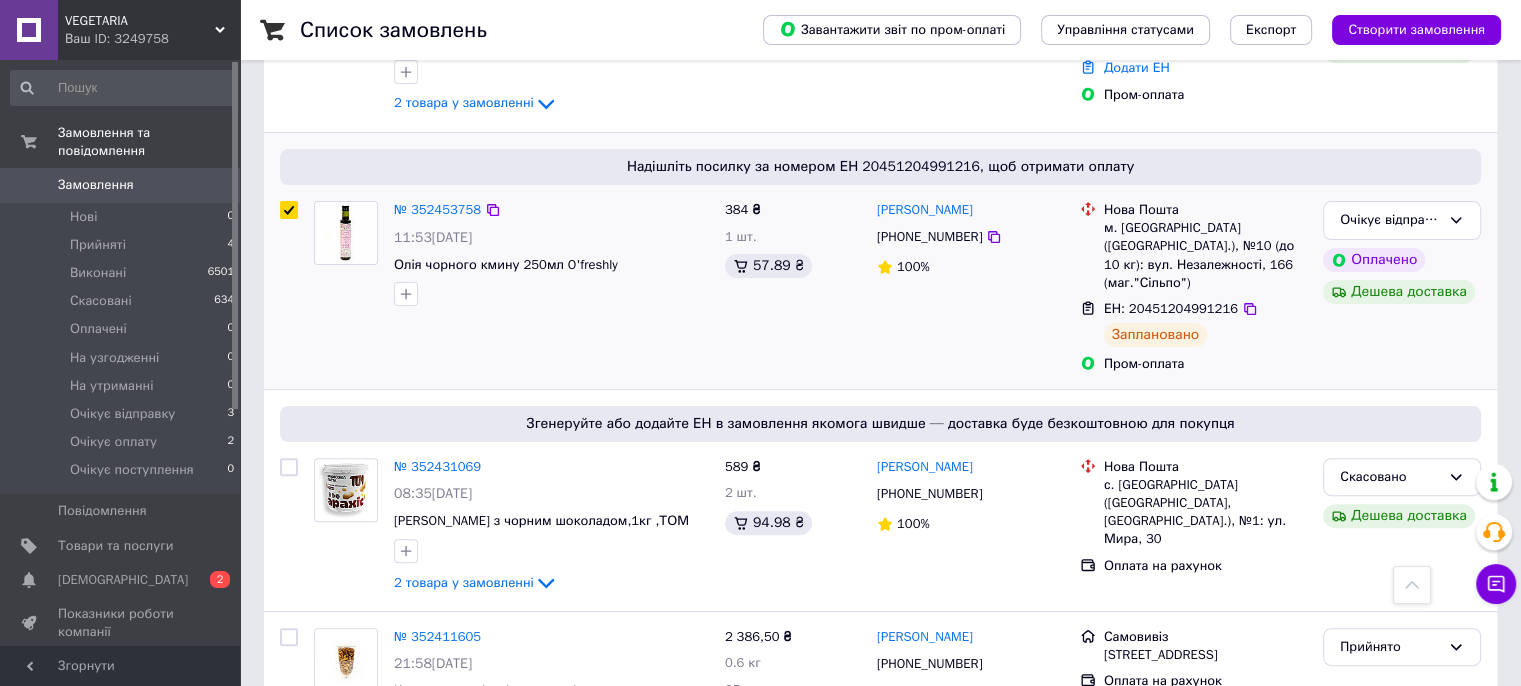 checkbox on "true" 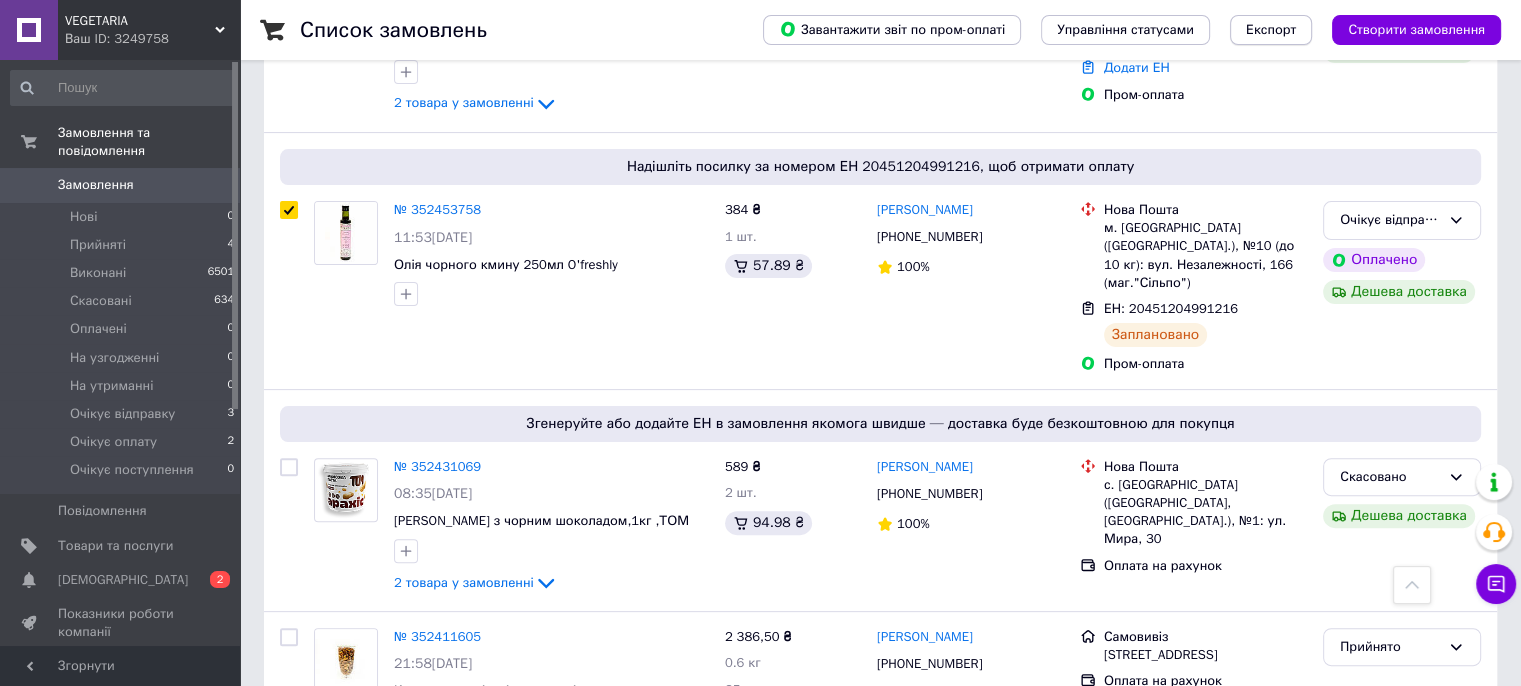 click on "Експорт" at bounding box center (1271, 30) 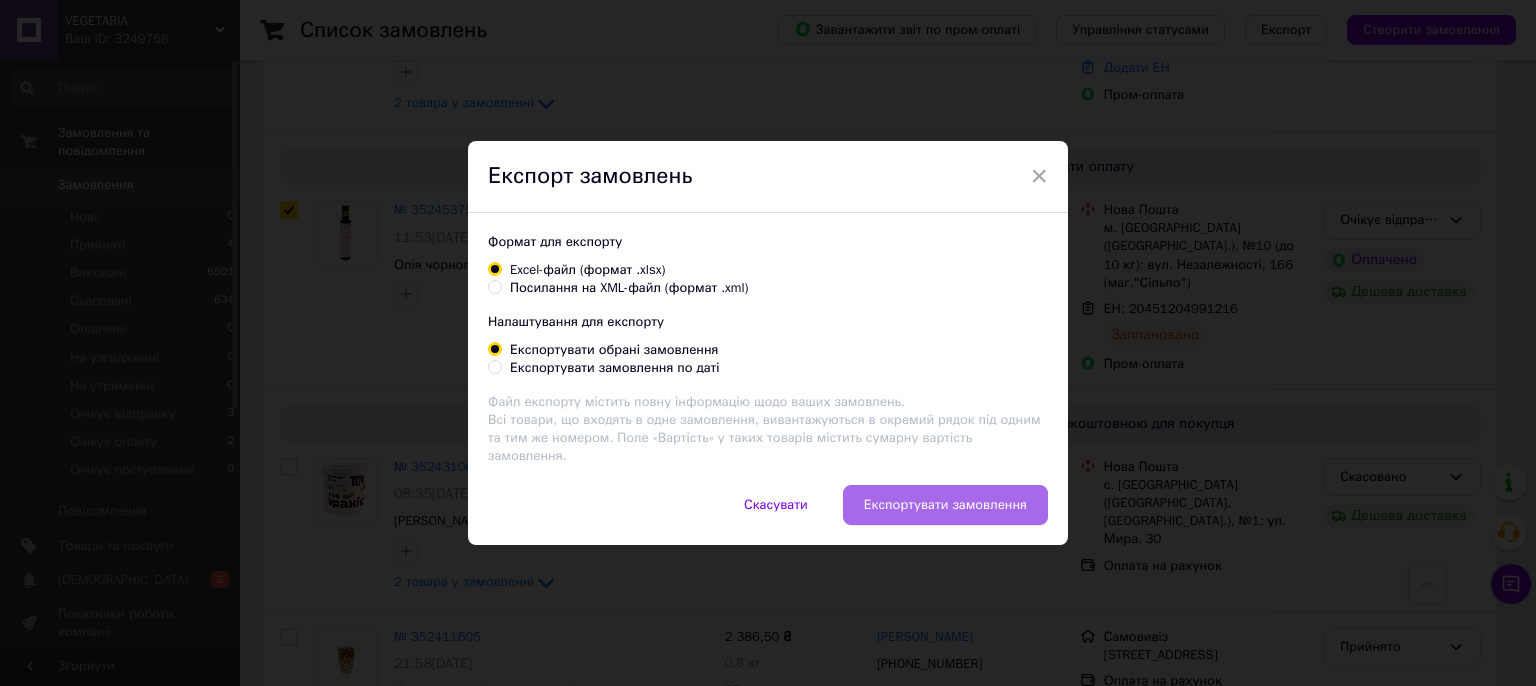 click on "Експортувати замовлення" at bounding box center [945, 505] 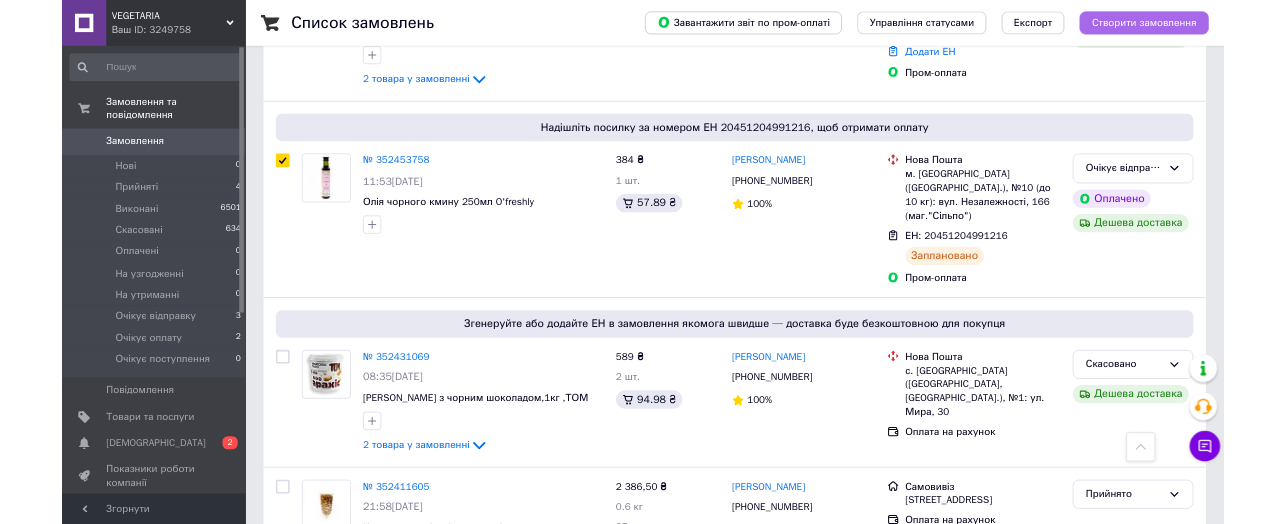 scroll, scrollTop: 517, scrollLeft: 0, axis: vertical 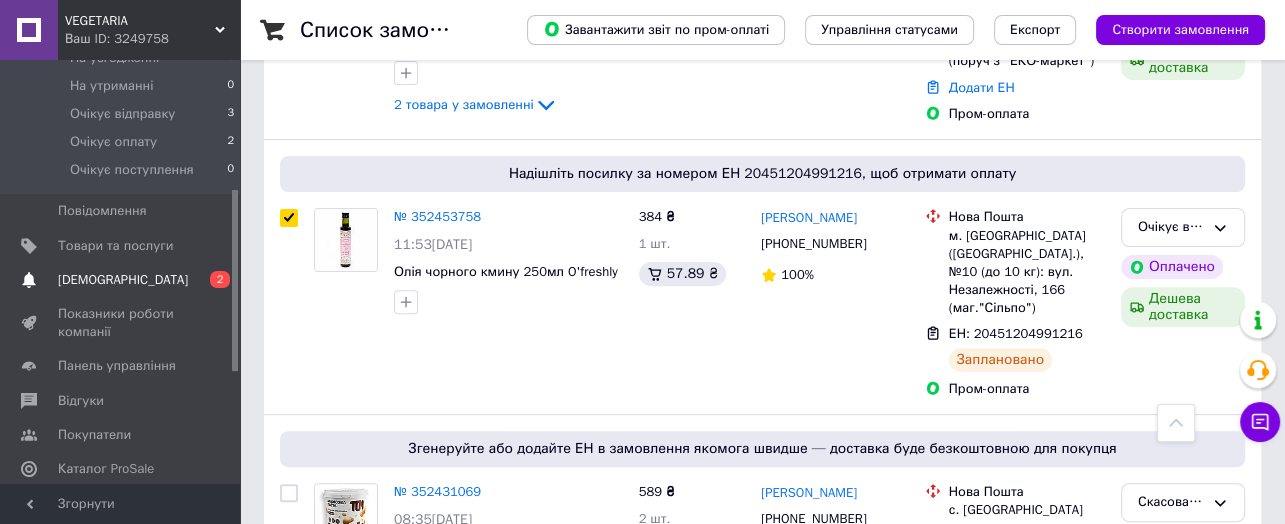 click on "[DEMOGRAPHIC_DATA]" at bounding box center (123, 280) 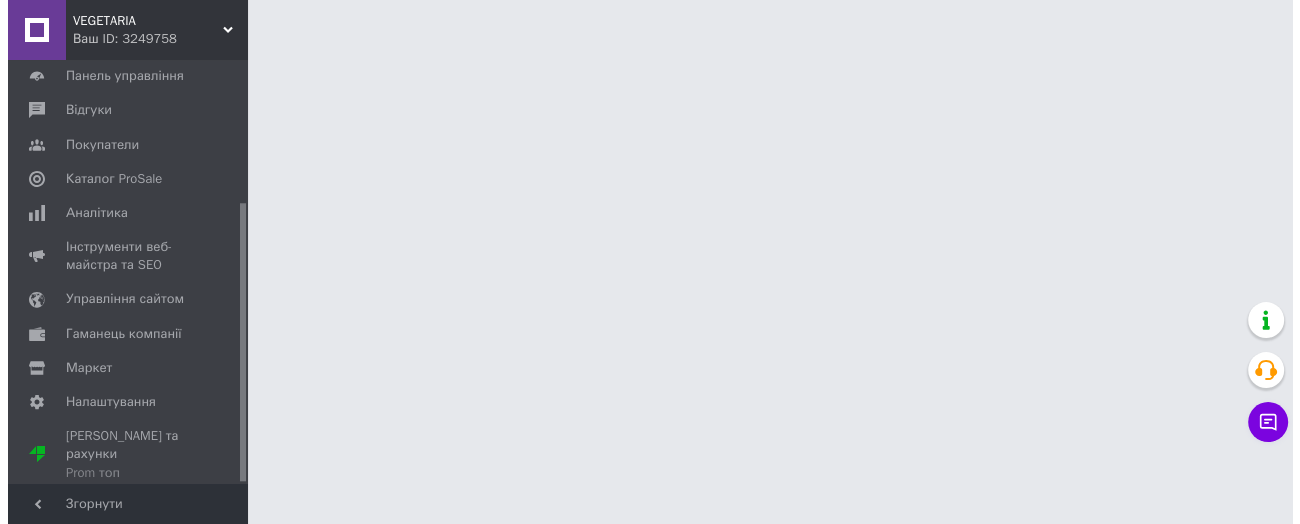 scroll, scrollTop: 0, scrollLeft: 0, axis: both 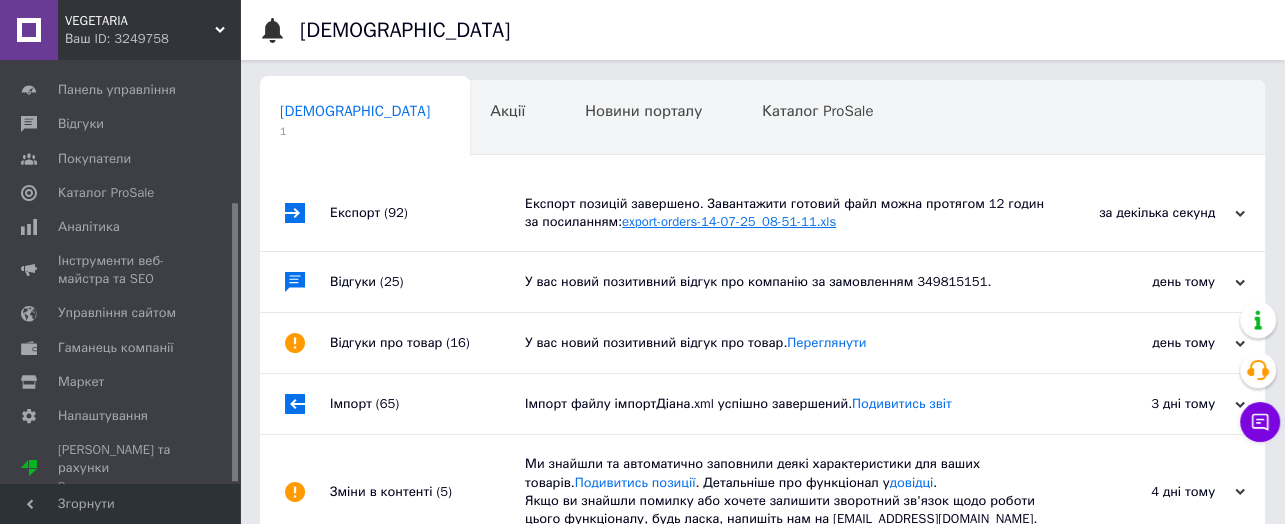click on "export-orders-14-07-25_08-51-11.xls" at bounding box center [729, 221] 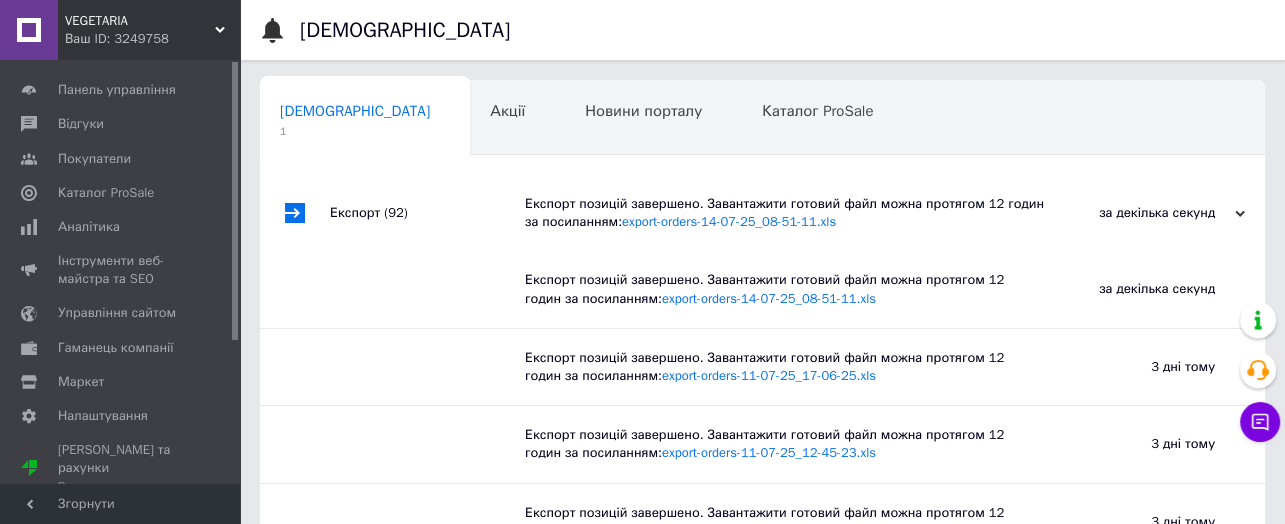 scroll, scrollTop: 0, scrollLeft: 0, axis: both 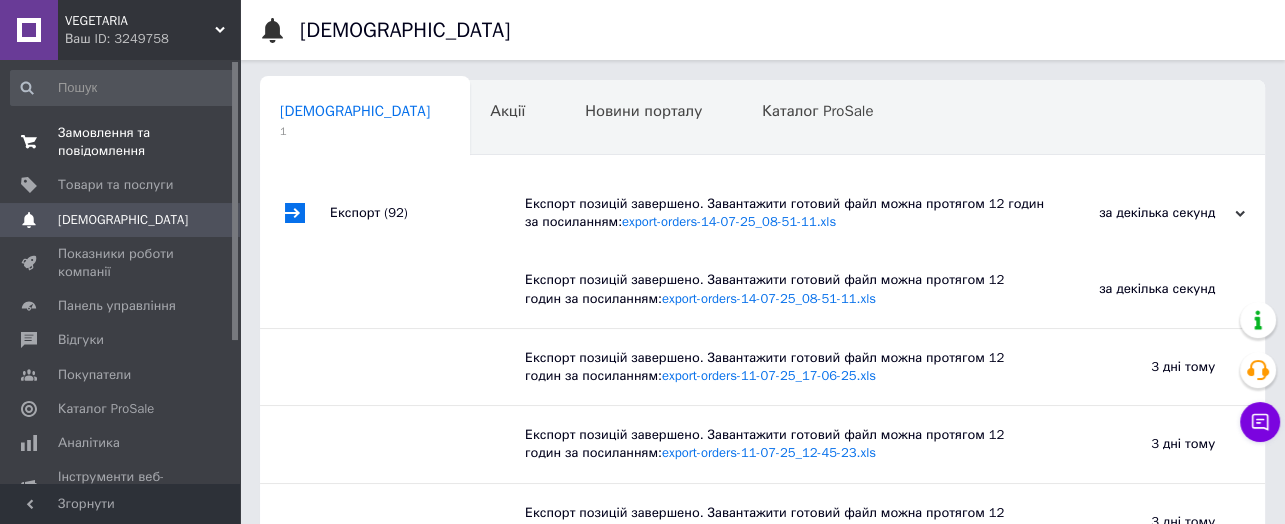 click on "Замовлення та повідомлення" at bounding box center (121, 142) 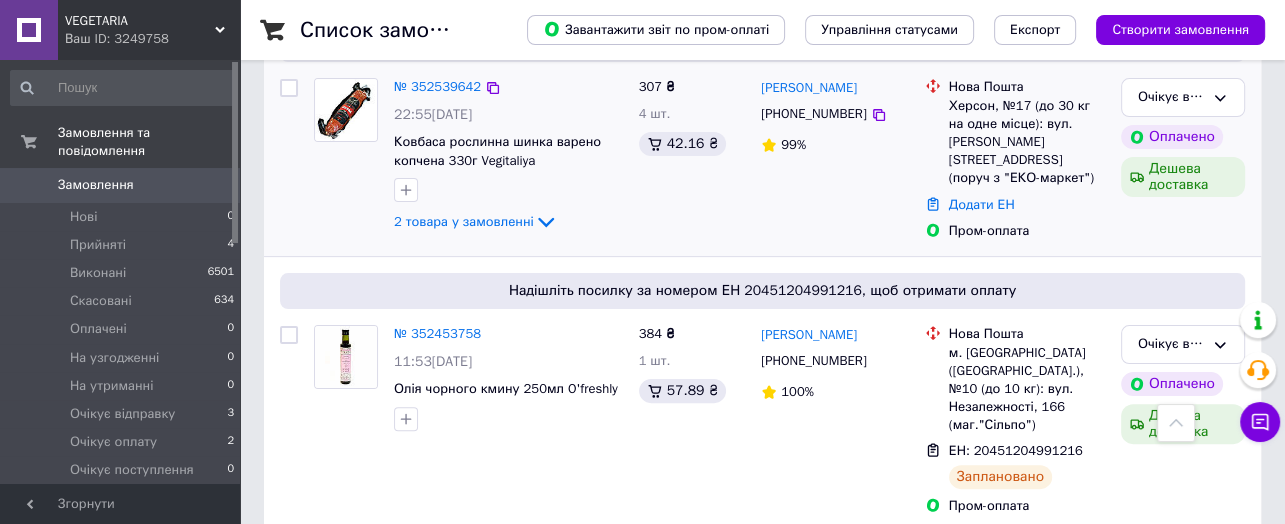 scroll, scrollTop: 500, scrollLeft: 0, axis: vertical 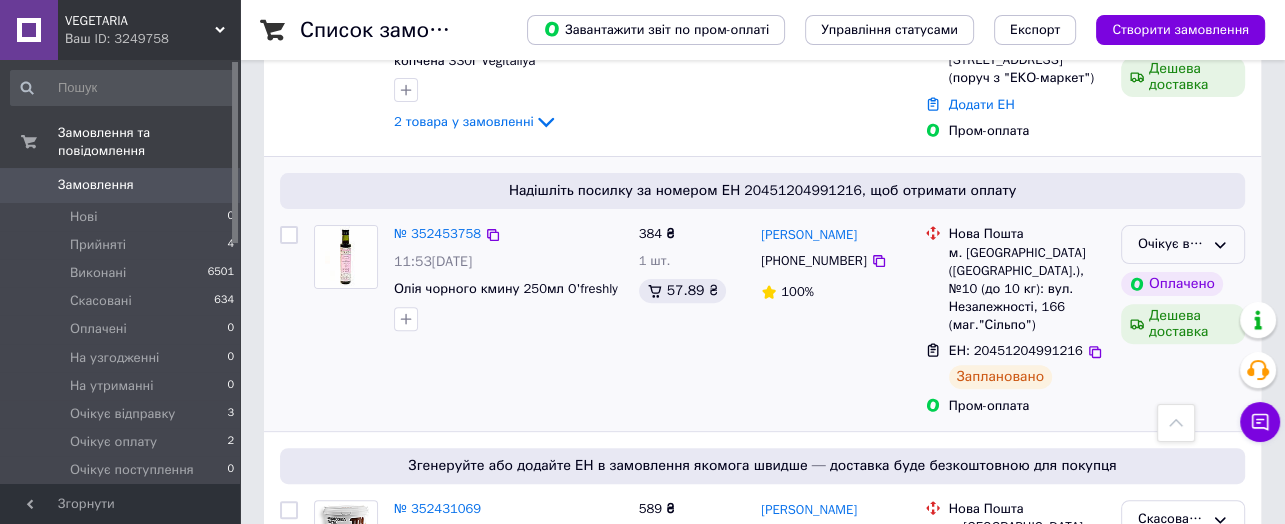 click 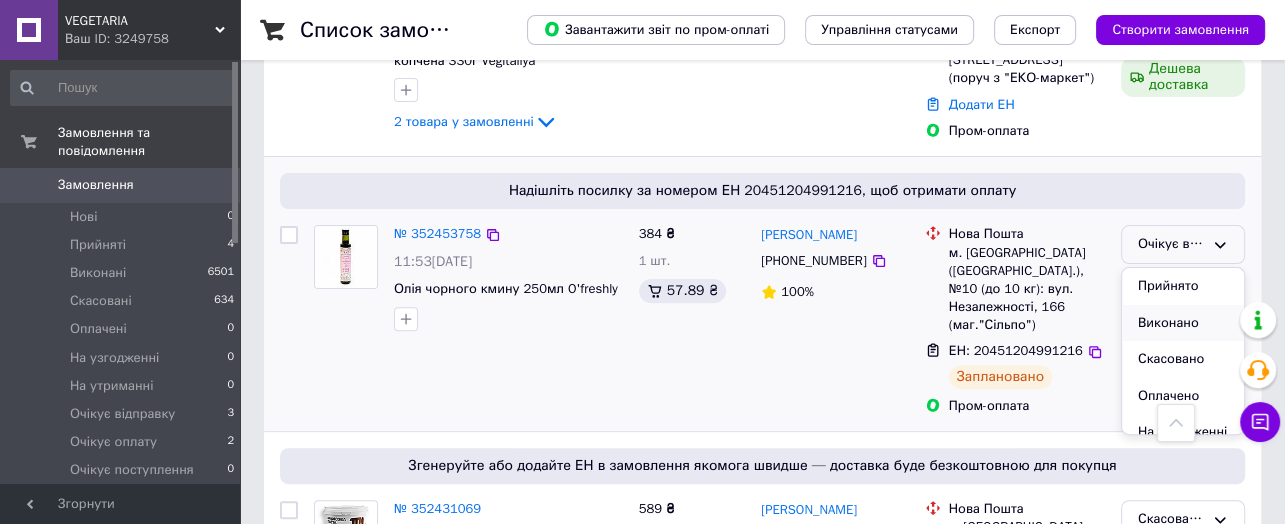 click on "Виконано" at bounding box center [1183, 323] 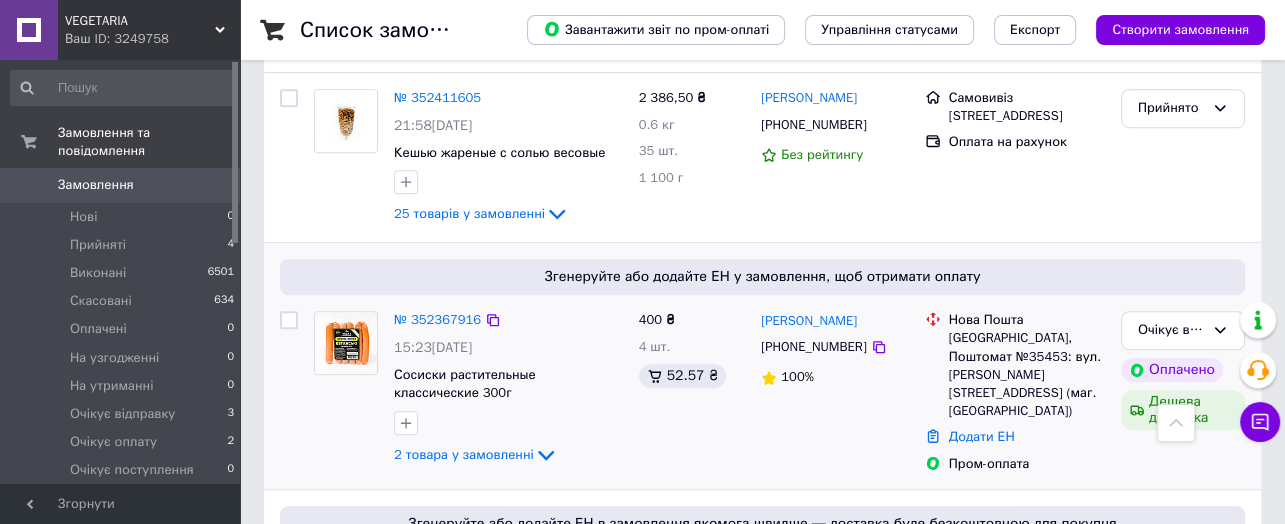 scroll, scrollTop: 1200, scrollLeft: 0, axis: vertical 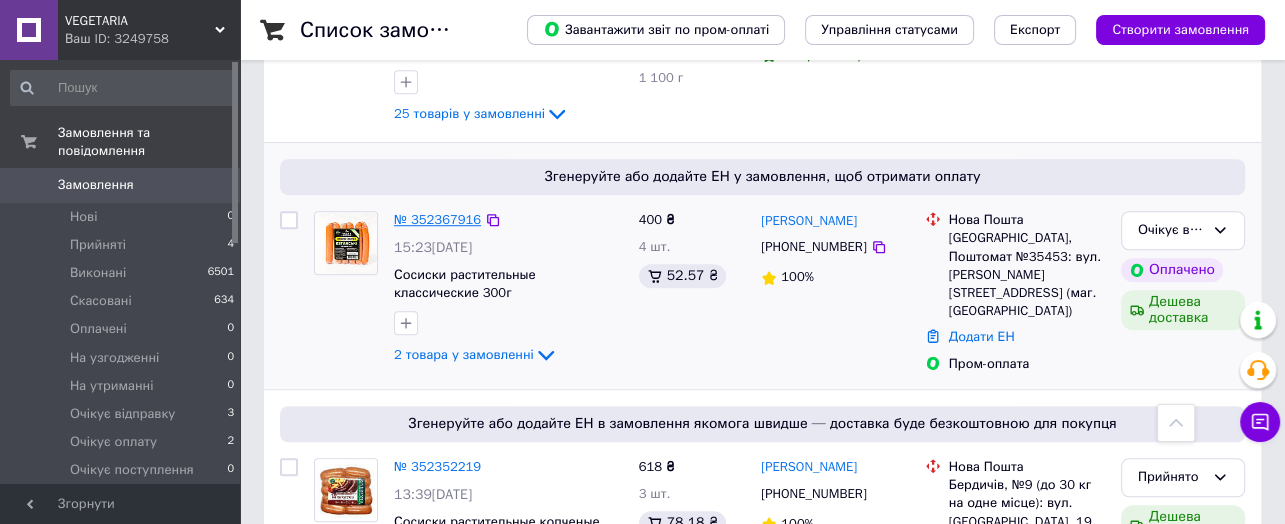 click on "№ 352367916" at bounding box center [437, 219] 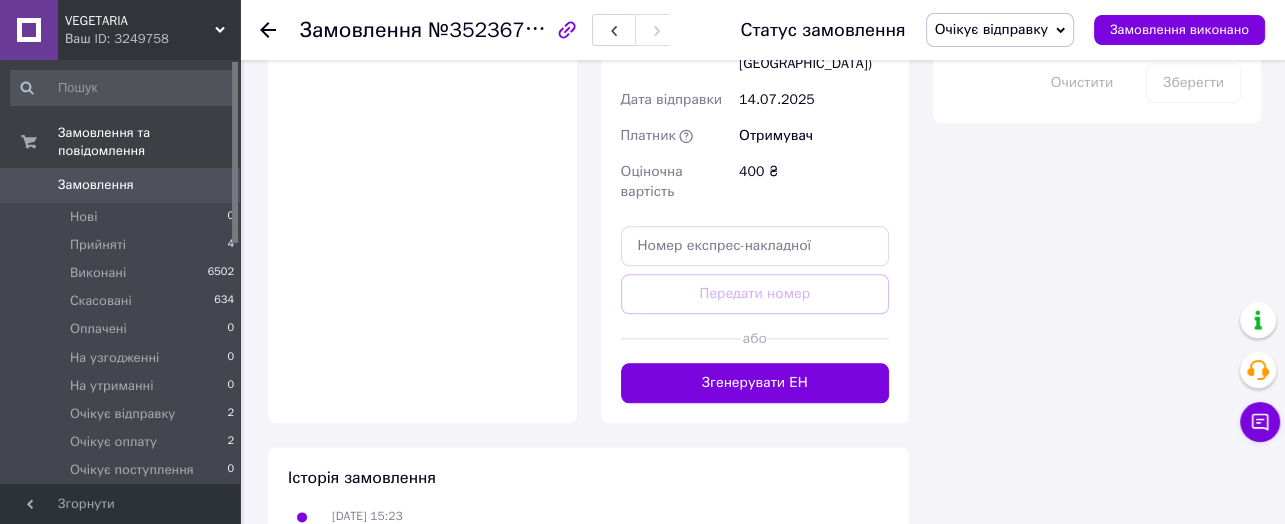 scroll, scrollTop: 1872, scrollLeft: 0, axis: vertical 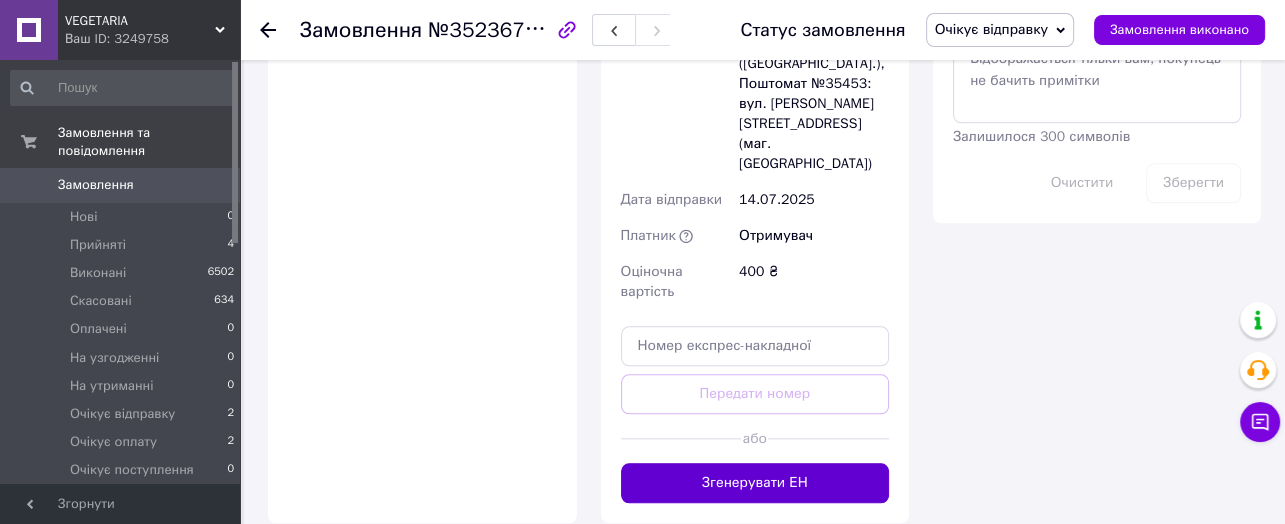 click on "Згенерувати ЕН" at bounding box center [755, 483] 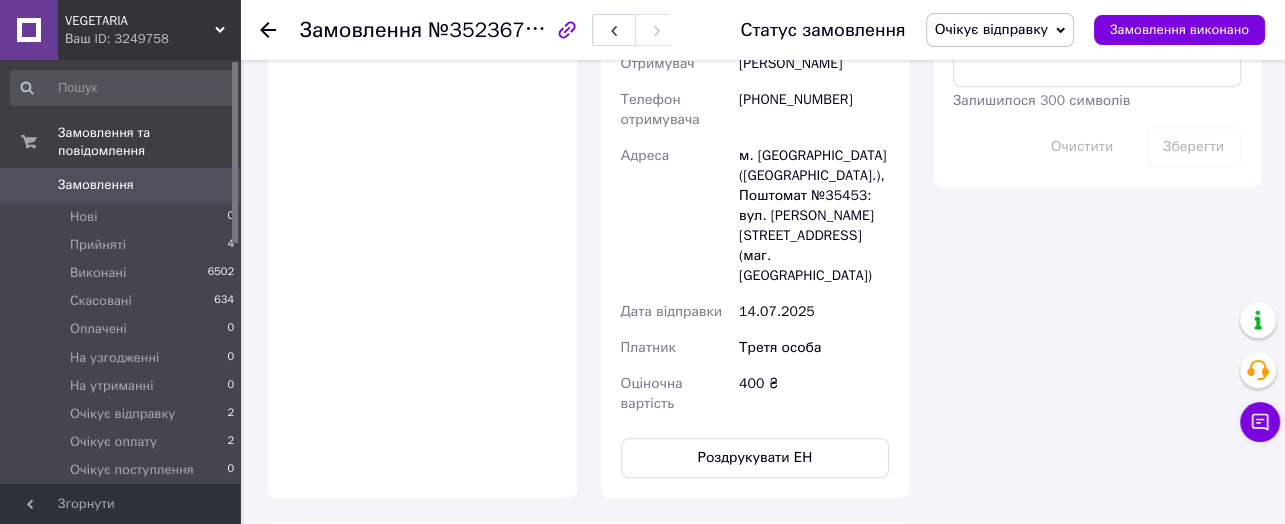 click on "Замовлення" at bounding box center [96, 185] 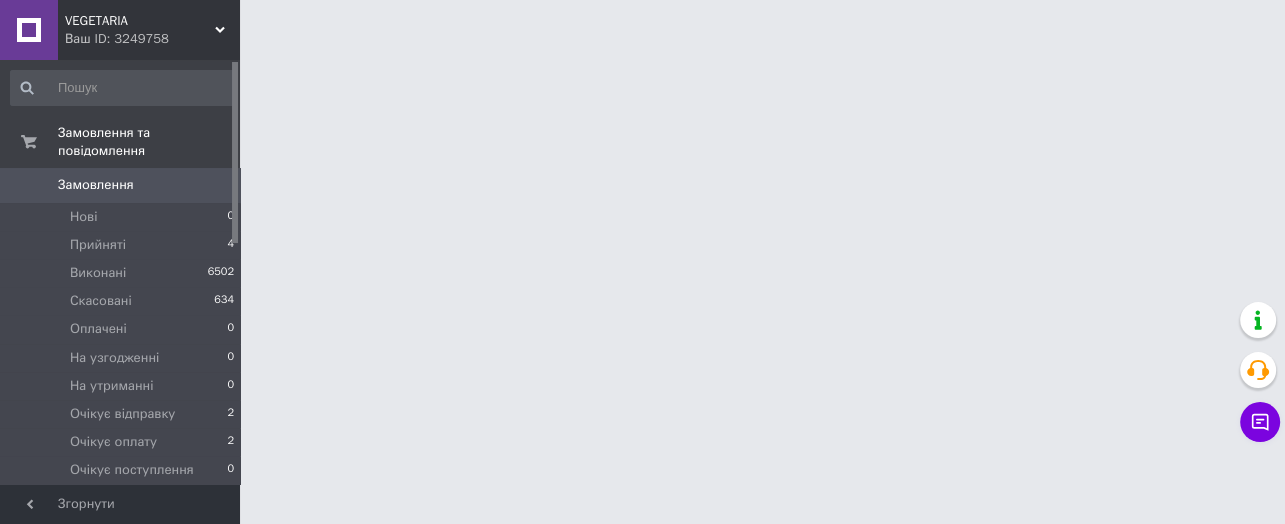 scroll, scrollTop: 0, scrollLeft: 0, axis: both 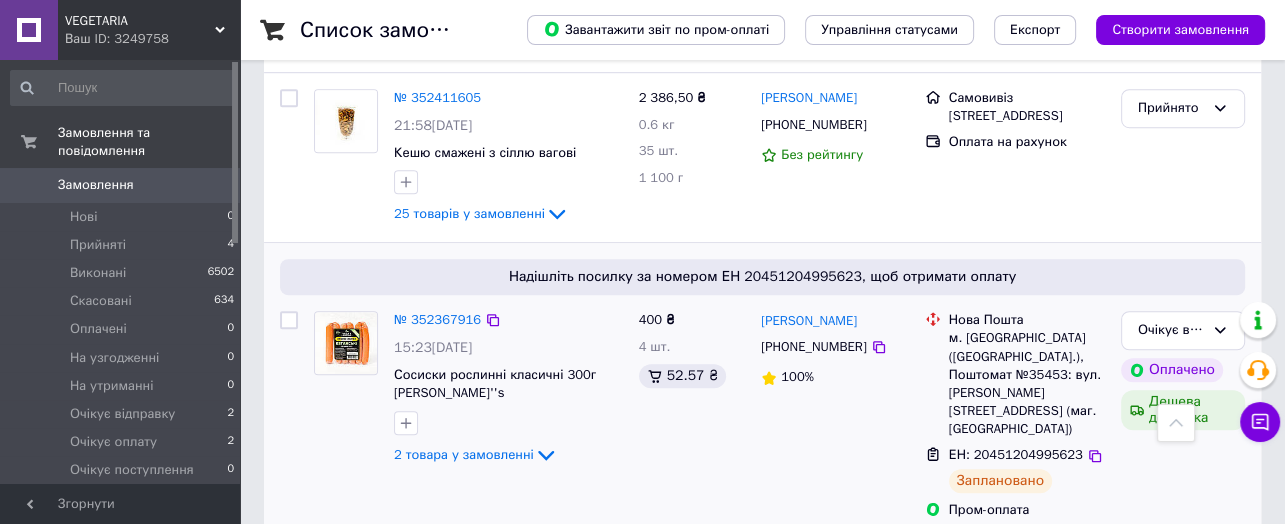 click at bounding box center [289, 320] 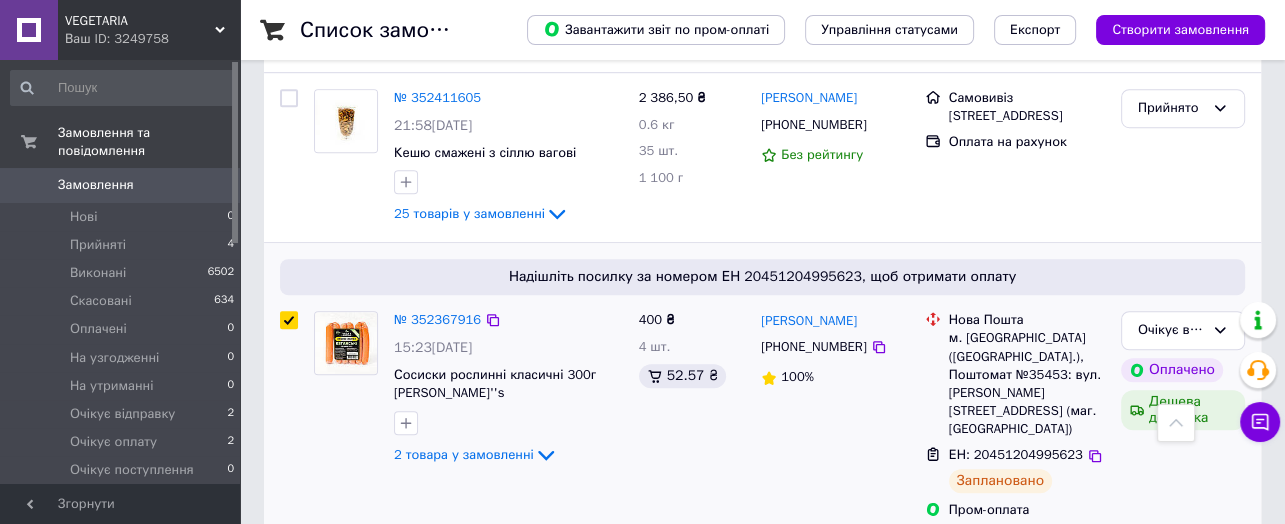 checkbox on "true" 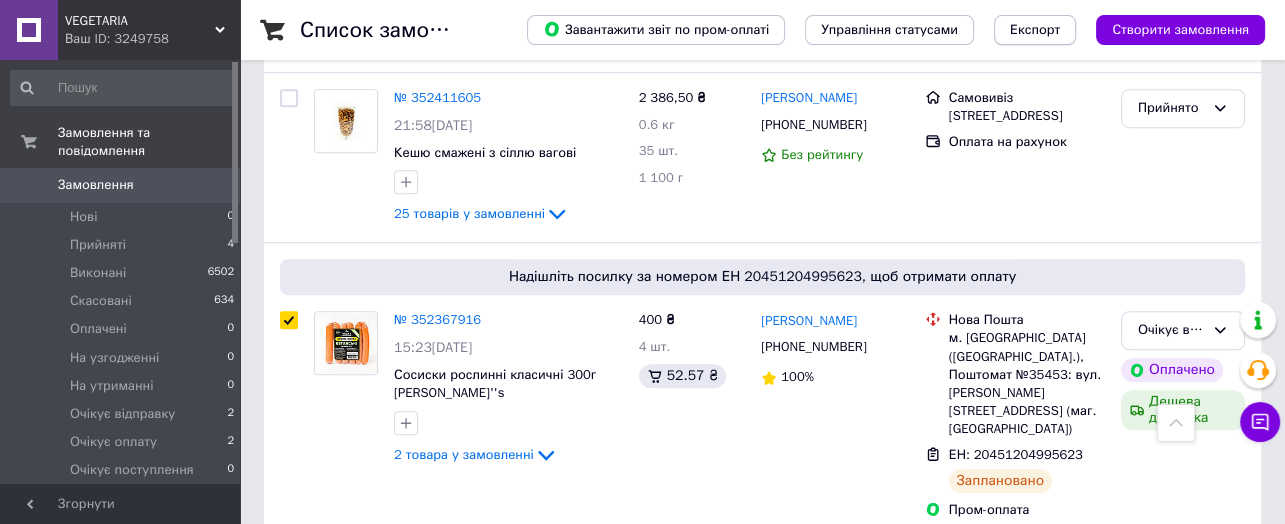 click on "Експорт" at bounding box center [1035, 30] 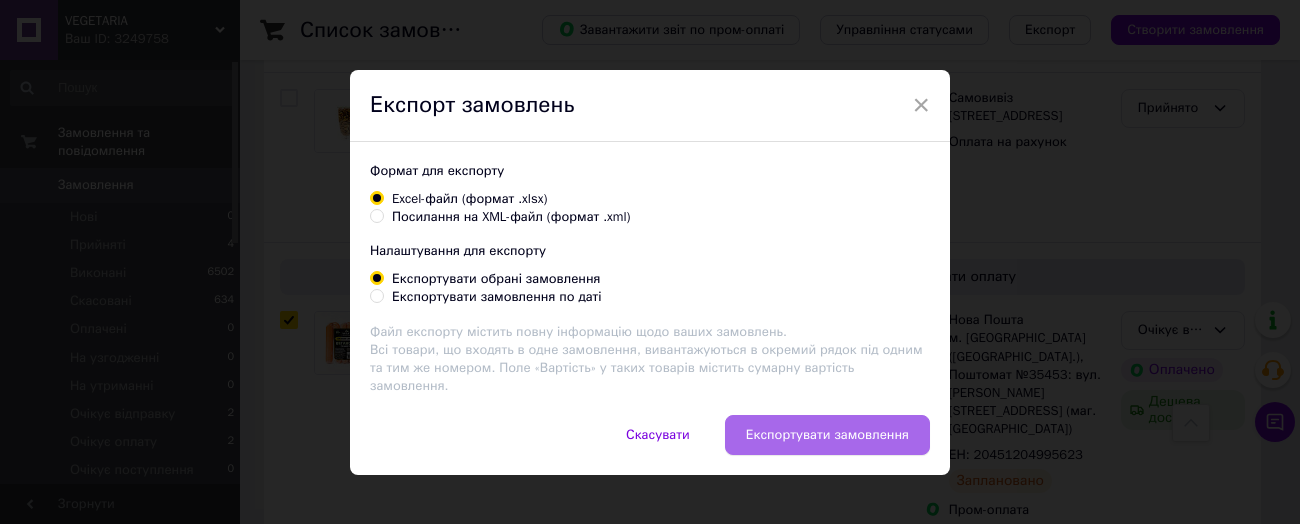 click on "Експортувати замовлення" at bounding box center (827, 435) 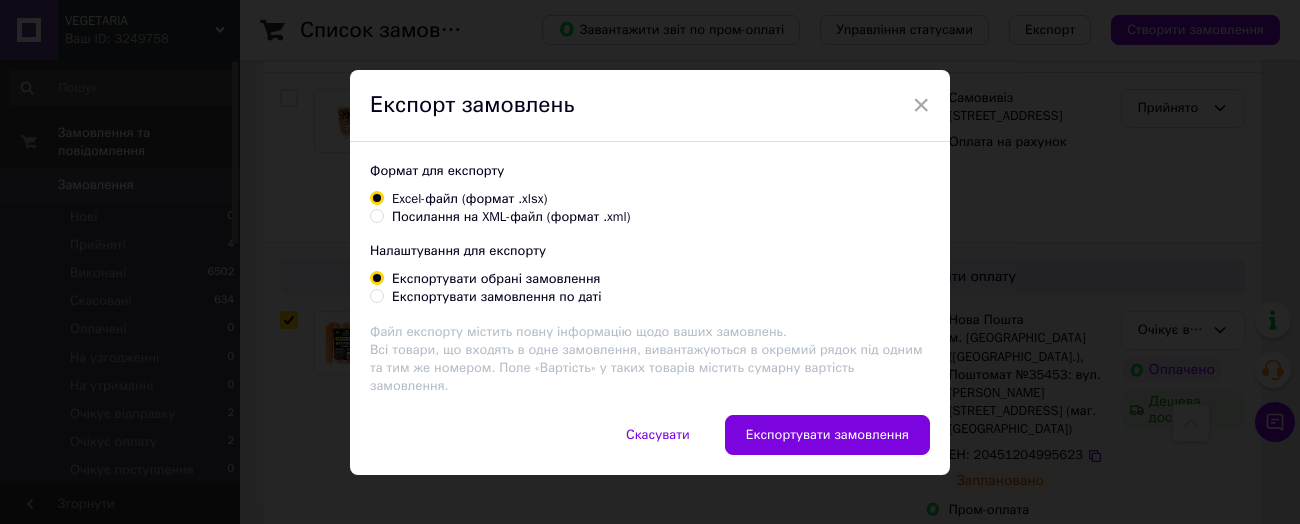 checkbox on "true" 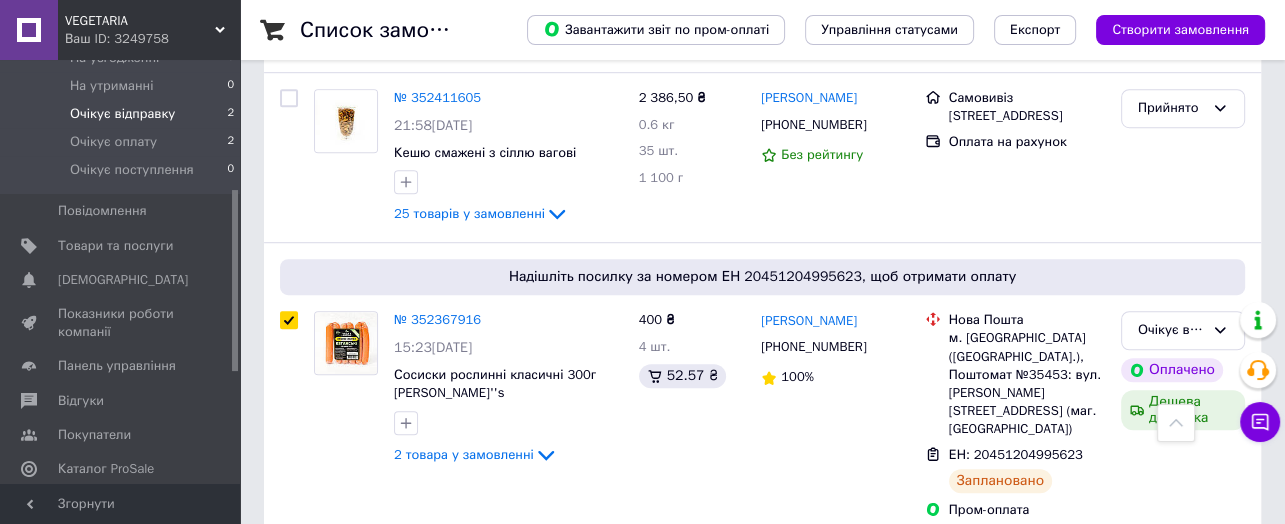 scroll, scrollTop: 400, scrollLeft: 0, axis: vertical 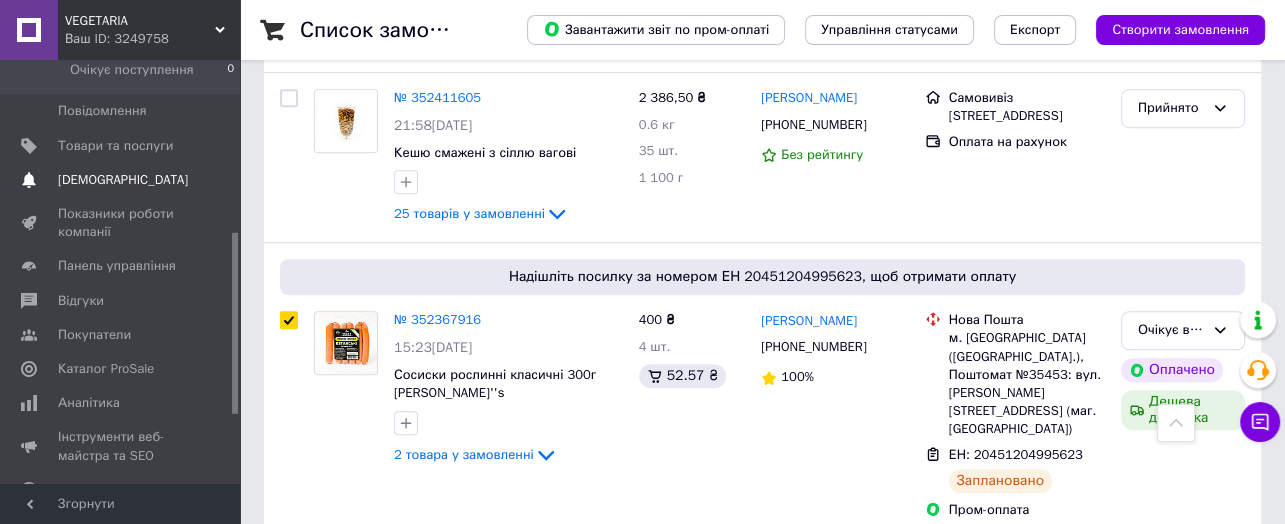 click on "[DEMOGRAPHIC_DATA]" at bounding box center [123, 180] 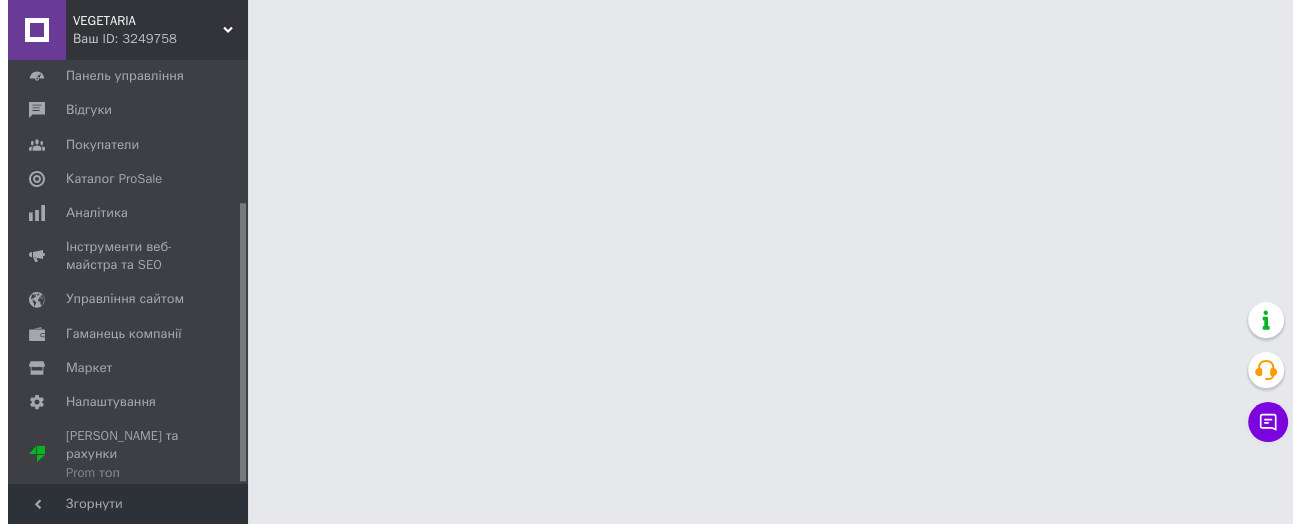 scroll, scrollTop: 0, scrollLeft: 0, axis: both 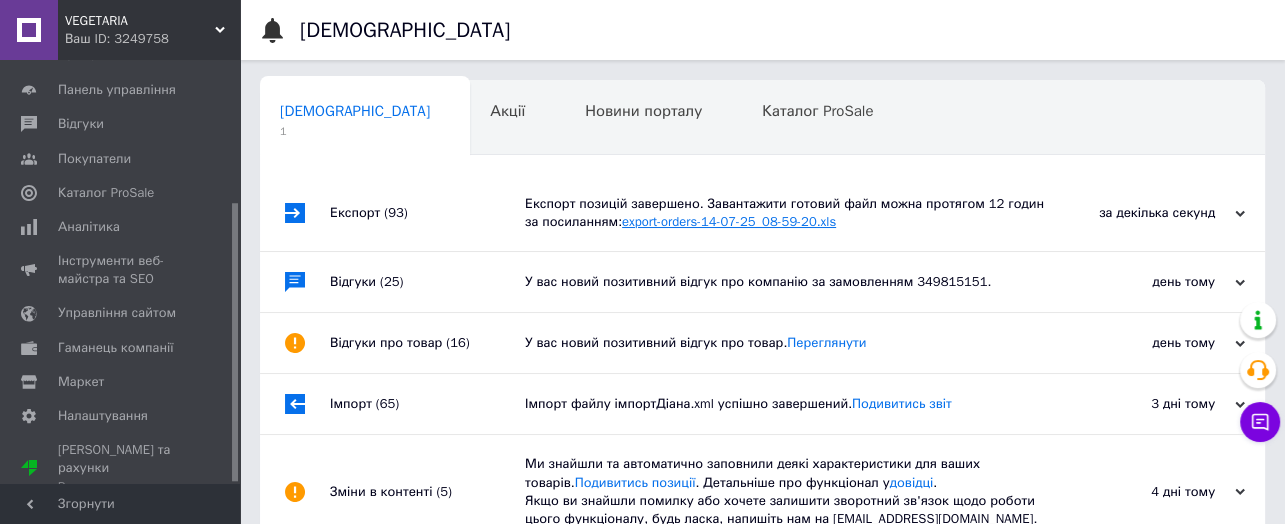 click on "export-orders-14-07-25_08-59-20.xls" at bounding box center [729, 221] 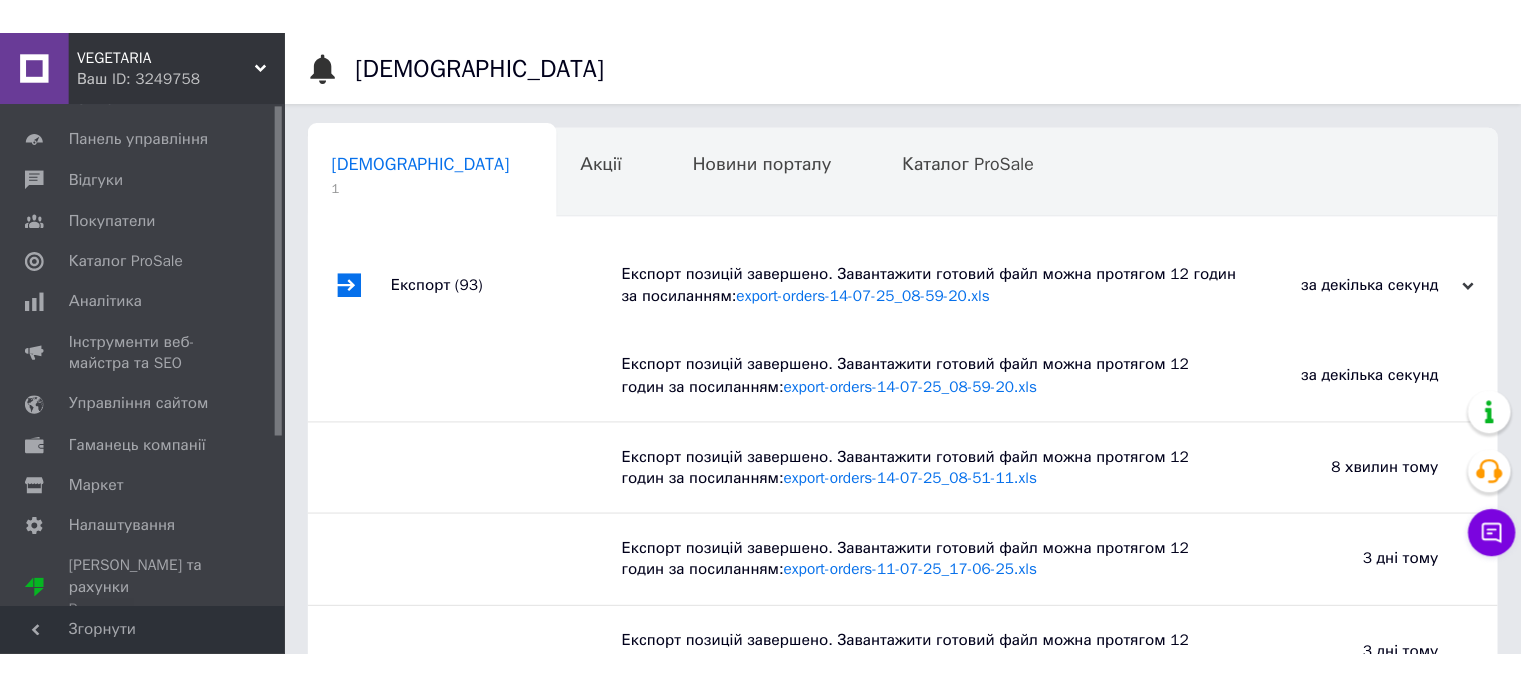 scroll, scrollTop: 0, scrollLeft: 0, axis: both 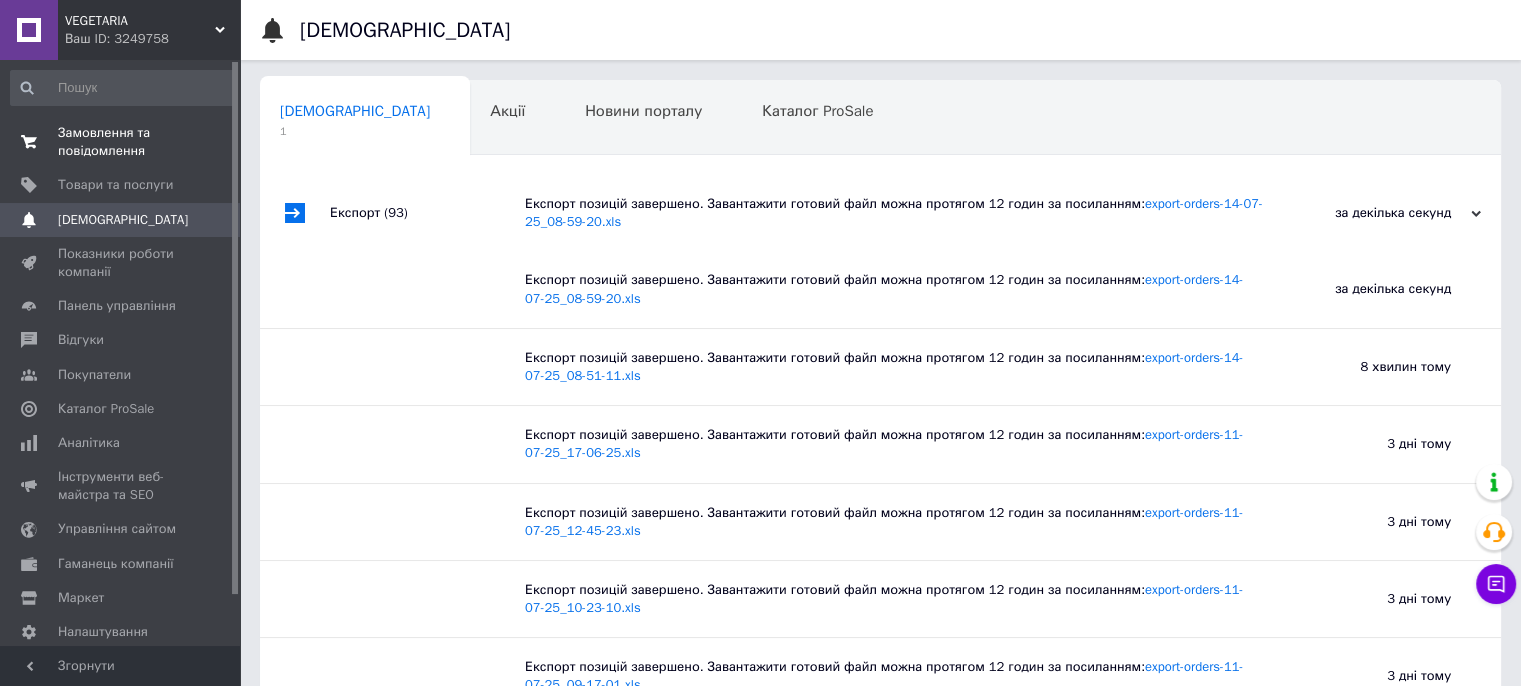 click on "Замовлення та повідомлення" at bounding box center (121, 142) 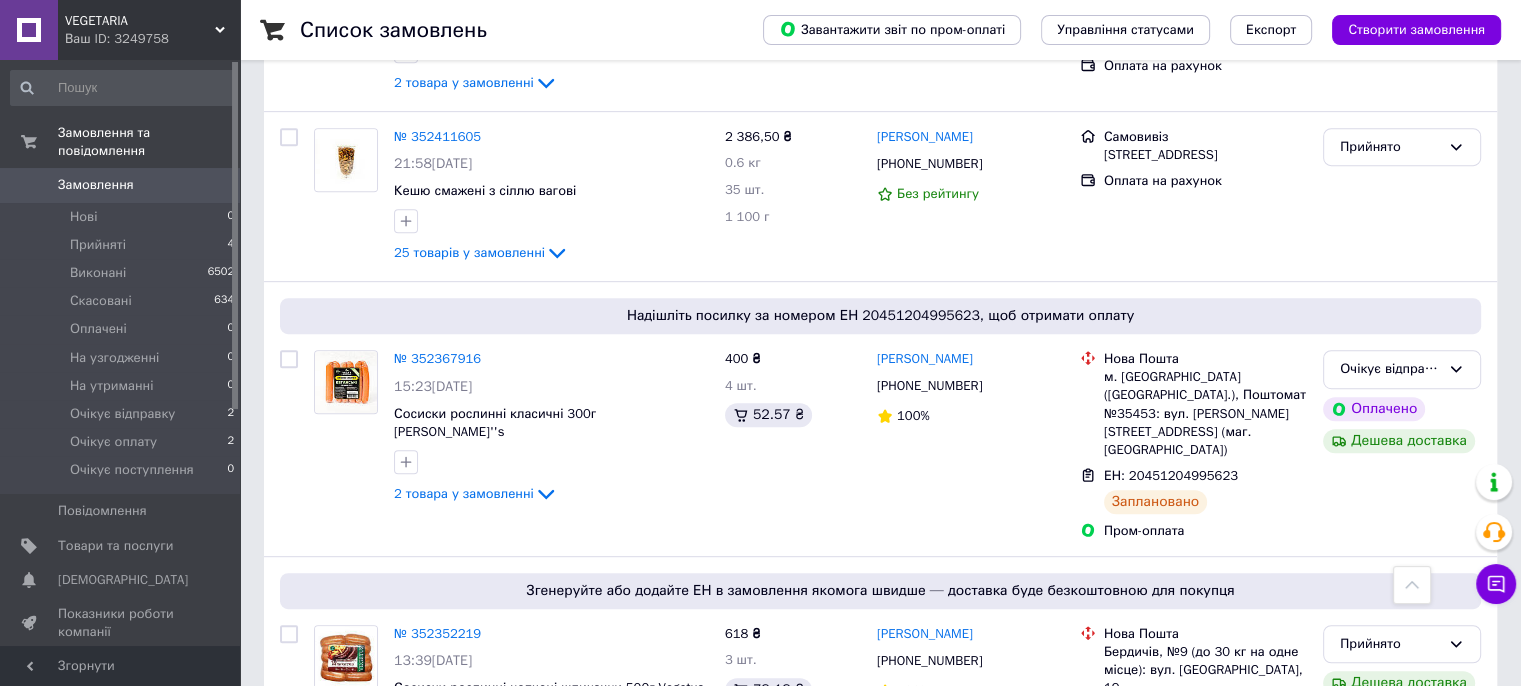scroll, scrollTop: 1100, scrollLeft: 0, axis: vertical 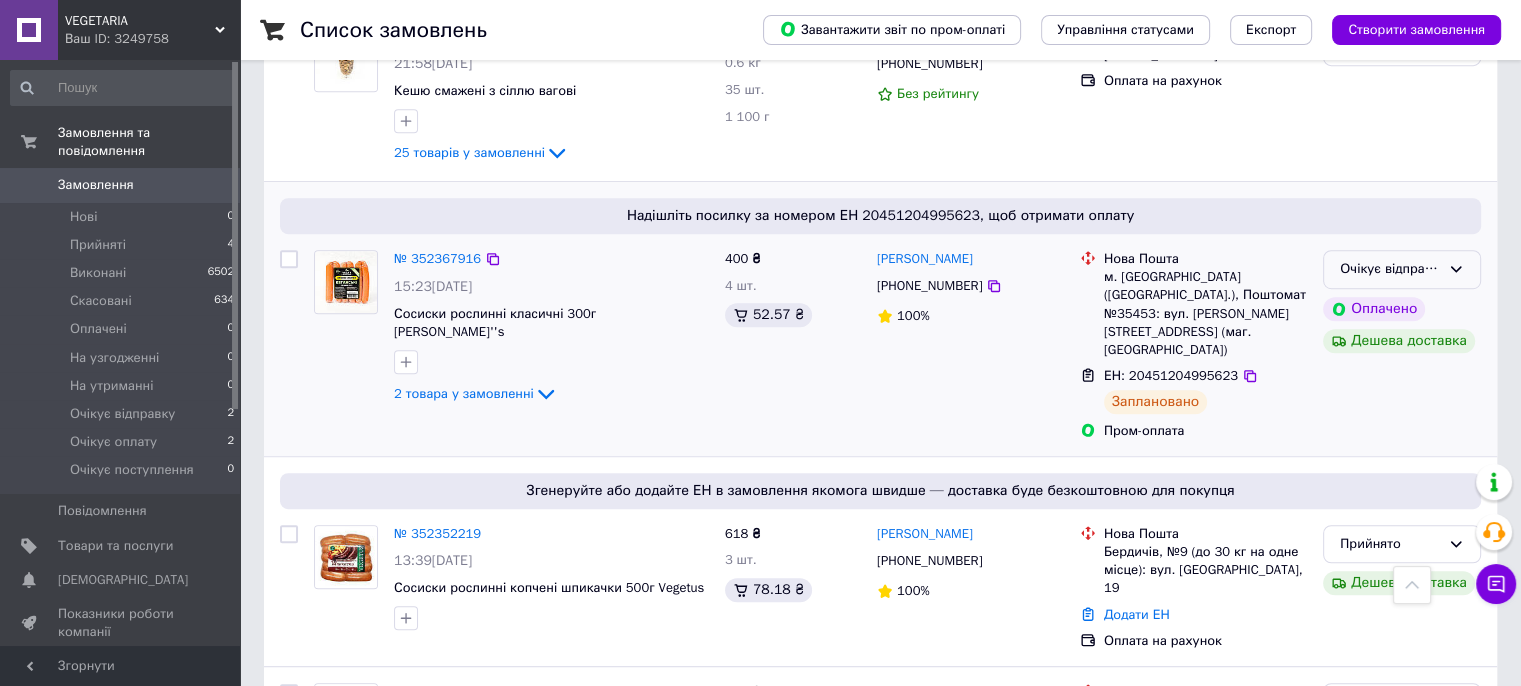 click 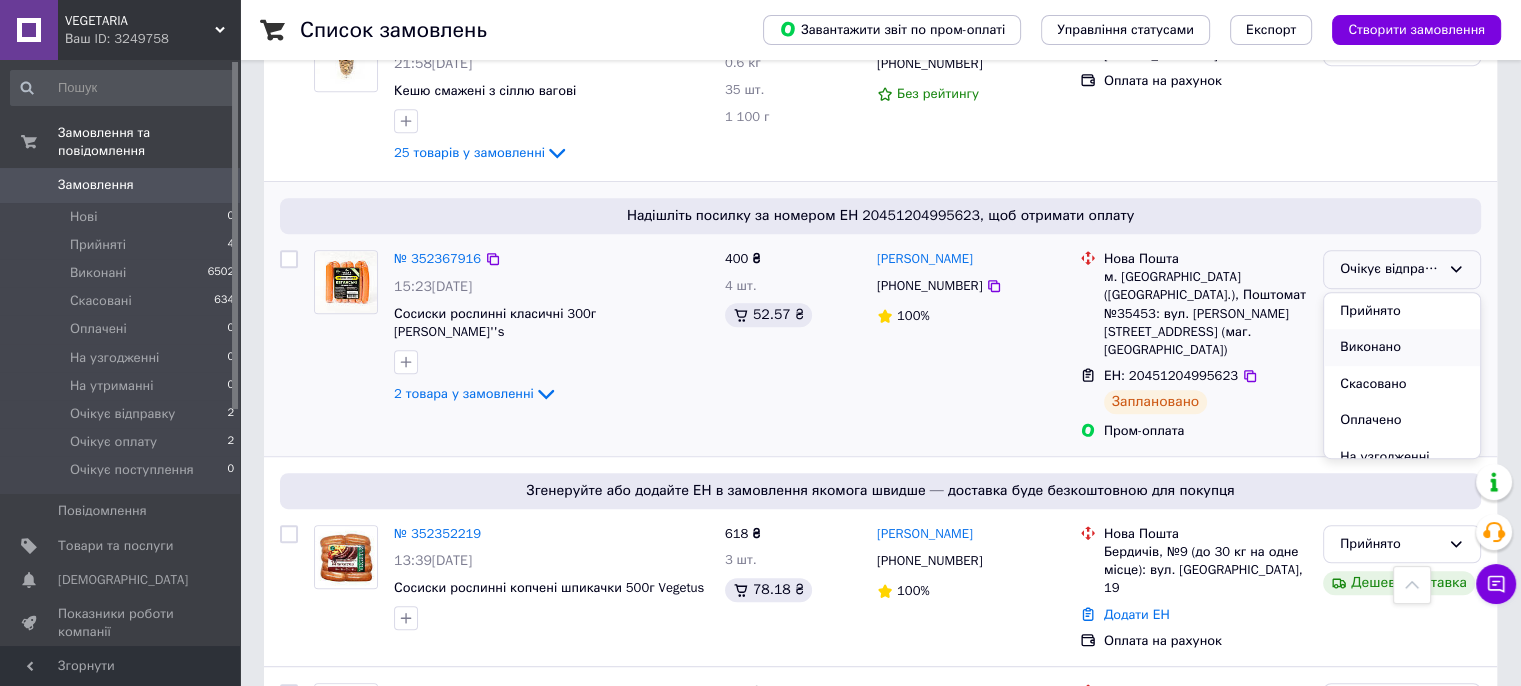 click on "Виконано" at bounding box center [1402, 347] 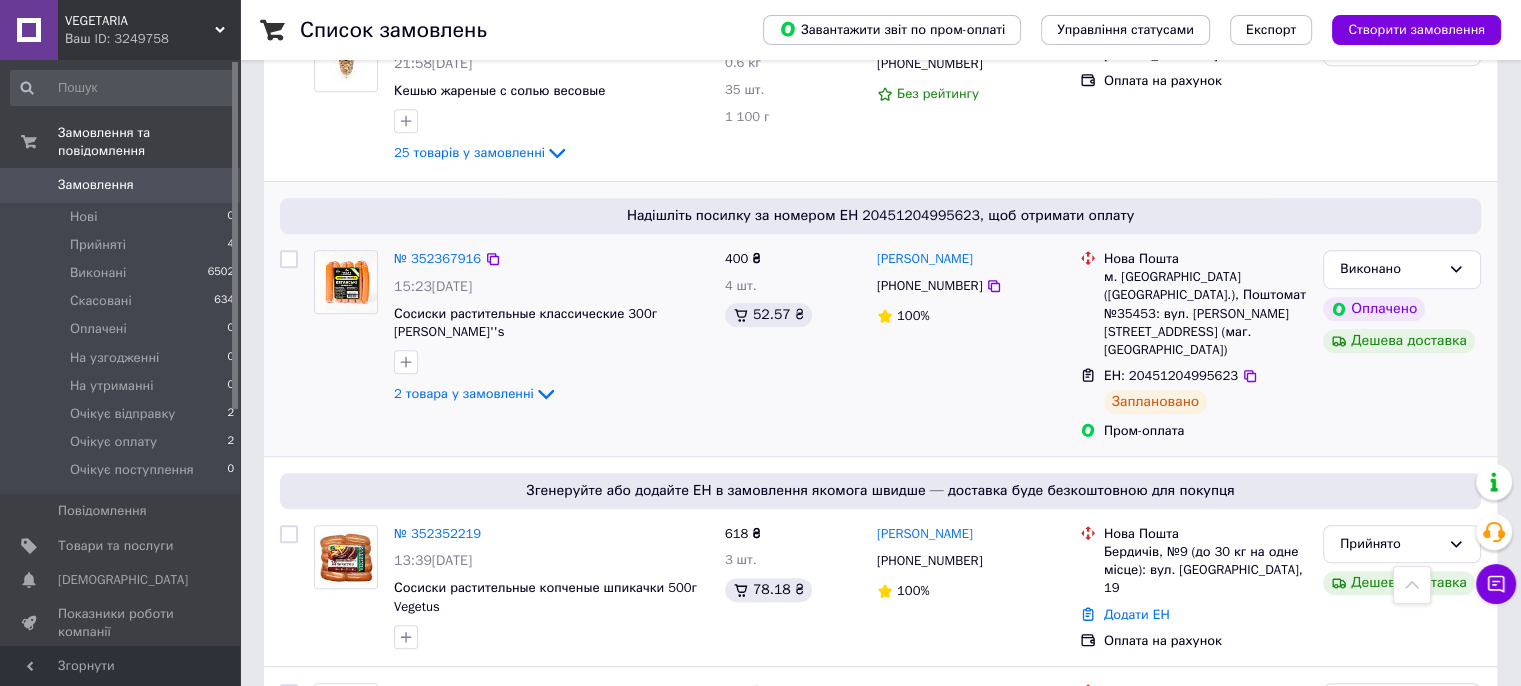 click on "Замовлення" at bounding box center (96, 185) 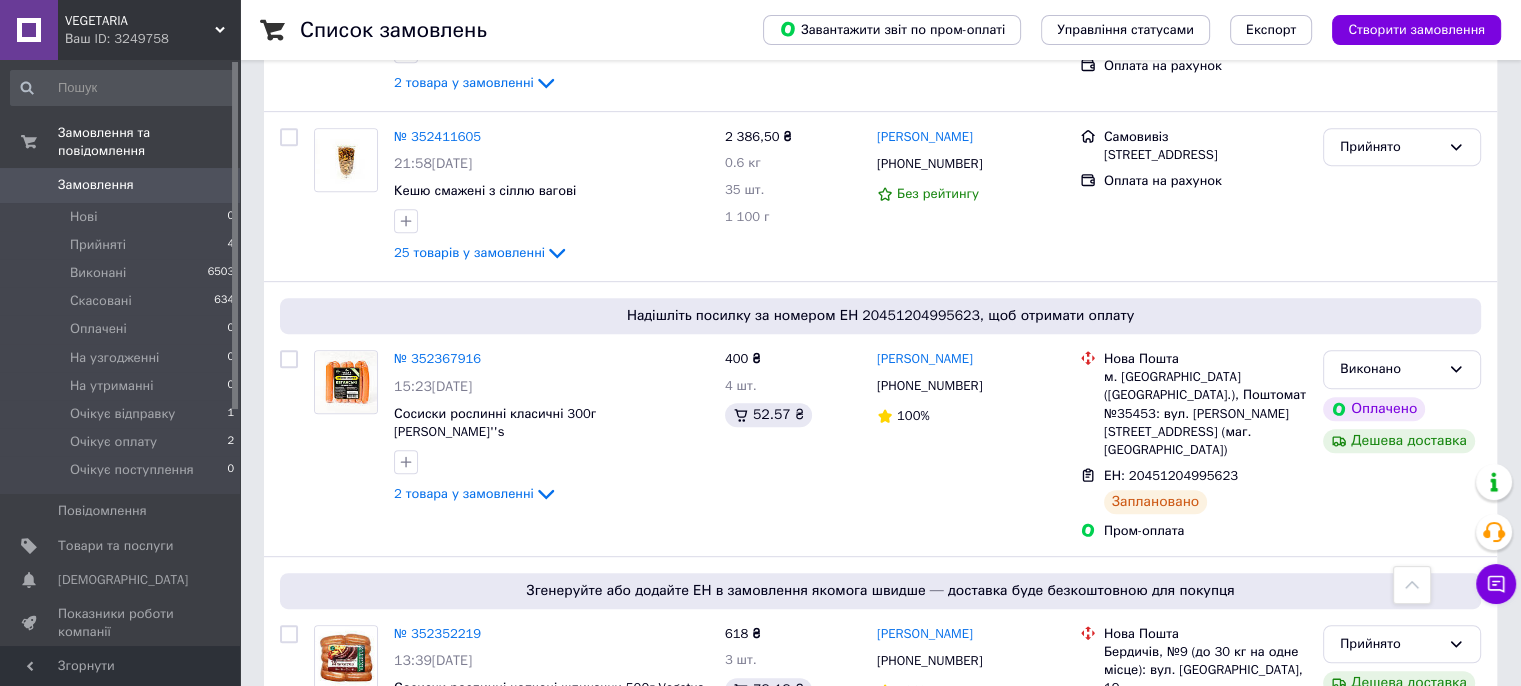 scroll, scrollTop: 1200, scrollLeft: 0, axis: vertical 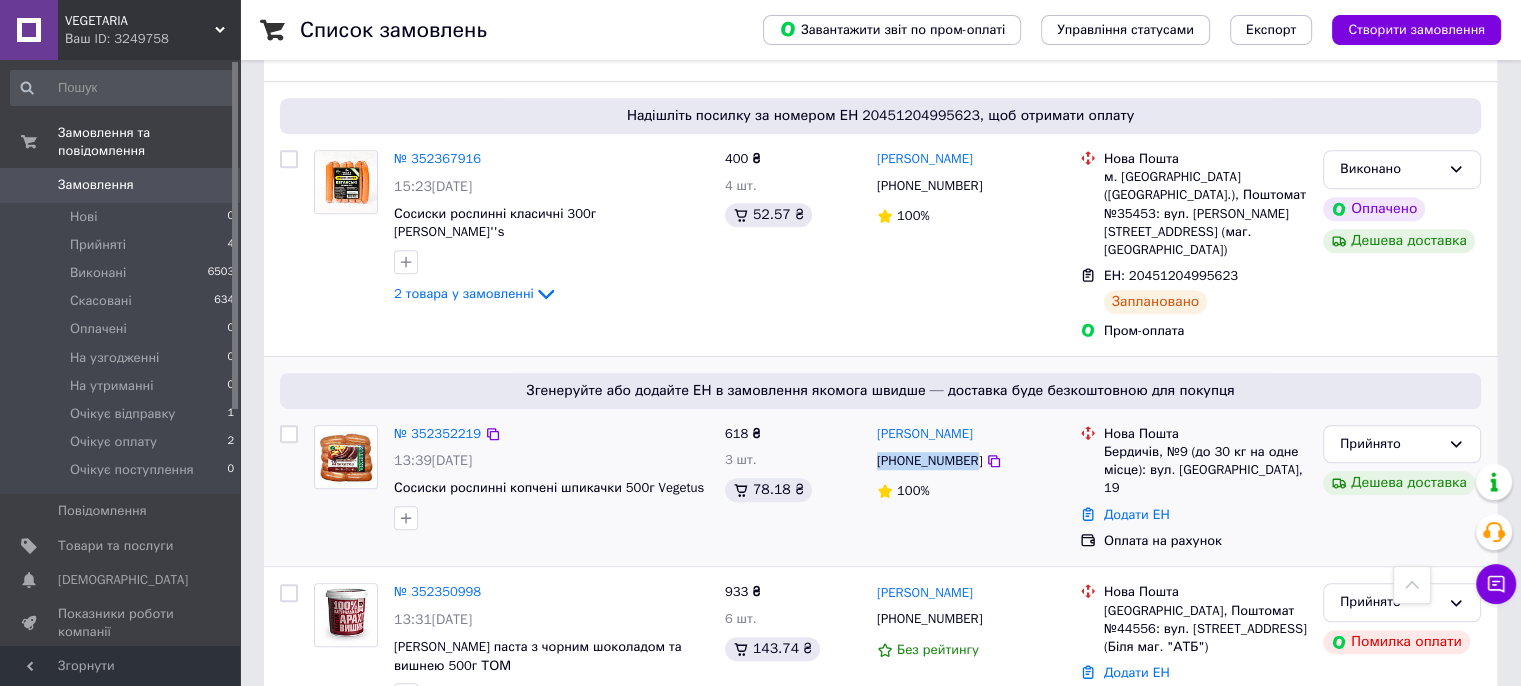 drag, startPoint x: 967, startPoint y: 407, endPoint x: 884, endPoint y: 402, distance: 83.15047 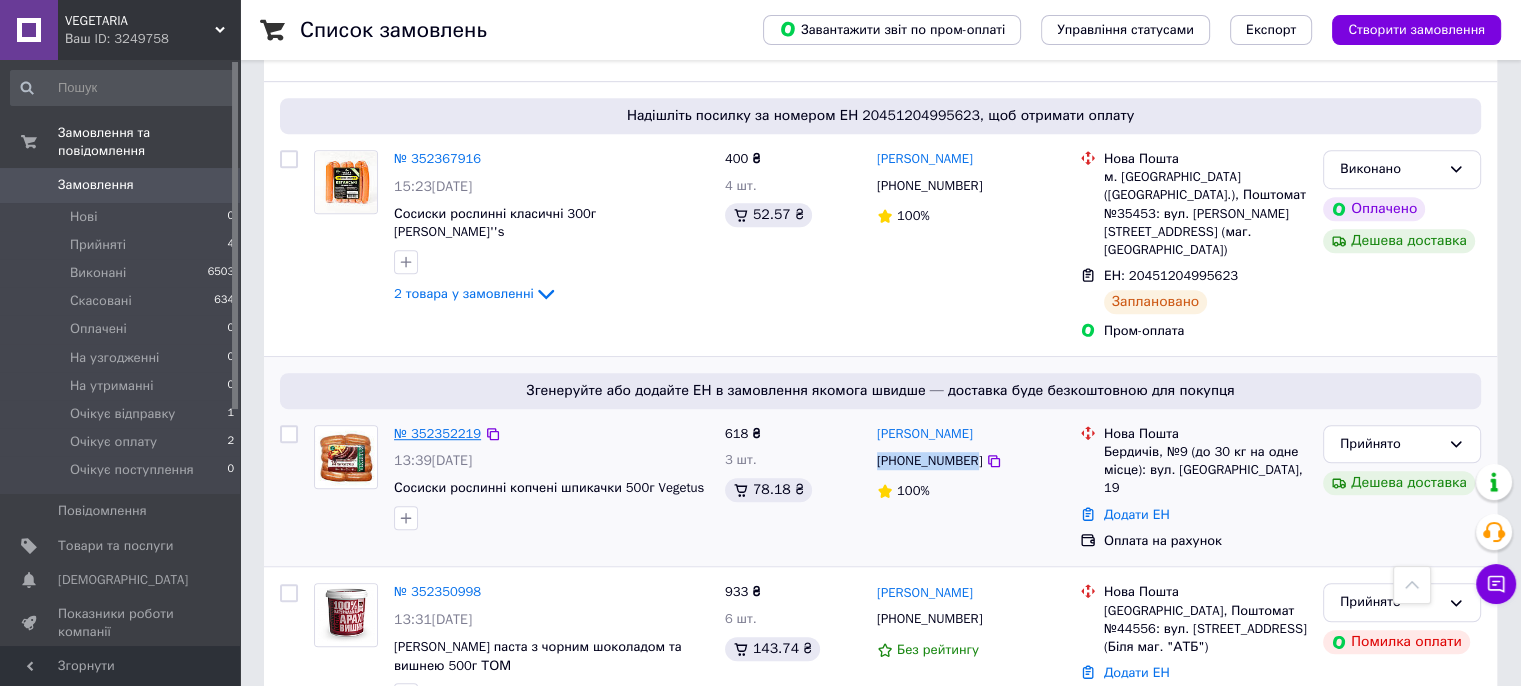 click on "№ 352352219" at bounding box center [437, 433] 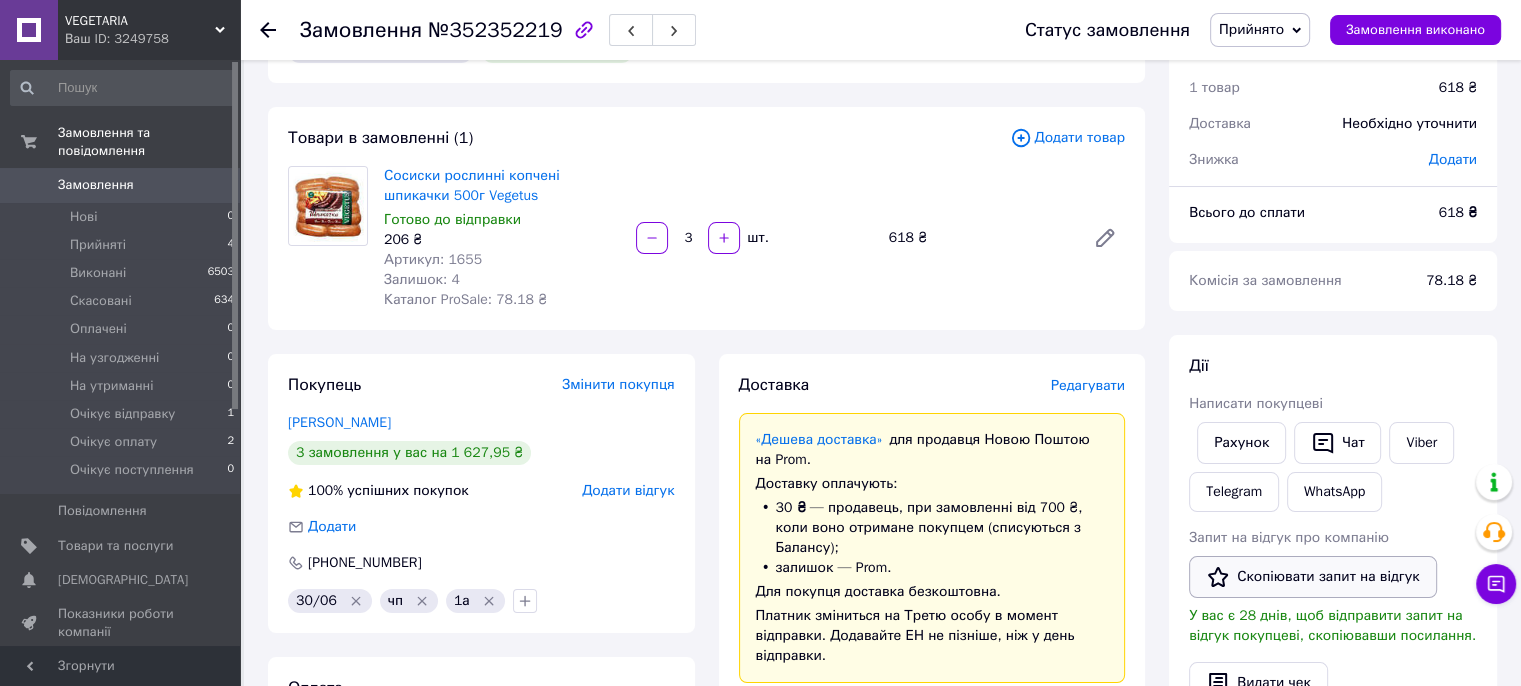 scroll, scrollTop: 0, scrollLeft: 0, axis: both 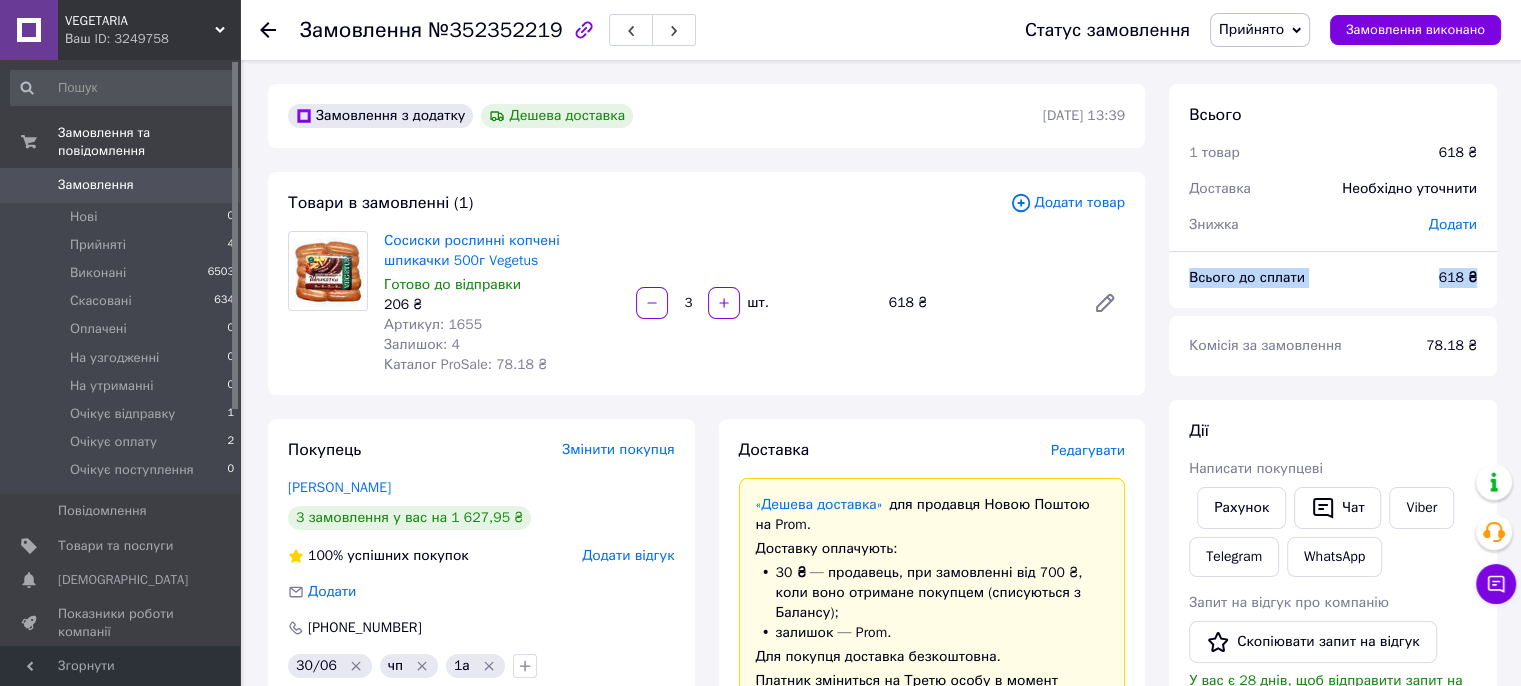 drag, startPoint x: 1185, startPoint y: 277, endPoint x: 1477, endPoint y: 272, distance: 292.04282 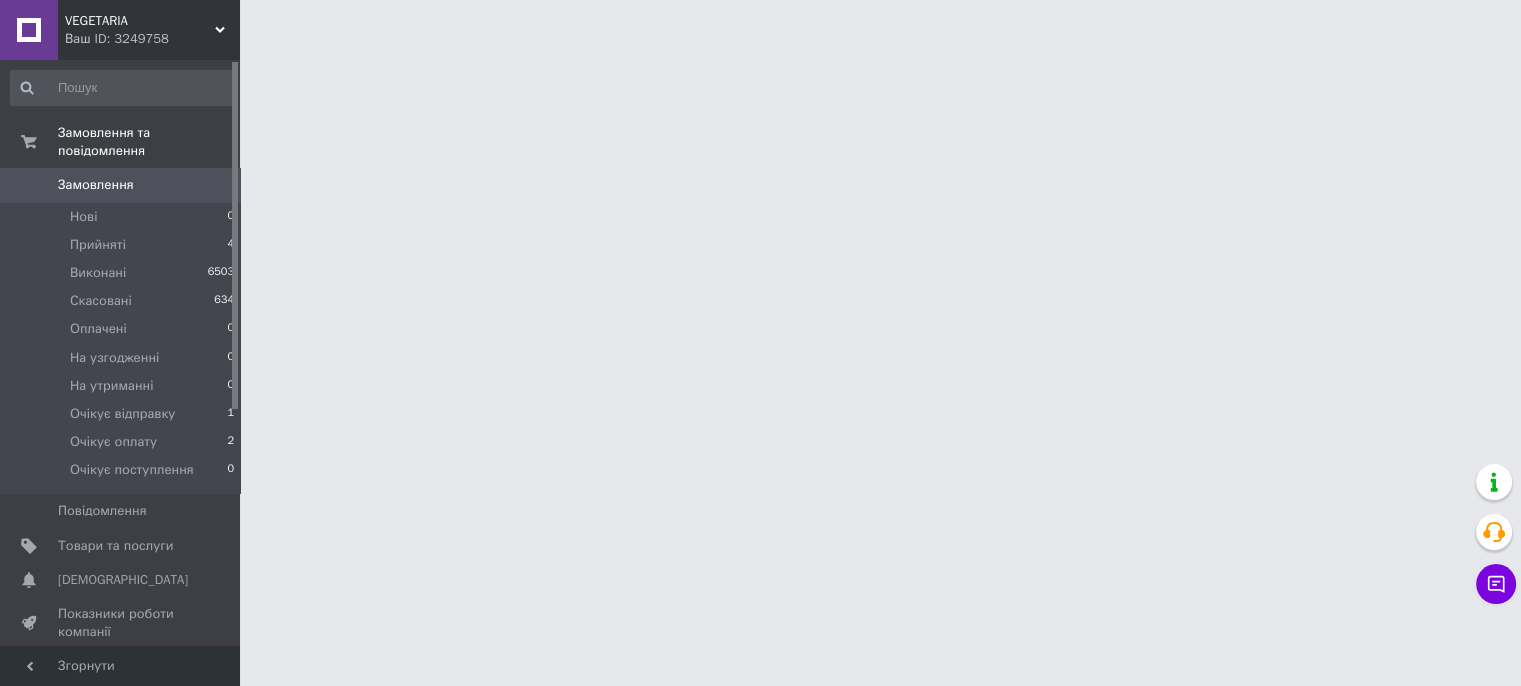 click on "Замовлення" at bounding box center [96, 185] 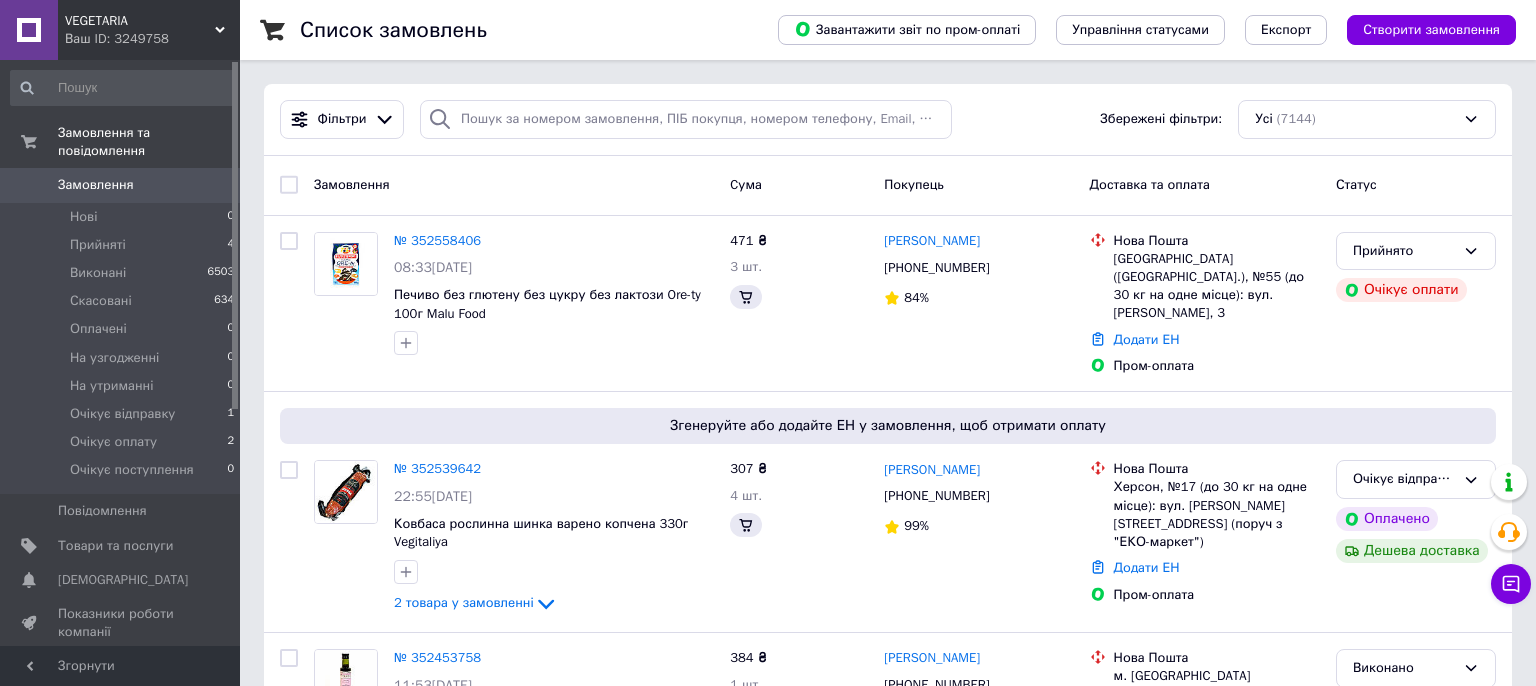 click on "Замовлення" at bounding box center (96, 185) 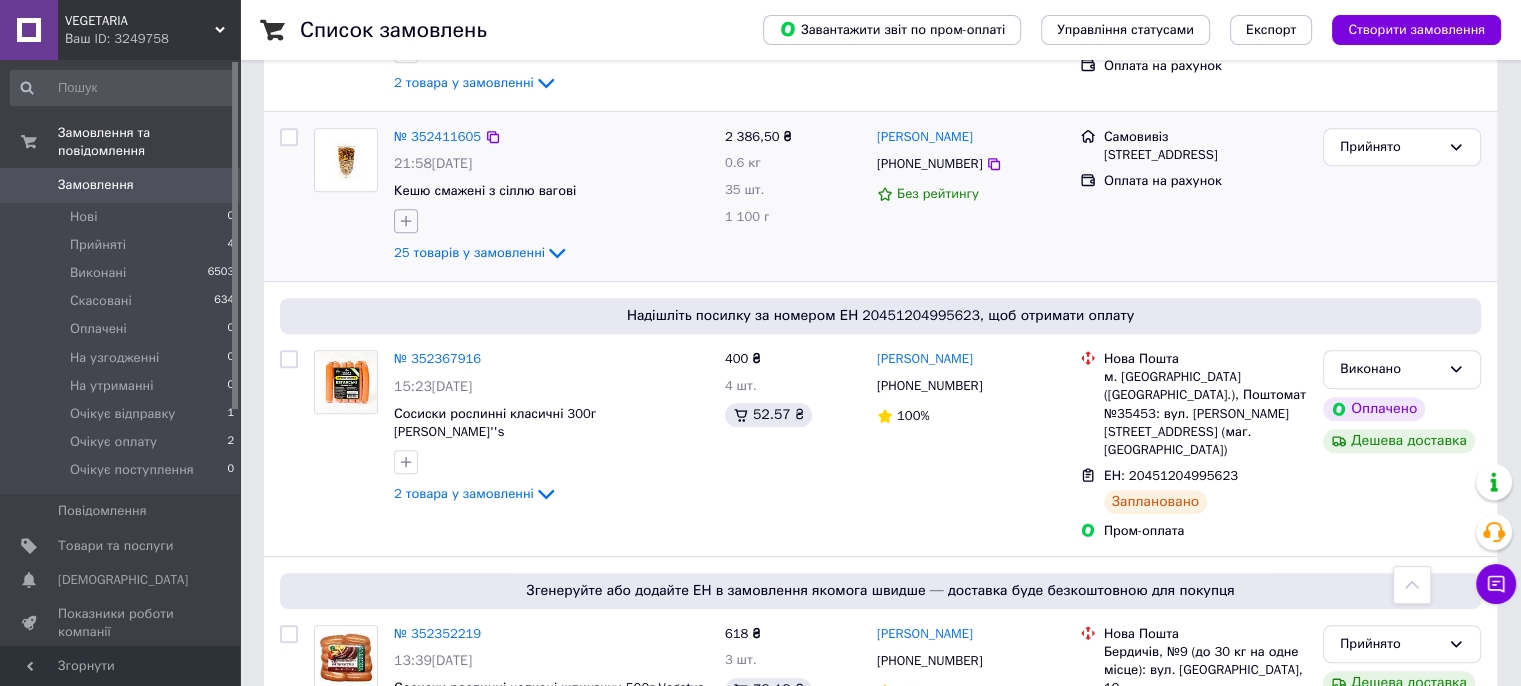 scroll, scrollTop: 1100, scrollLeft: 0, axis: vertical 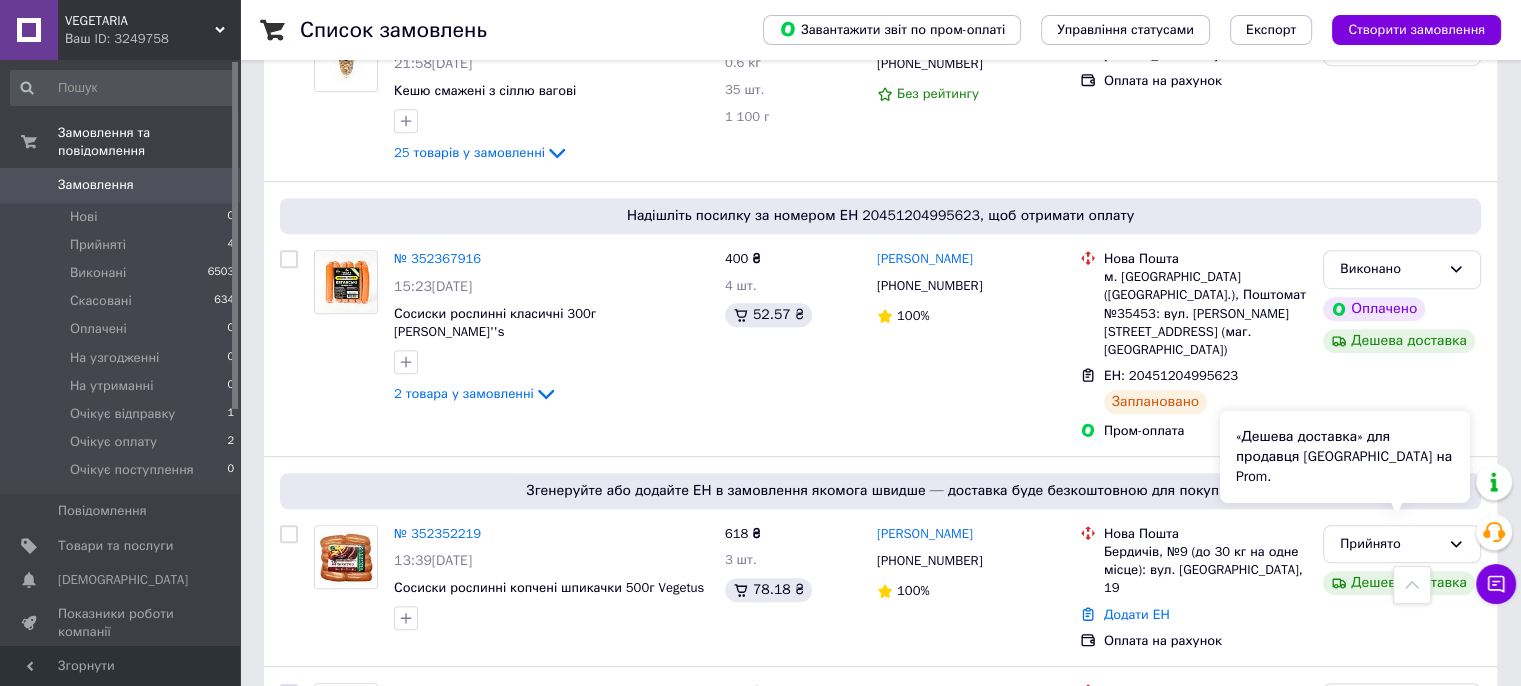 click on "«Дешева доставка» для продавця [GEOGRAPHIC_DATA] на Prom." at bounding box center [1345, 457] 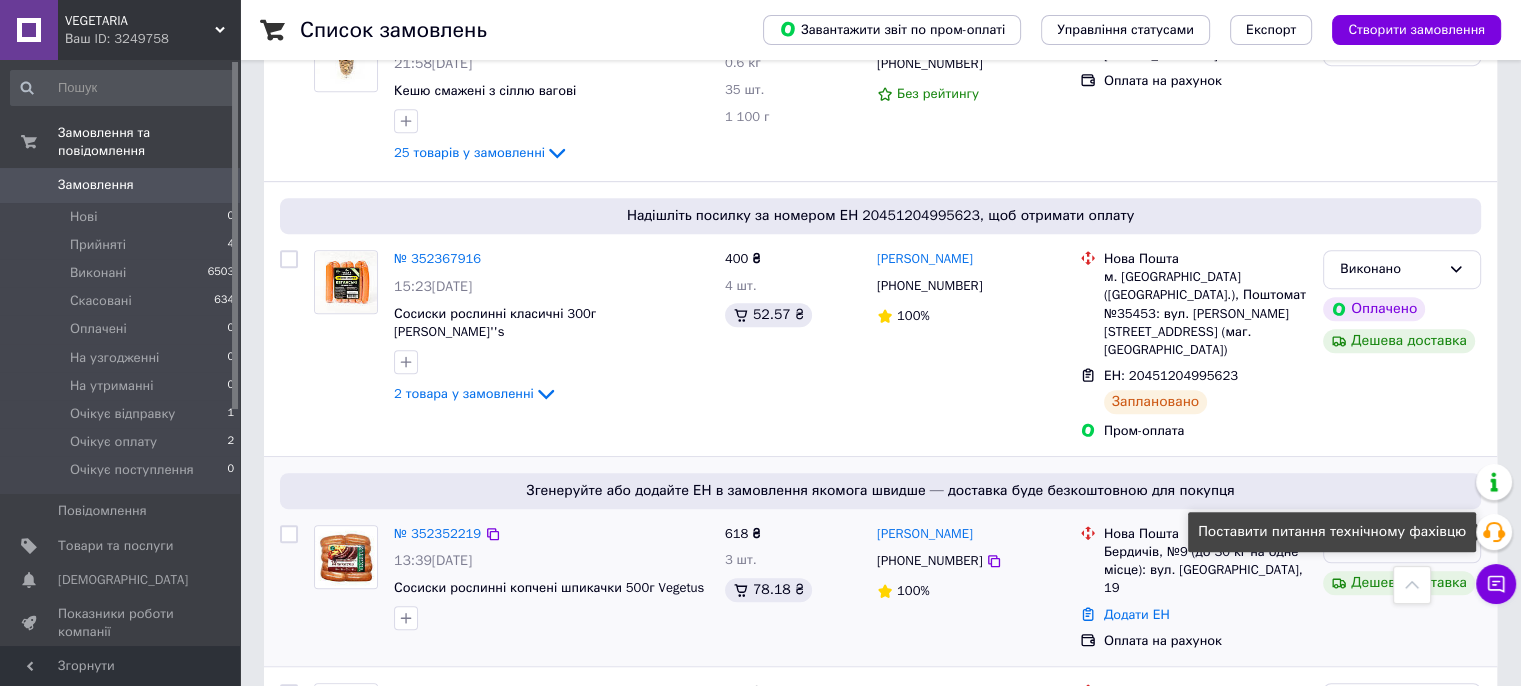 click 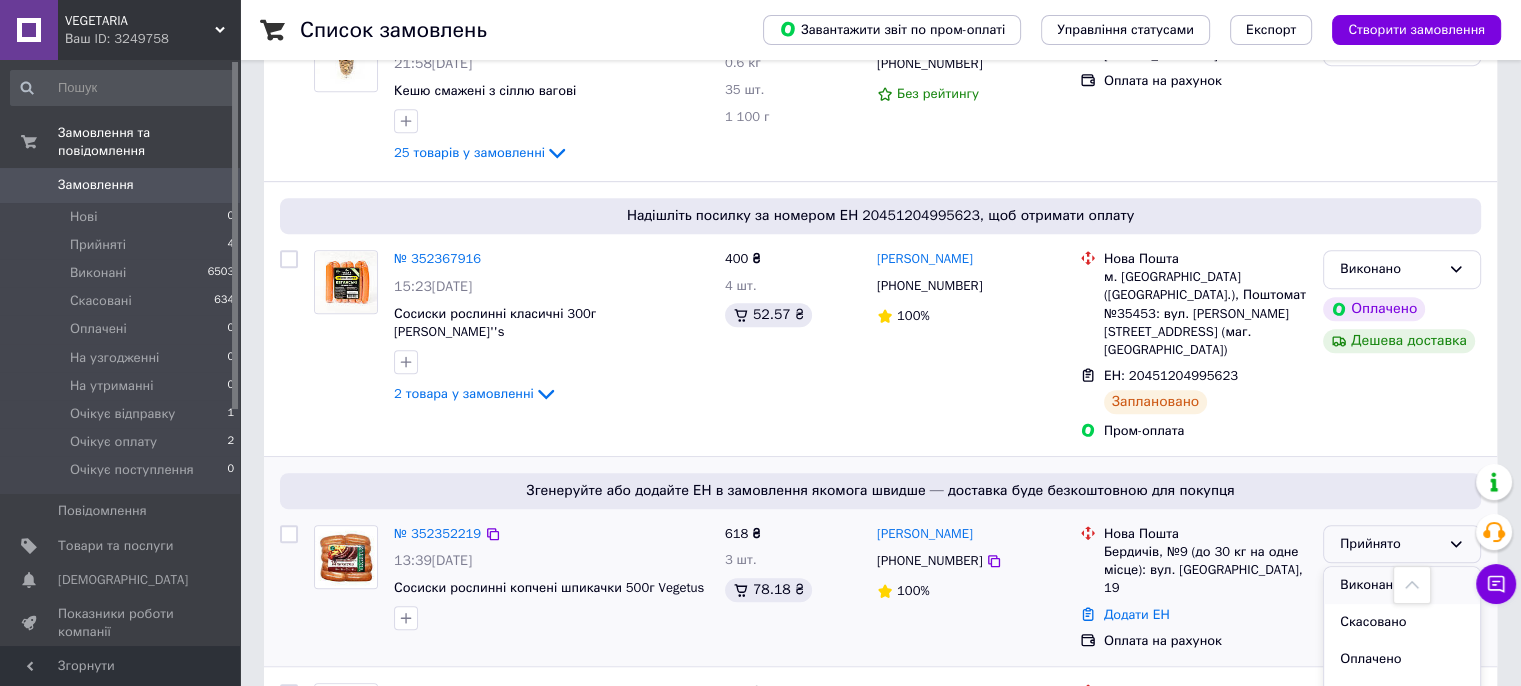 scroll, scrollTop: 126, scrollLeft: 0, axis: vertical 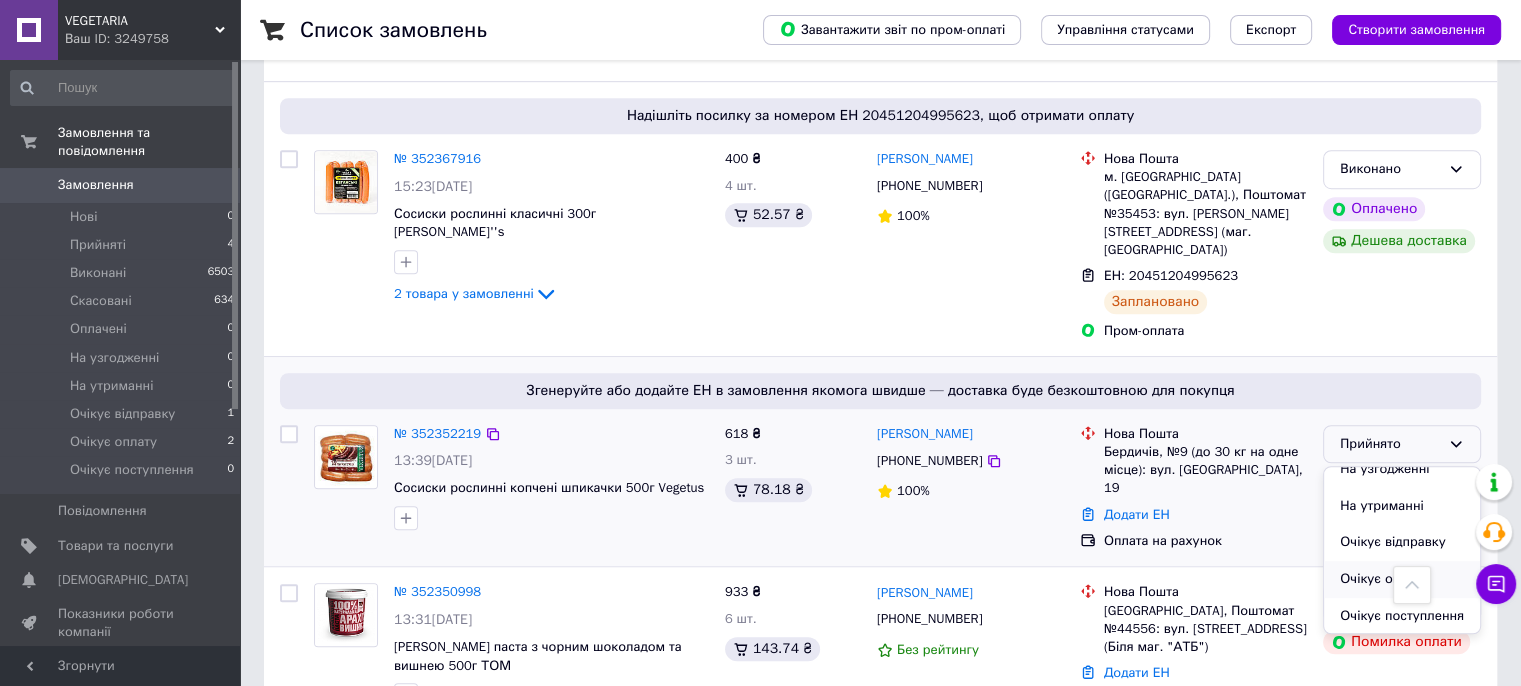 click on "Очікує оплату" at bounding box center [1402, 579] 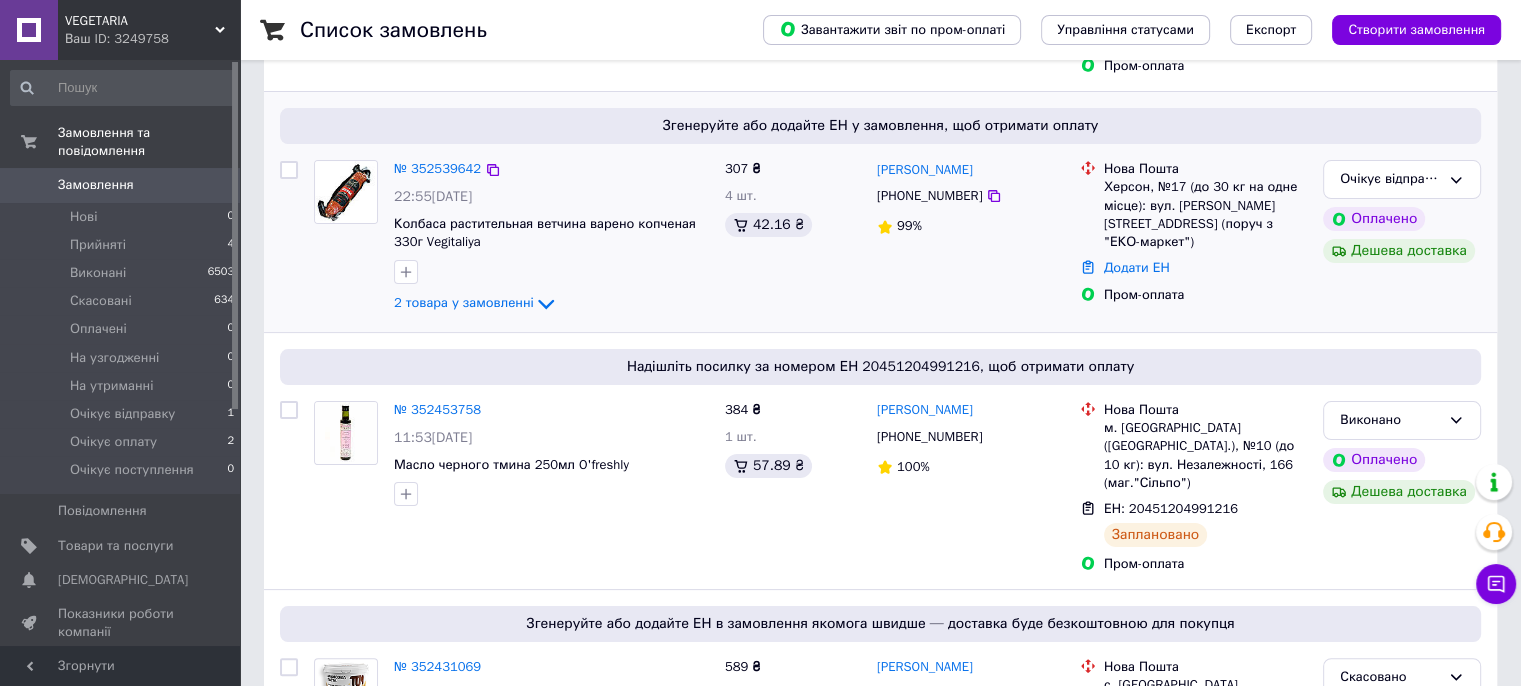 scroll, scrollTop: 200, scrollLeft: 0, axis: vertical 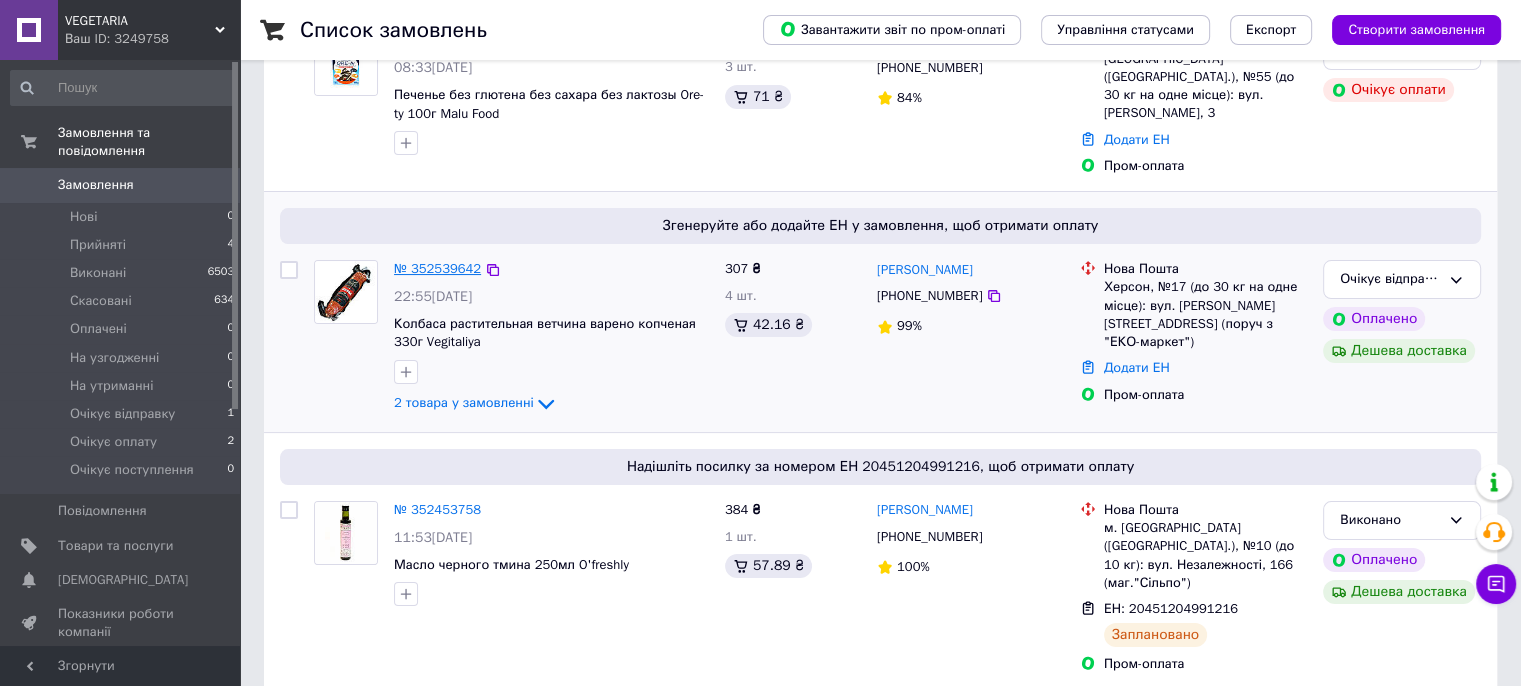 click on "№ 352539642" at bounding box center [437, 268] 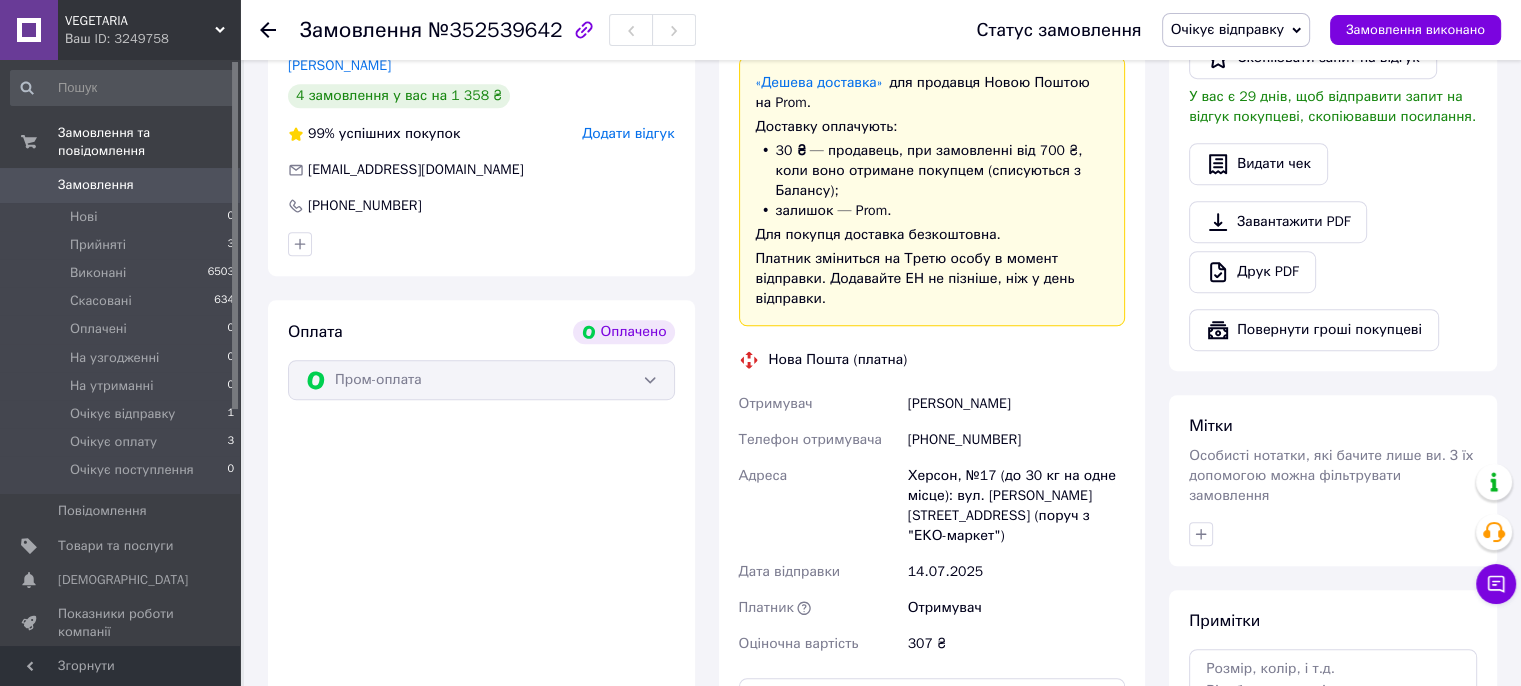 scroll, scrollTop: 1500, scrollLeft: 0, axis: vertical 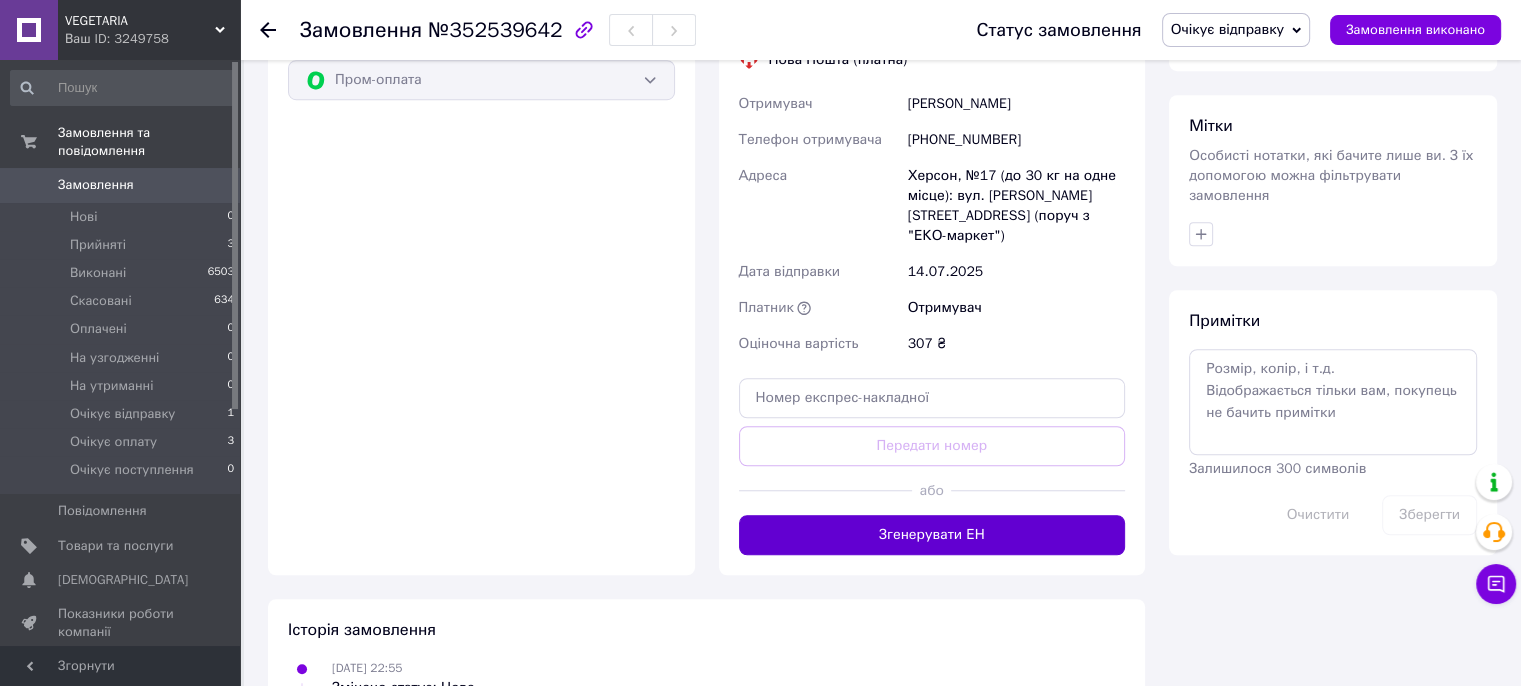 click on "Згенерувати ЕН" at bounding box center (932, 535) 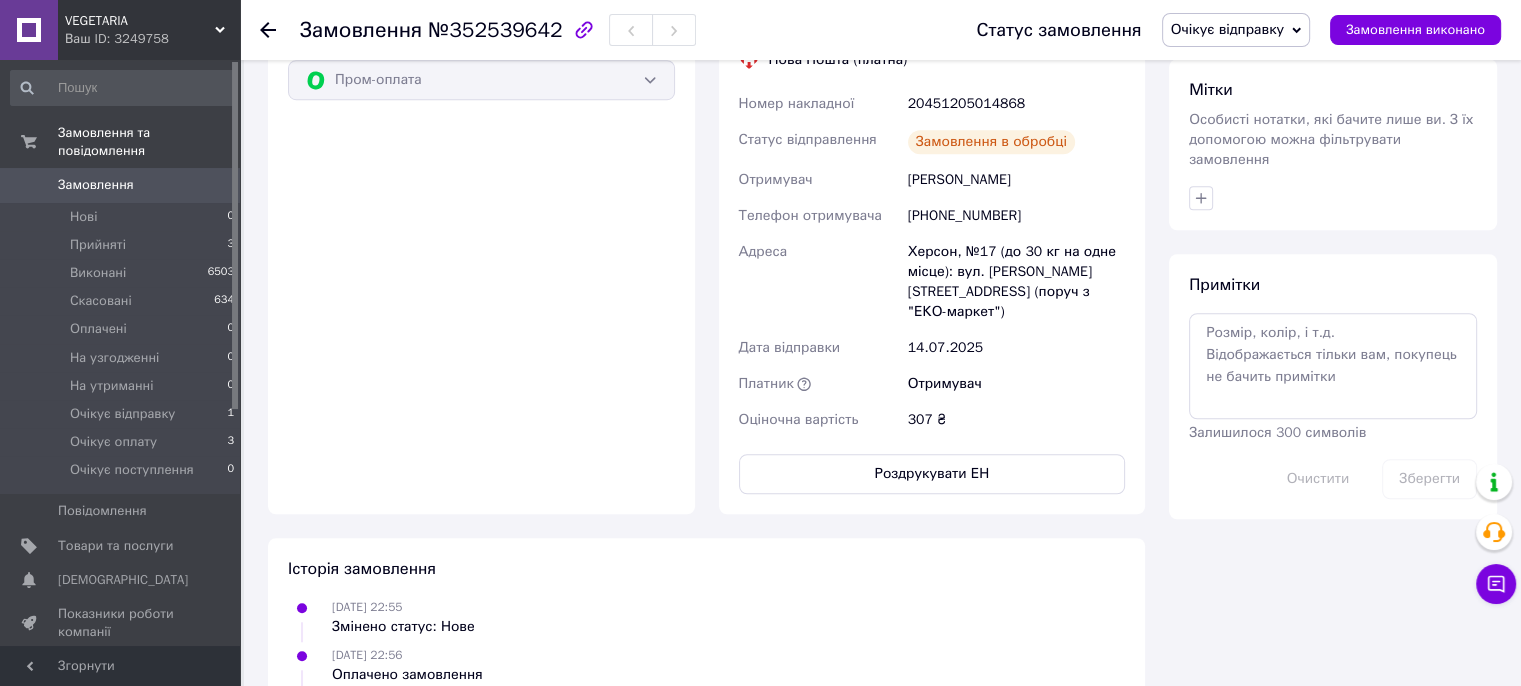 click on "Замовлення" at bounding box center [96, 185] 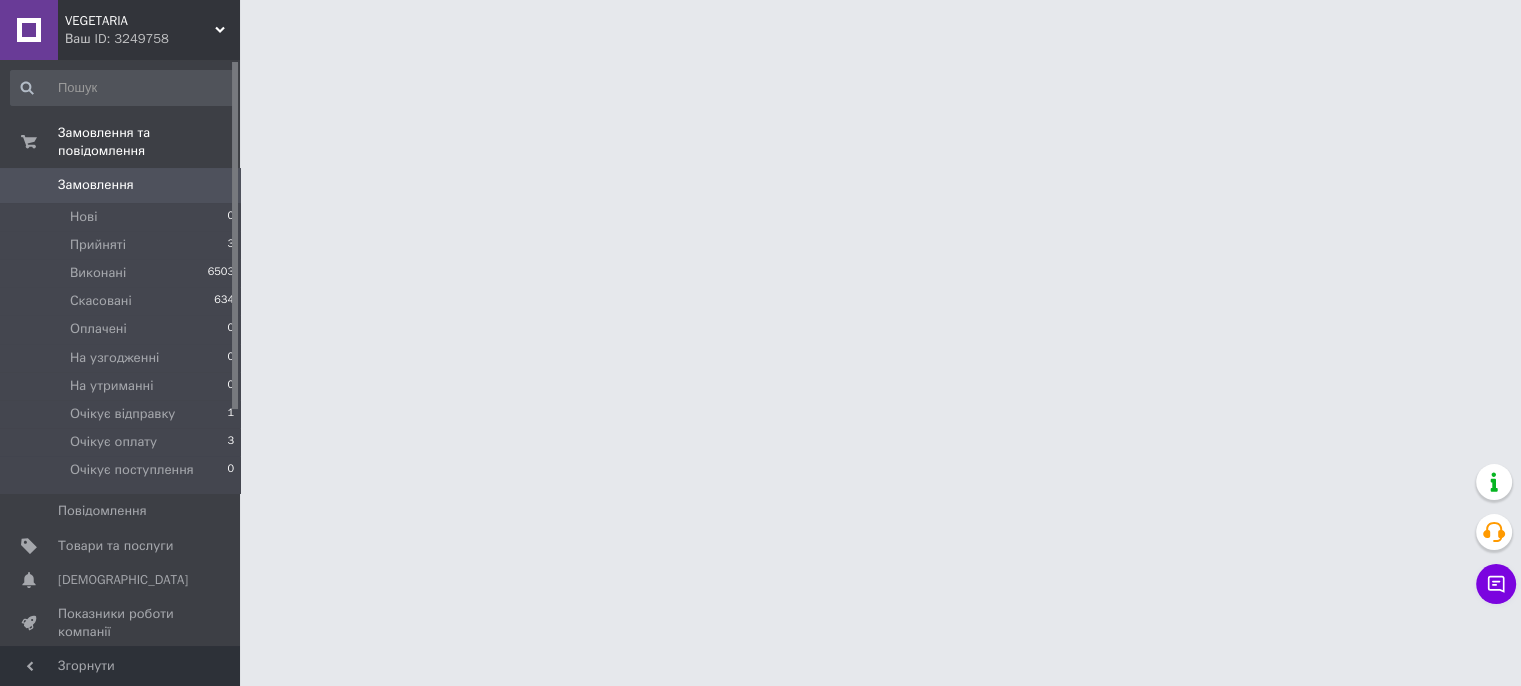 scroll, scrollTop: 0, scrollLeft: 0, axis: both 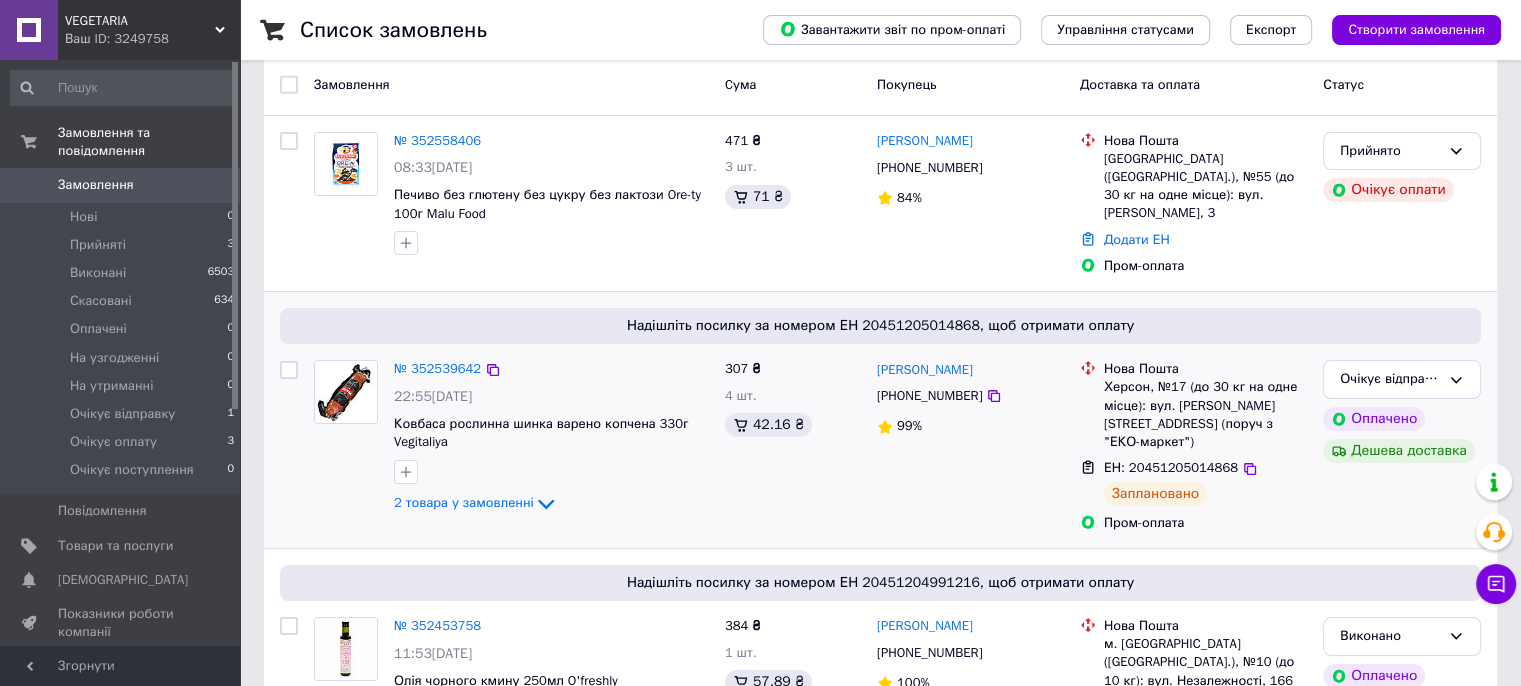 click at bounding box center (289, 370) 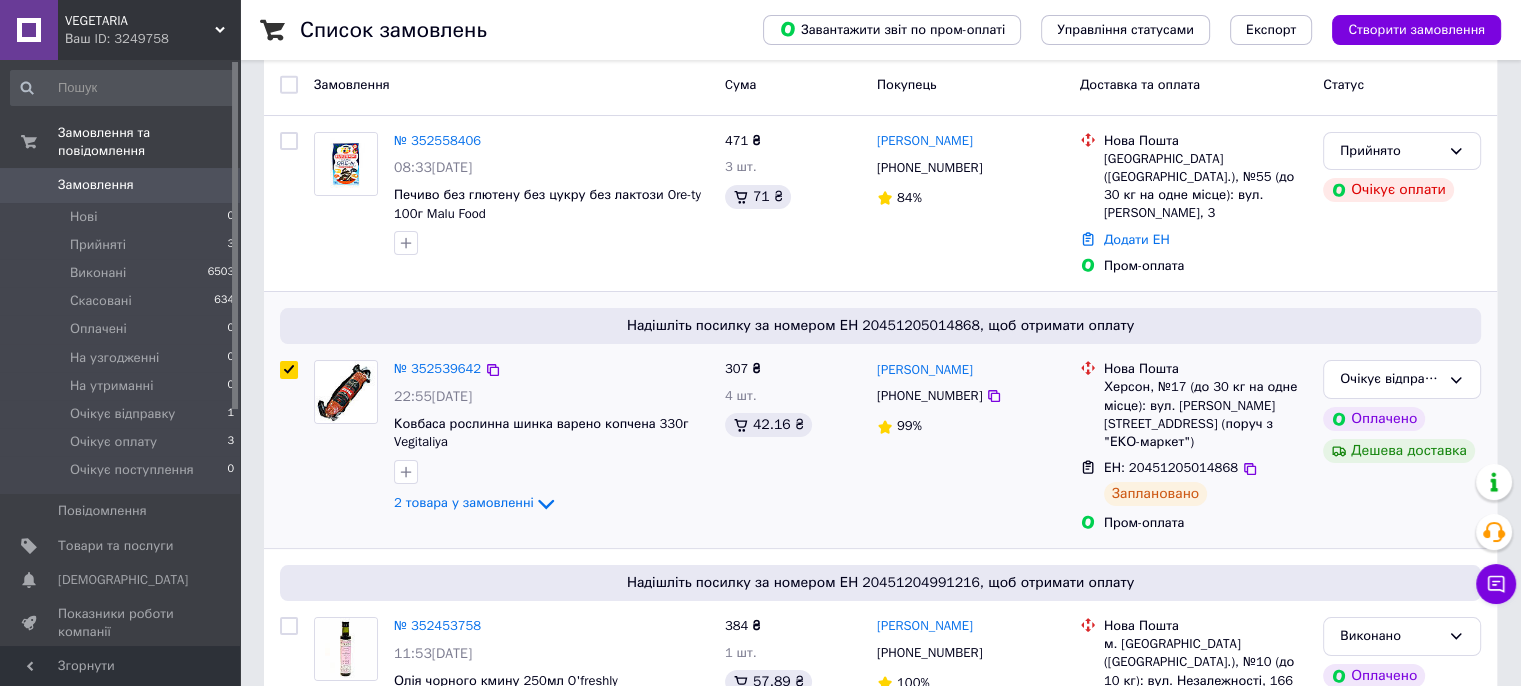 checkbox on "true" 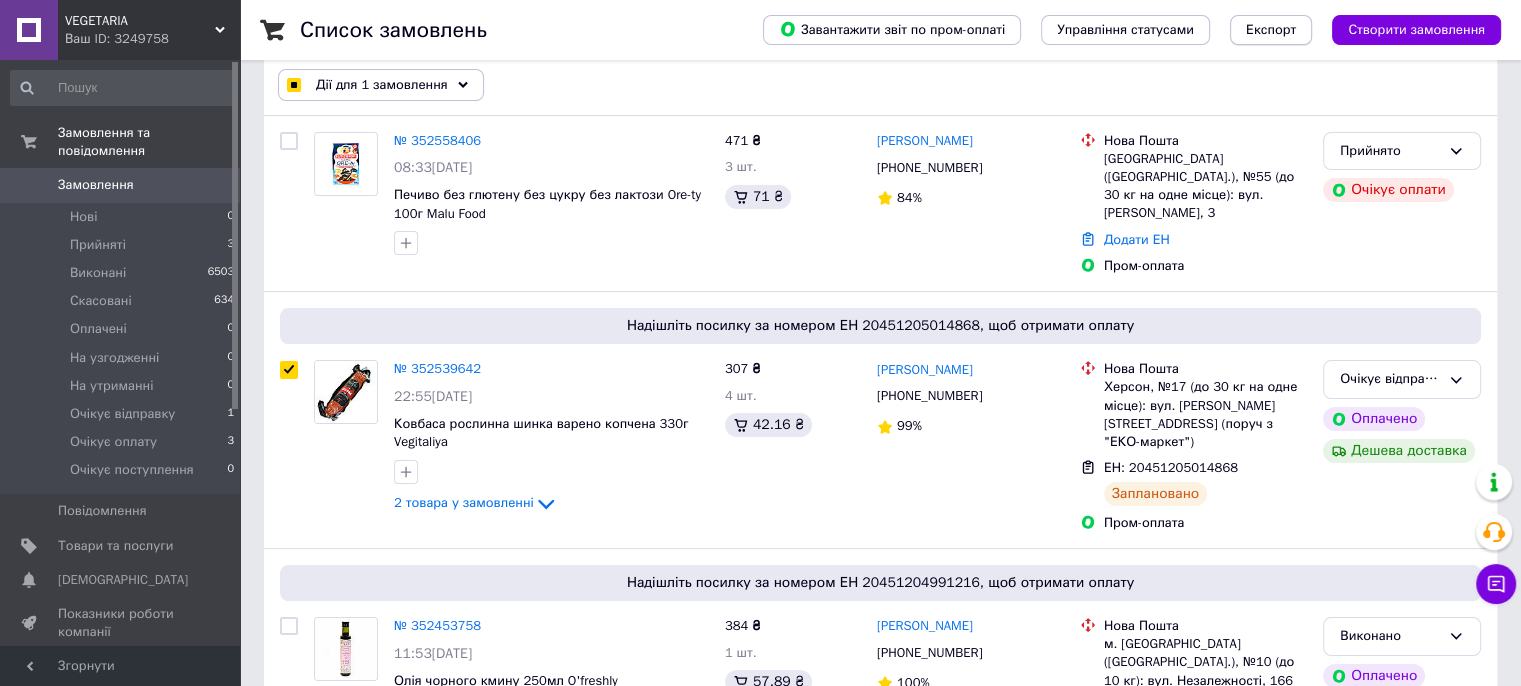 click on "Експорт" at bounding box center (1271, 30) 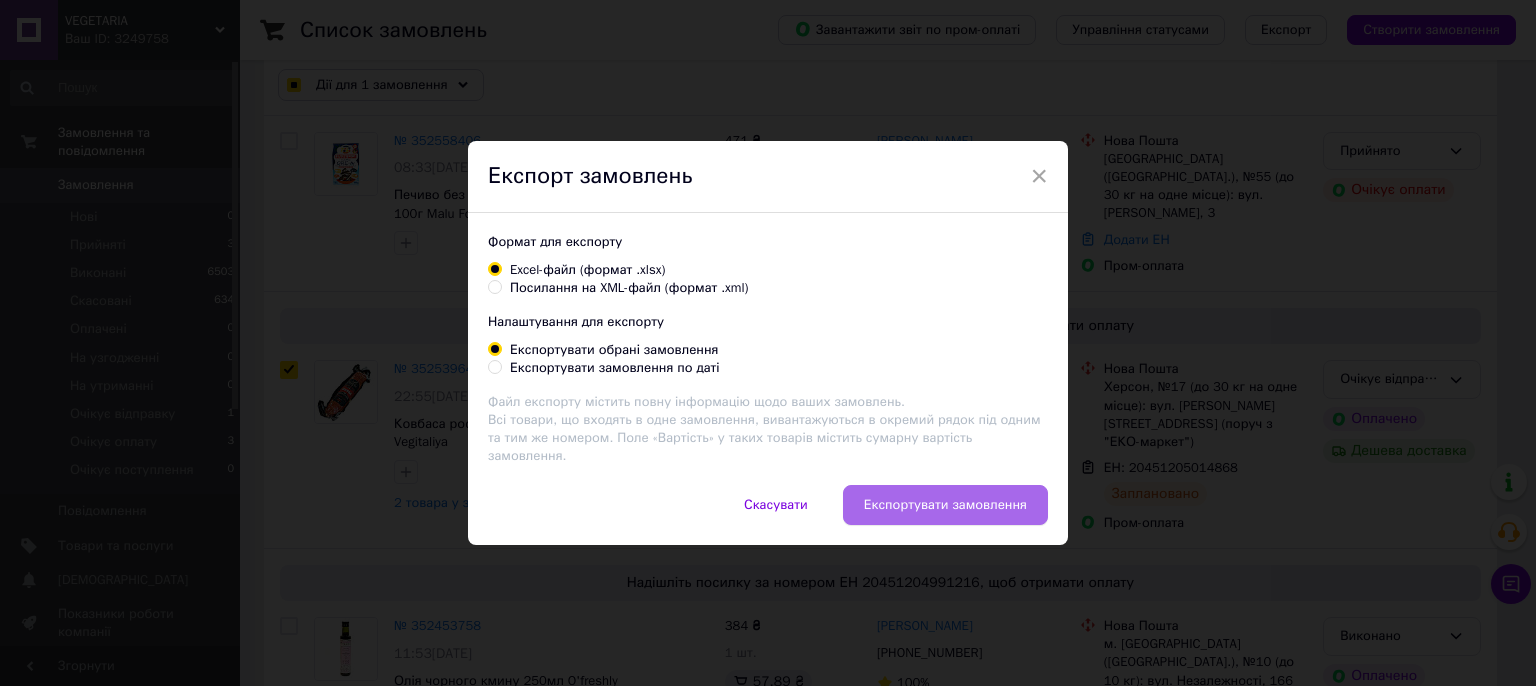 click on "Експортувати замовлення" at bounding box center (945, 505) 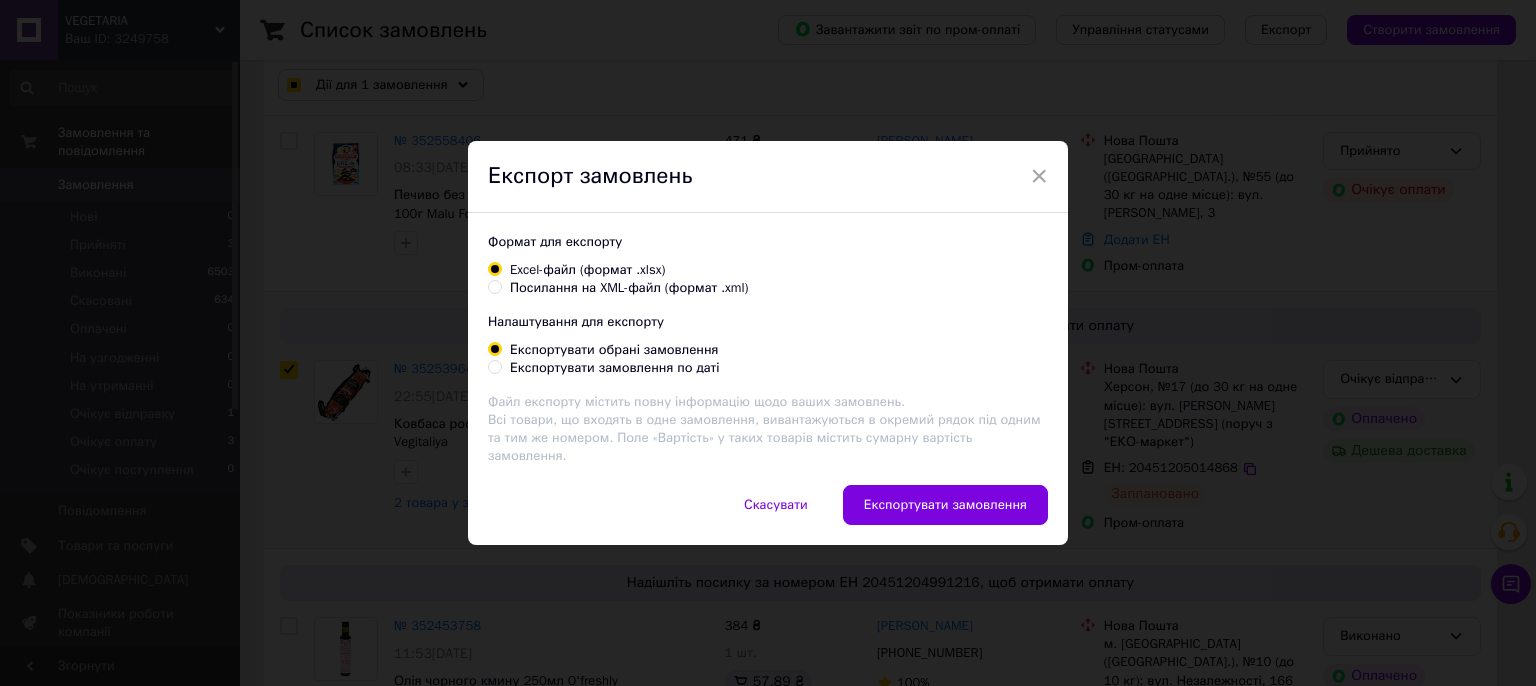 checkbox on "true" 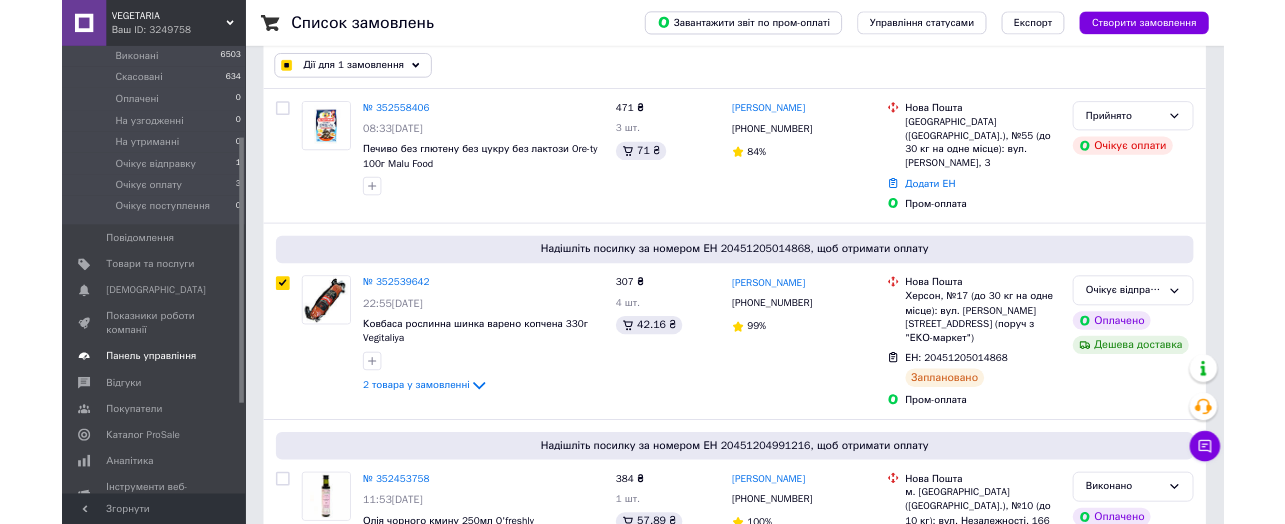 scroll, scrollTop: 300, scrollLeft: 0, axis: vertical 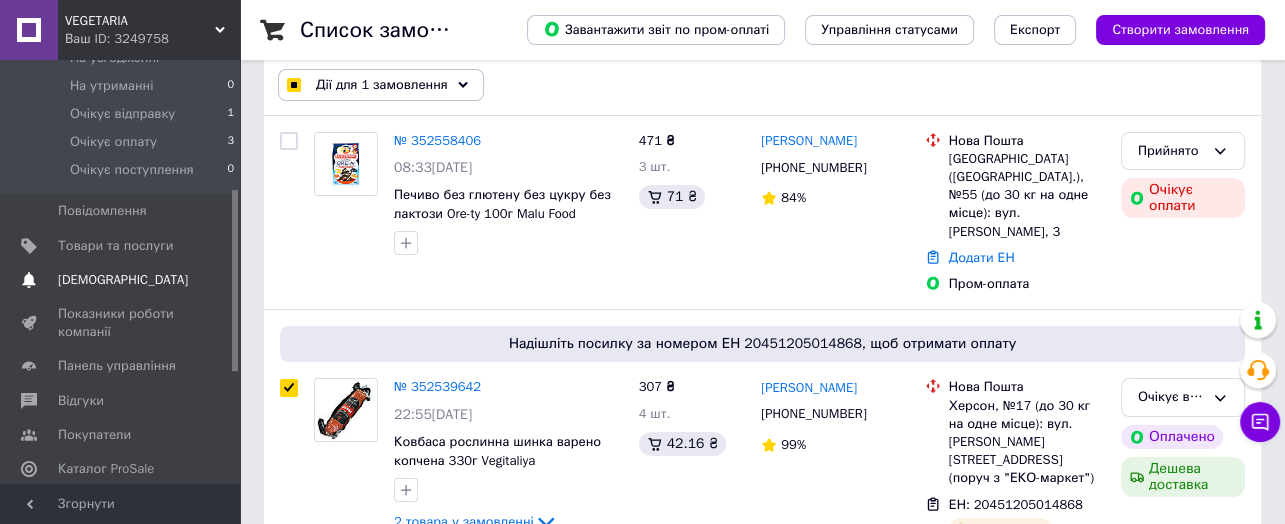 click on "[DEMOGRAPHIC_DATA]" at bounding box center [123, 280] 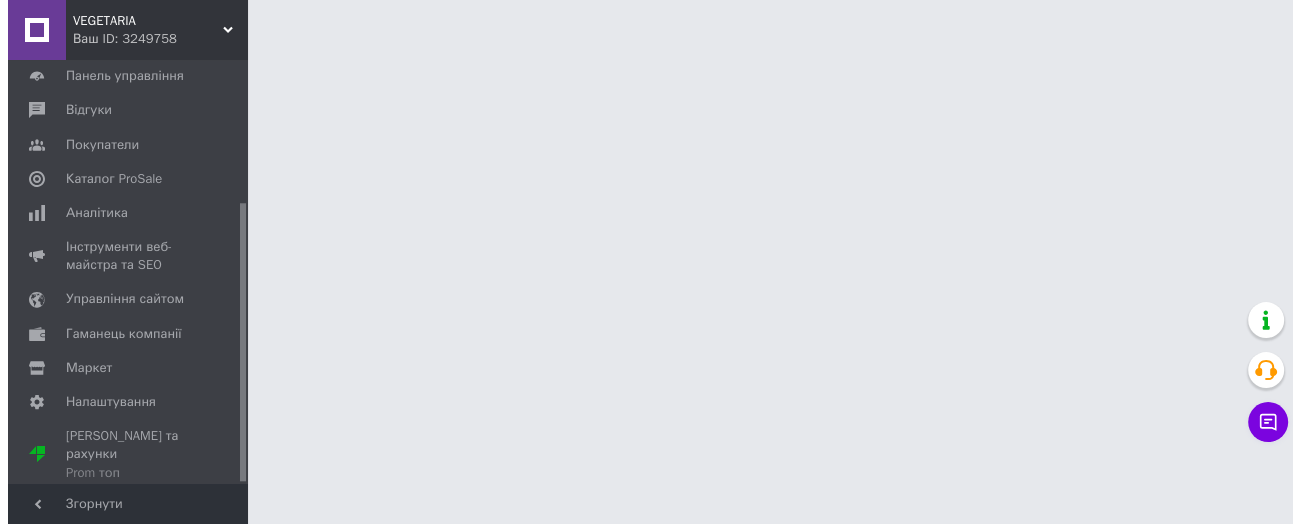 scroll, scrollTop: 0, scrollLeft: 0, axis: both 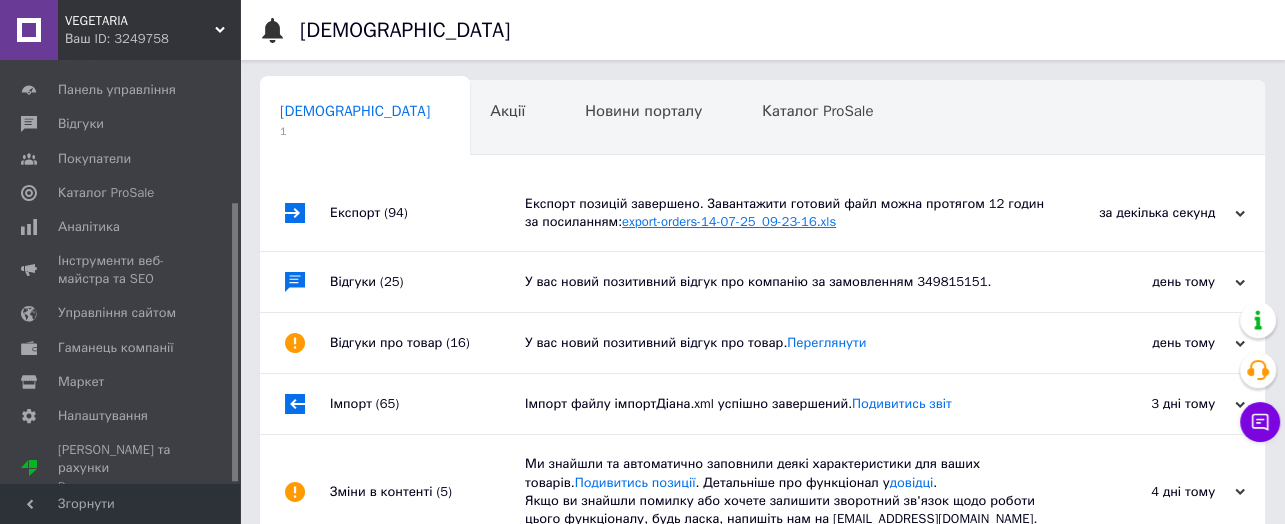 click on "export-orders-14-07-25_09-23-16.xls" at bounding box center [729, 221] 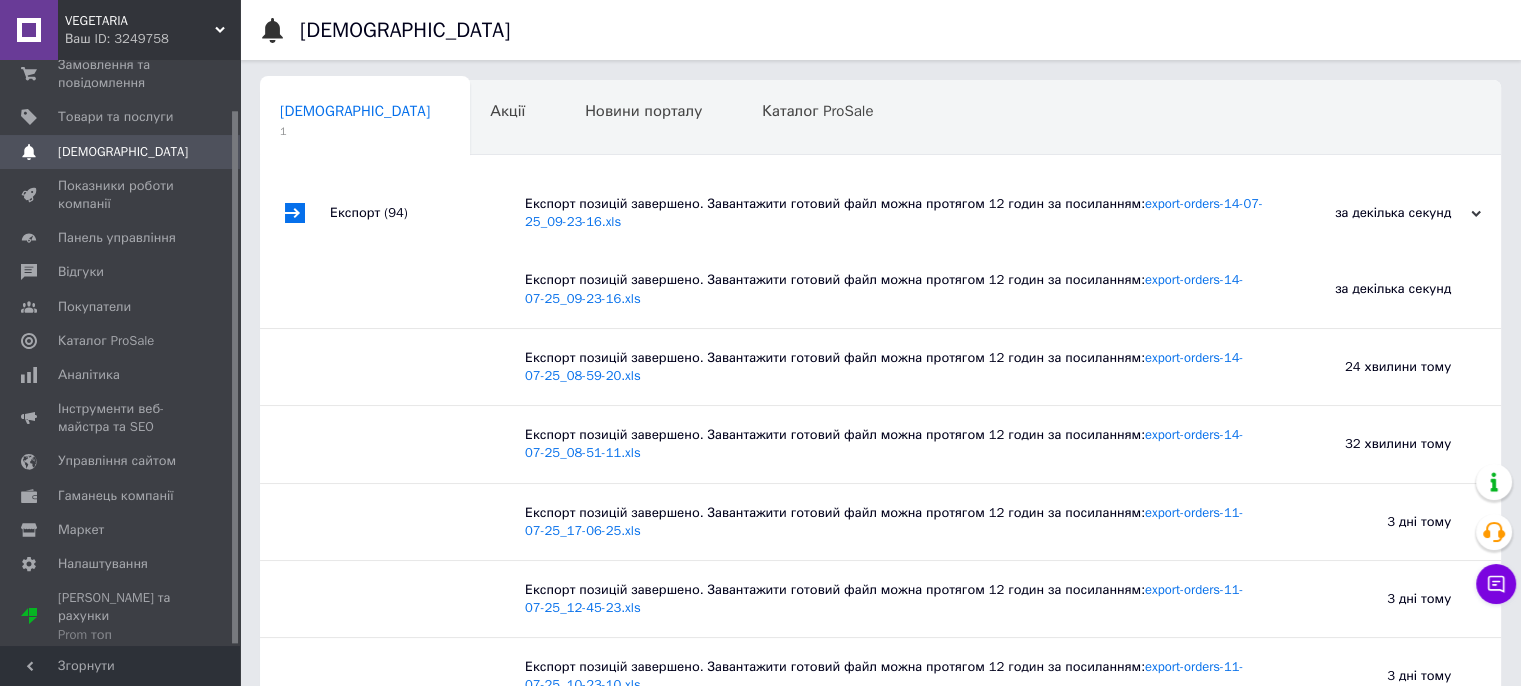 scroll, scrollTop: 55, scrollLeft: 0, axis: vertical 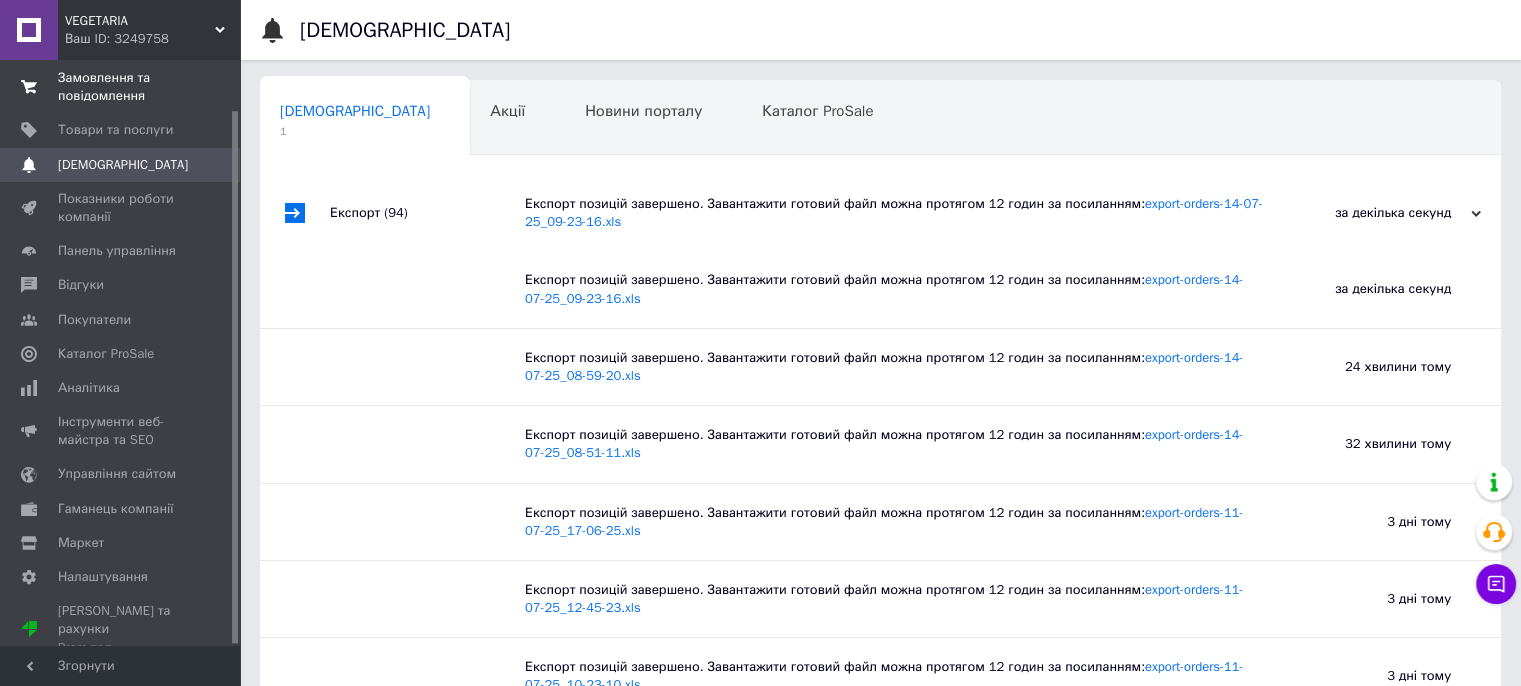 click on "Замовлення та повідомлення" at bounding box center (121, 87) 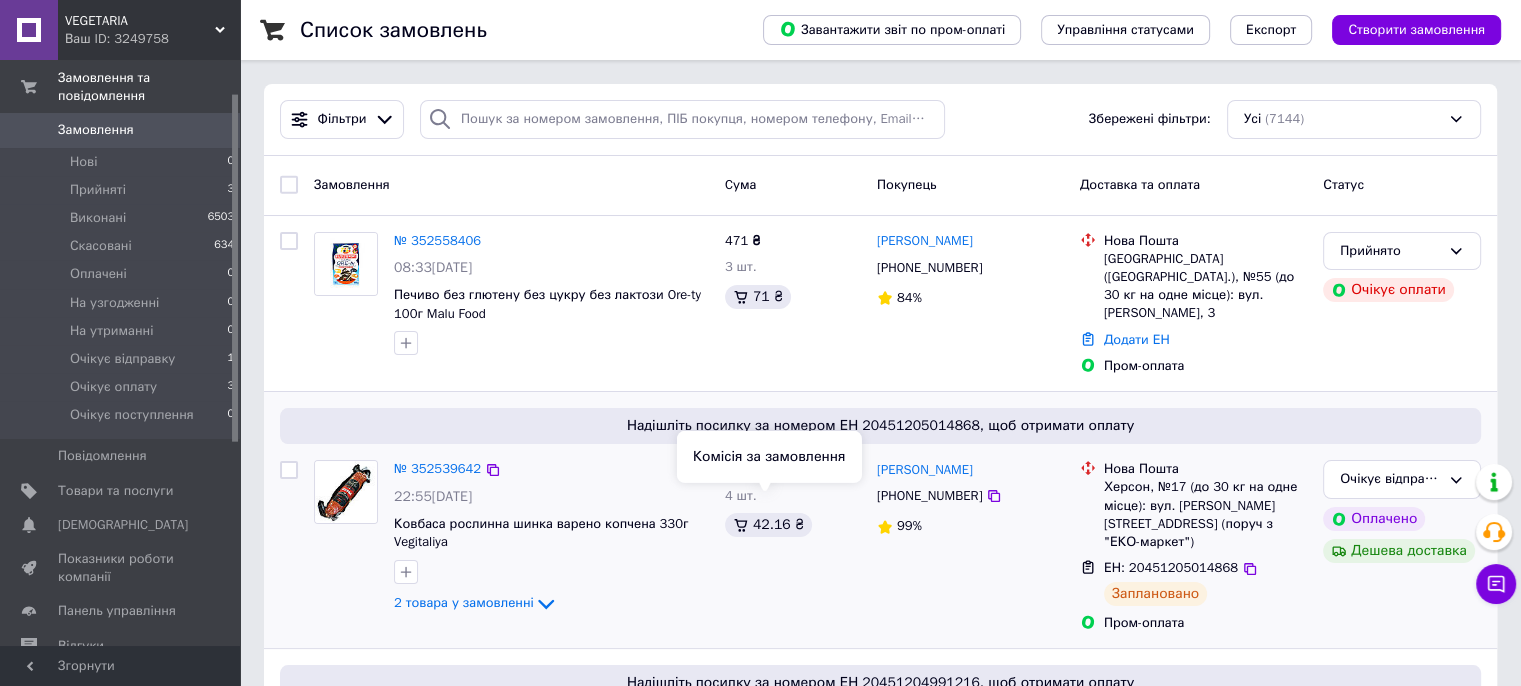 scroll, scrollTop: 100, scrollLeft: 0, axis: vertical 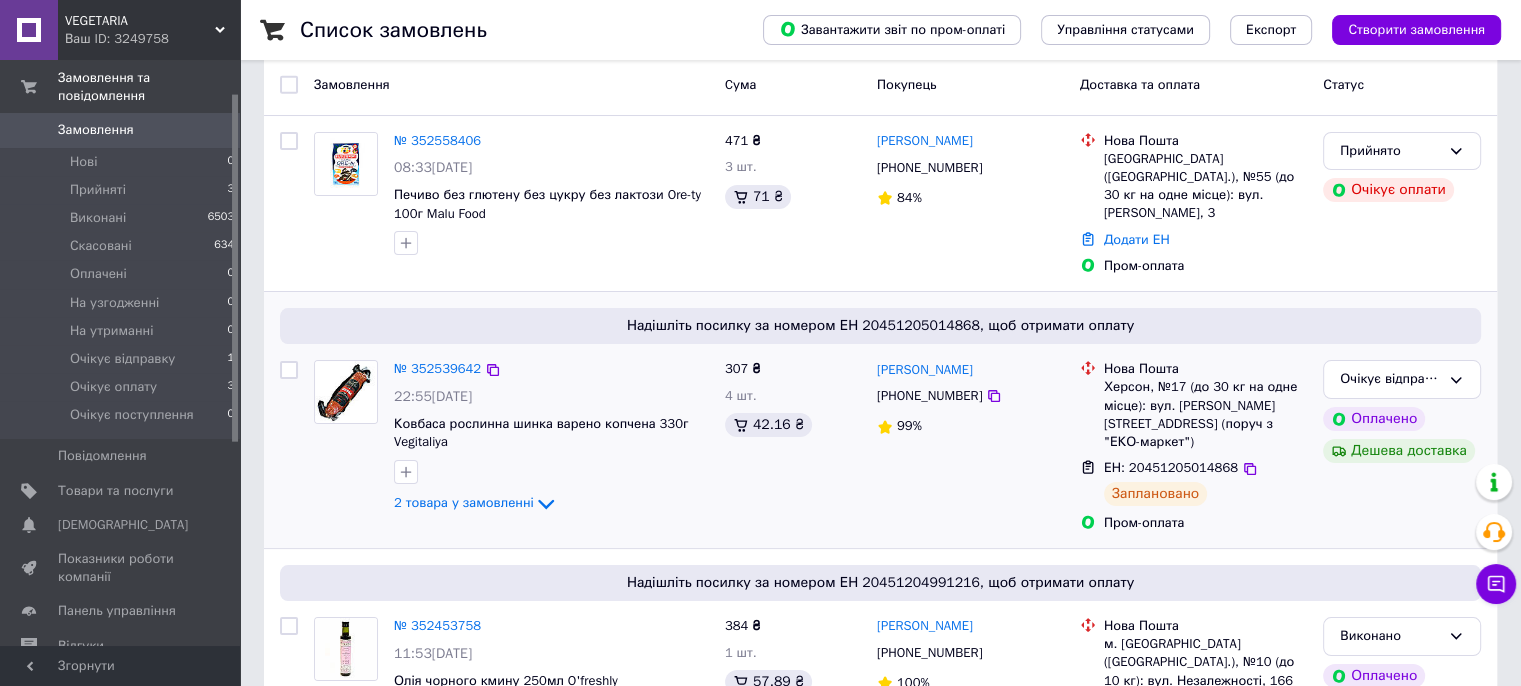 click on "[PHONE_NUMBER]" at bounding box center (929, 396) 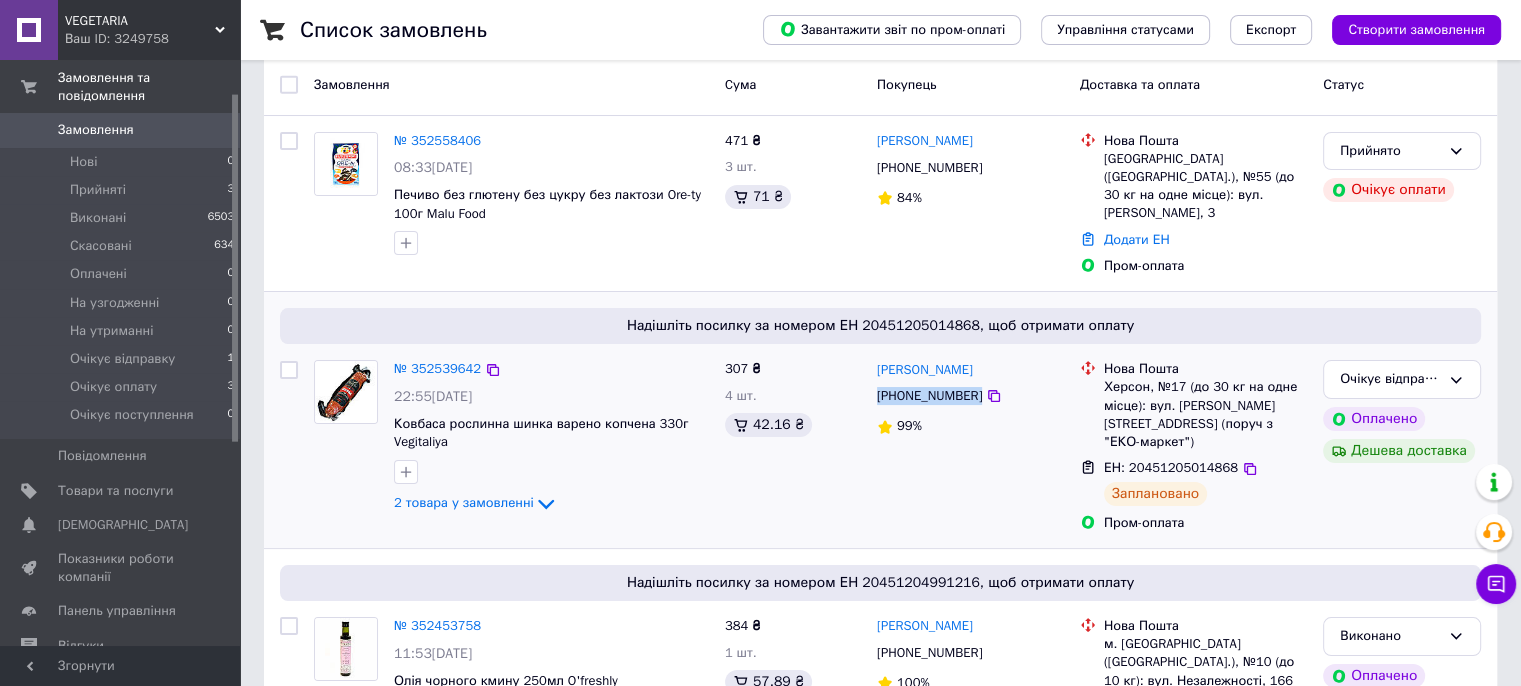 drag, startPoint x: 968, startPoint y: 378, endPoint x: 880, endPoint y: 369, distance: 88.45903 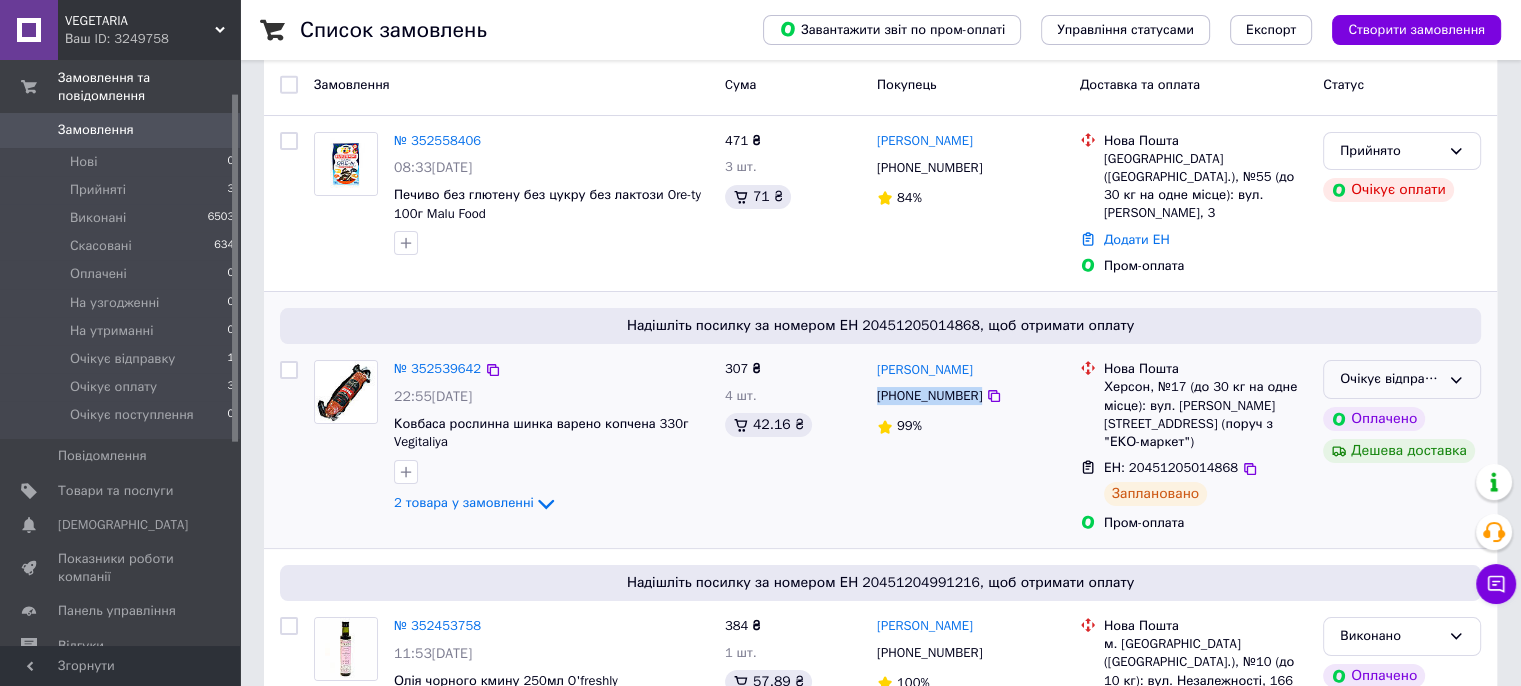 click 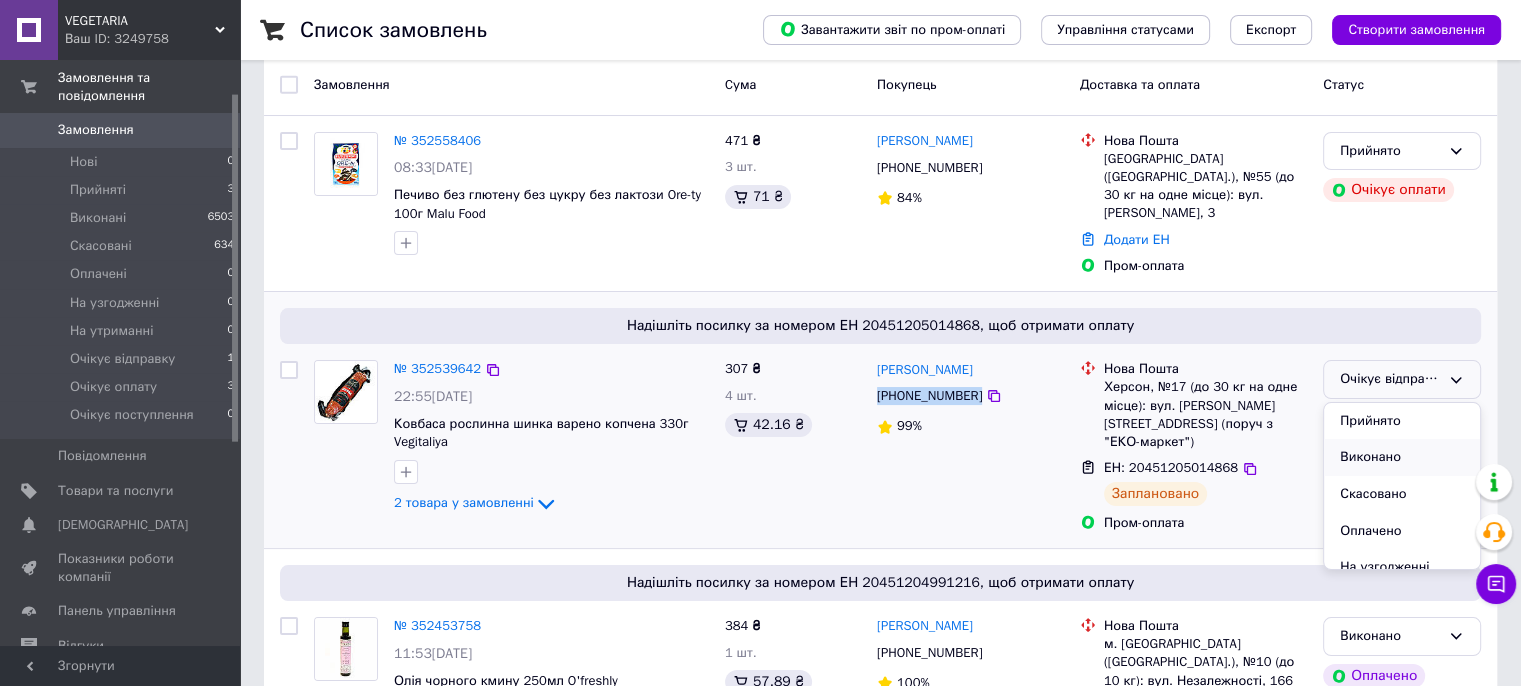 click on "Виконано" at bounding box center (1402, 457) 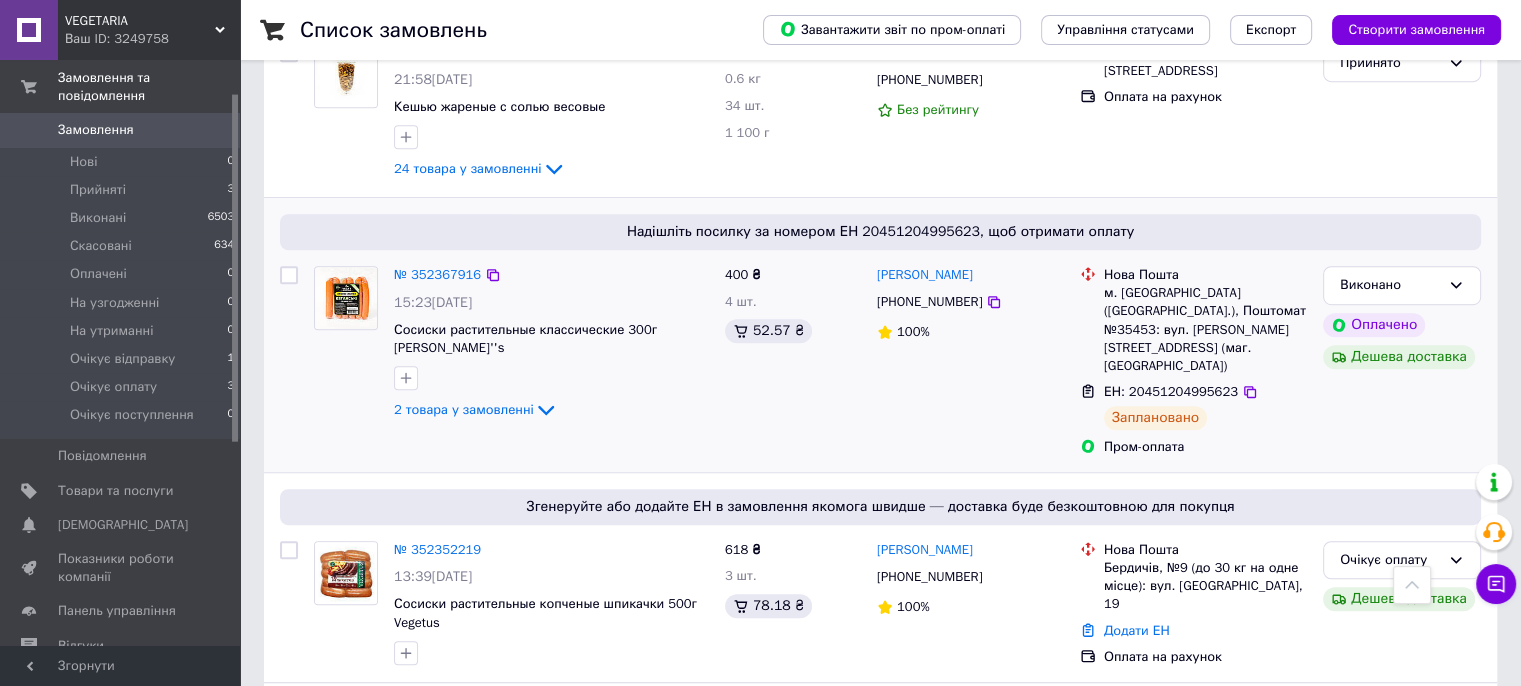 scroll, scrollTop: 1200, scrollLeft: 0, axis: vertical 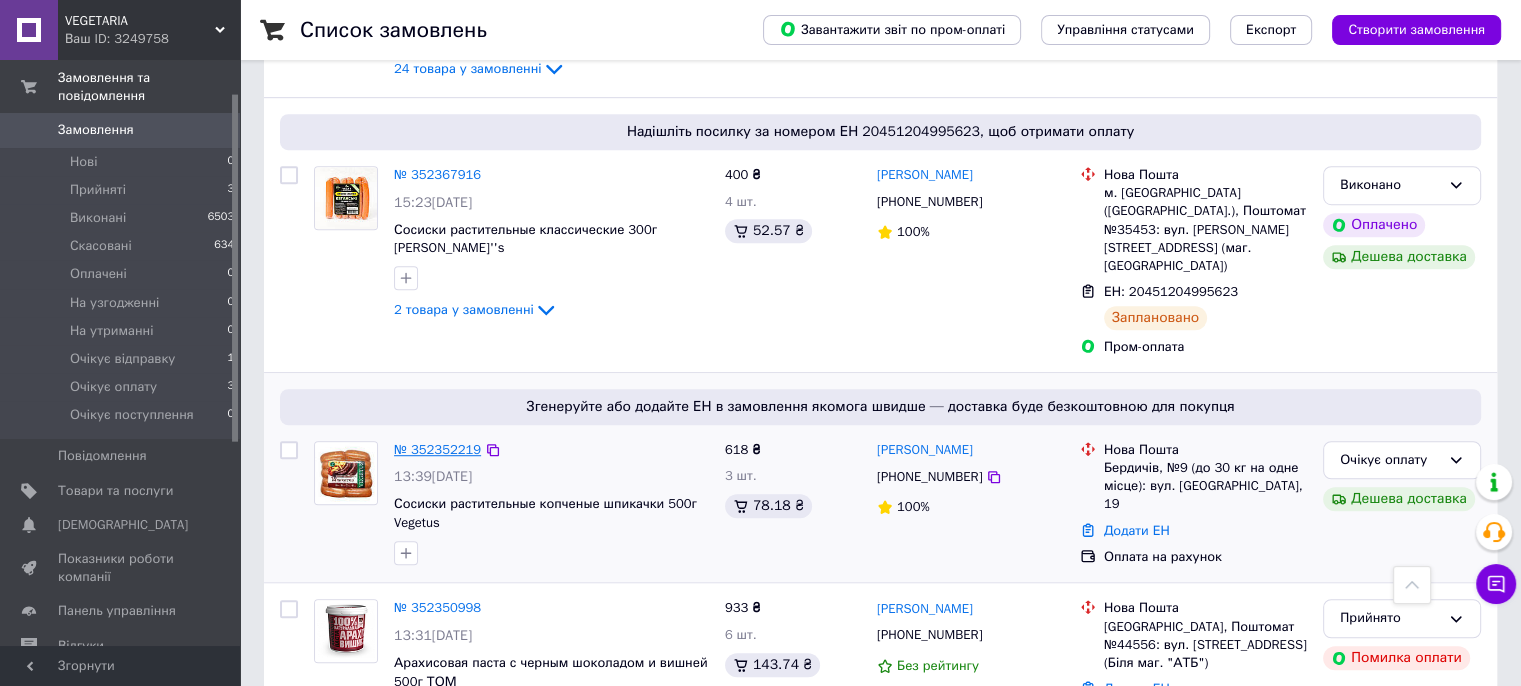click on "№ 352352219" at bounding box center (437, 449) 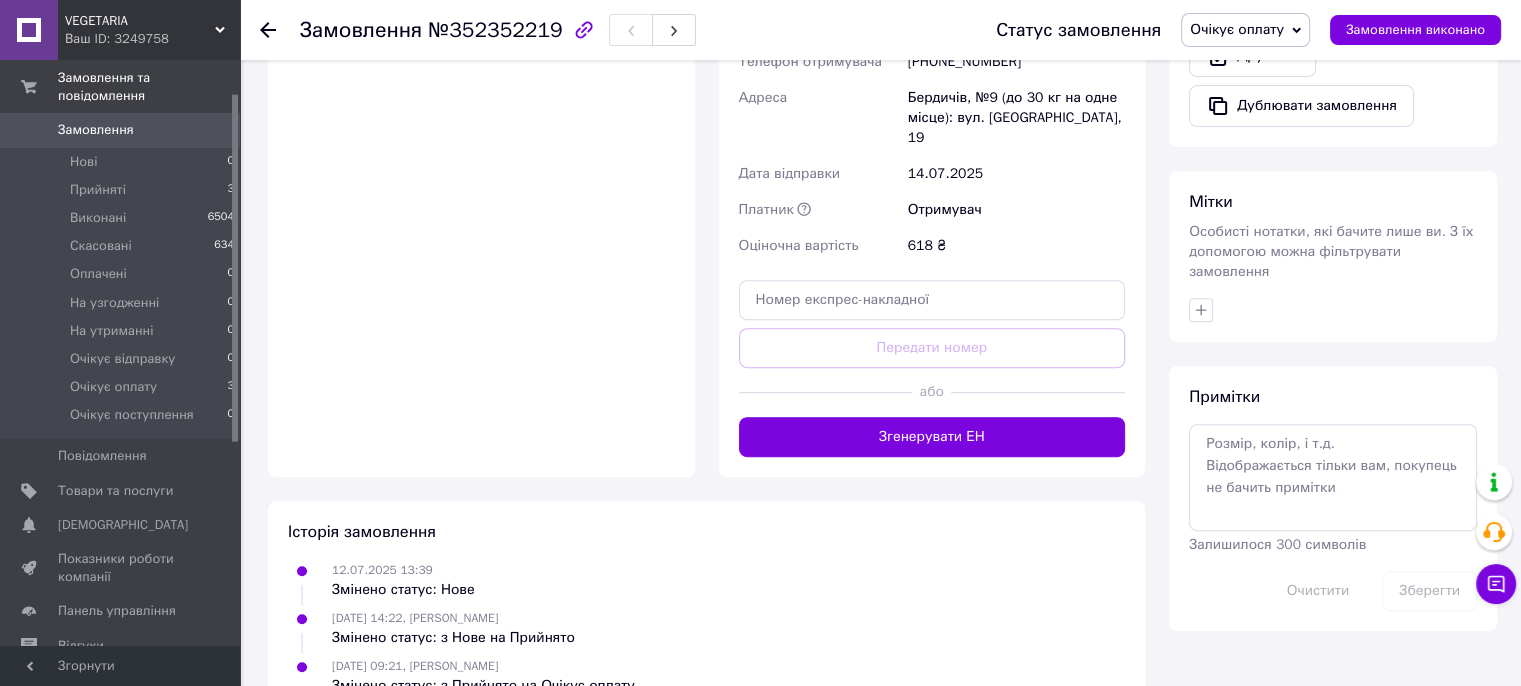 scroll, scrollTop: 813, scrollLeft: 0, axis: vertical 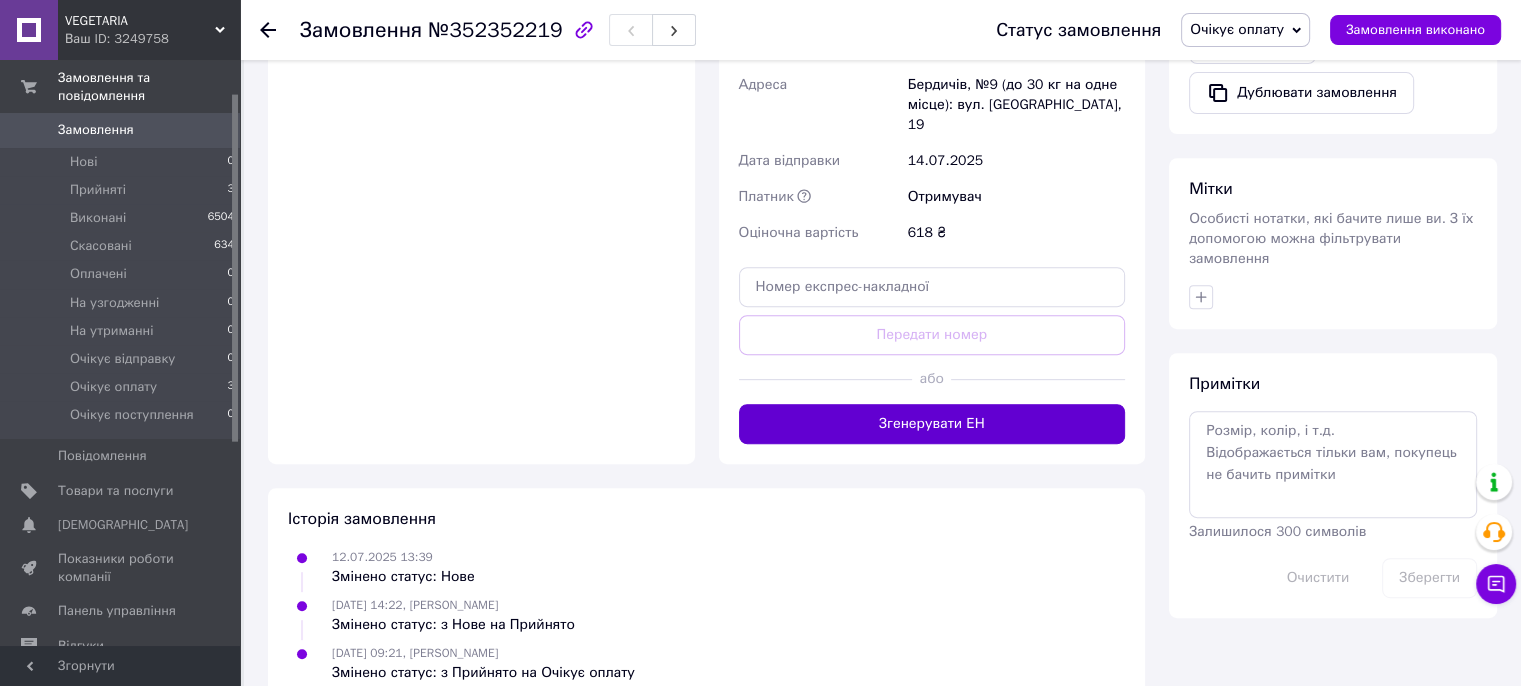 click on "Згенерувати ЕН" at bounding box center [932, 424] 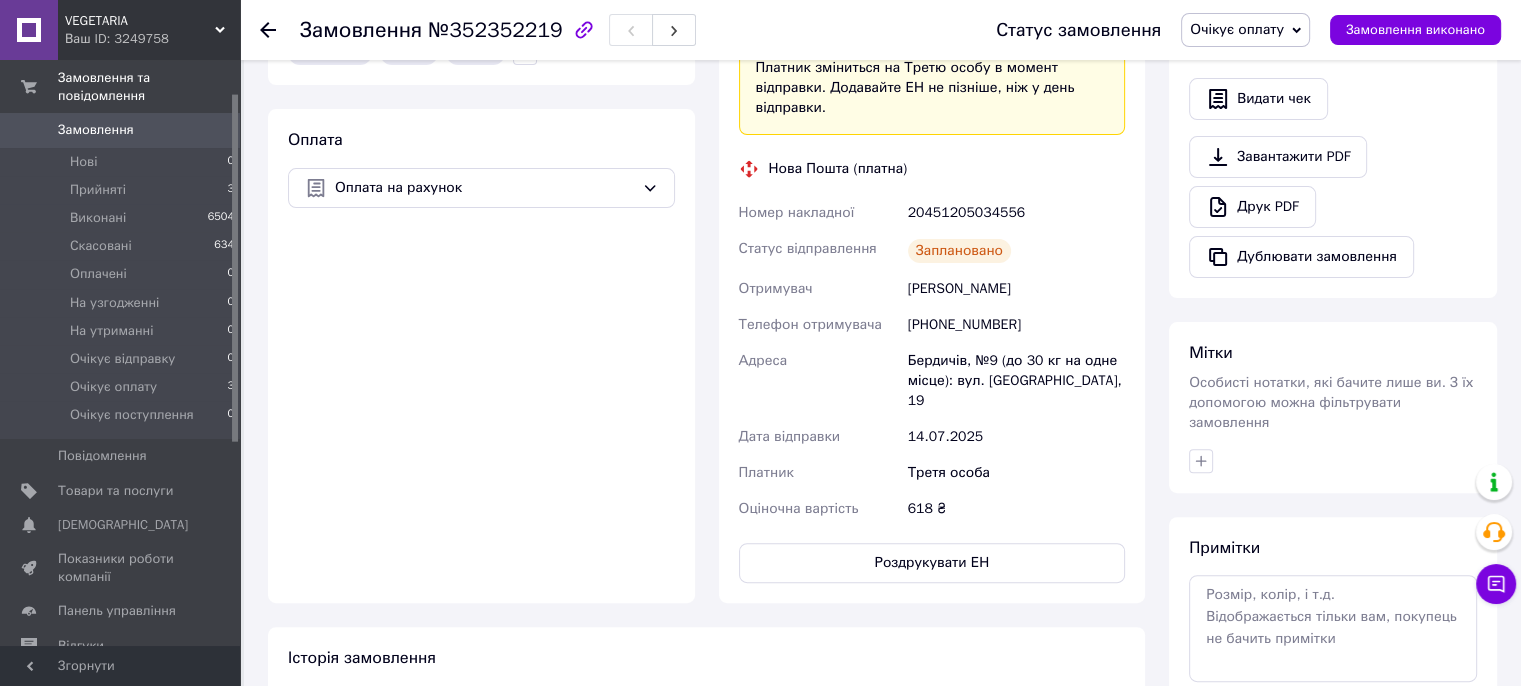 scroll, scrollTop: 513, scrollLeft: 0, axis: vertical 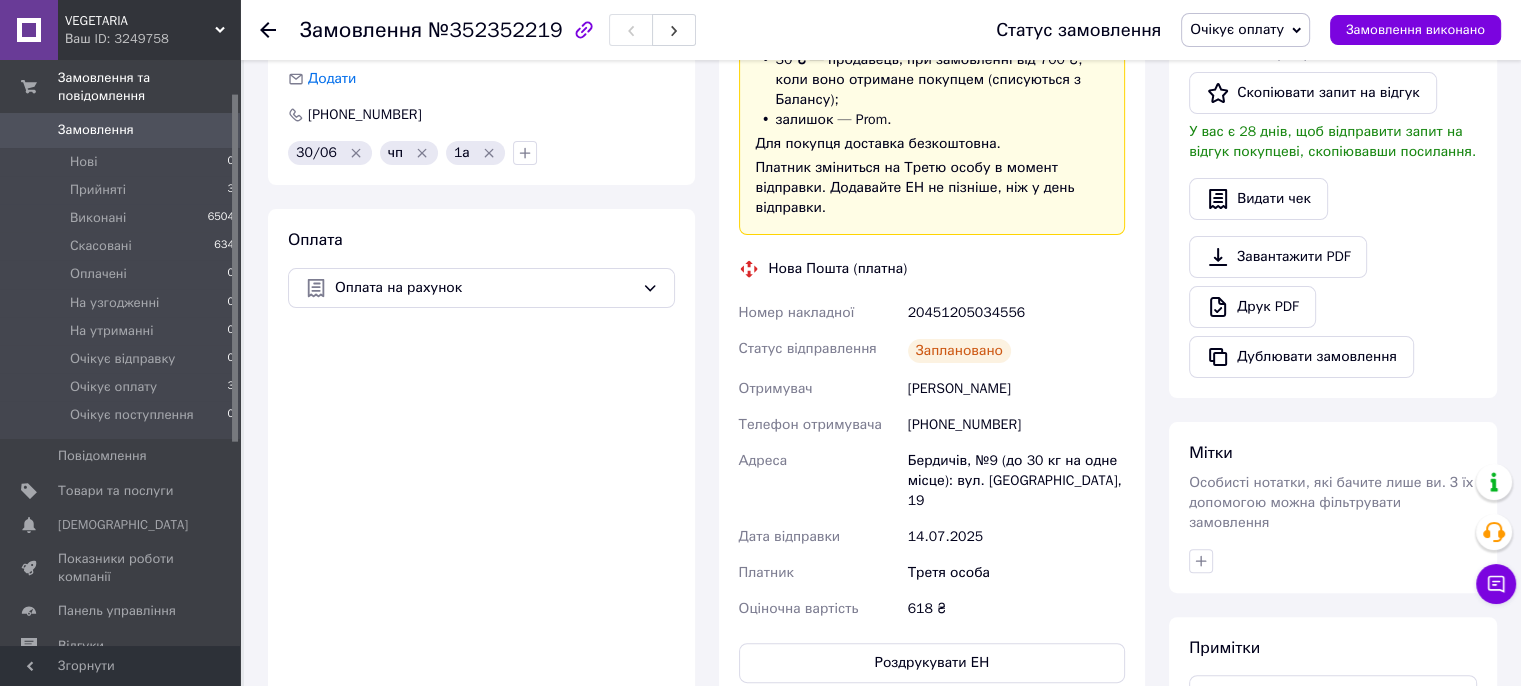 click on "Замовлення" at bounding box center [96, 130] 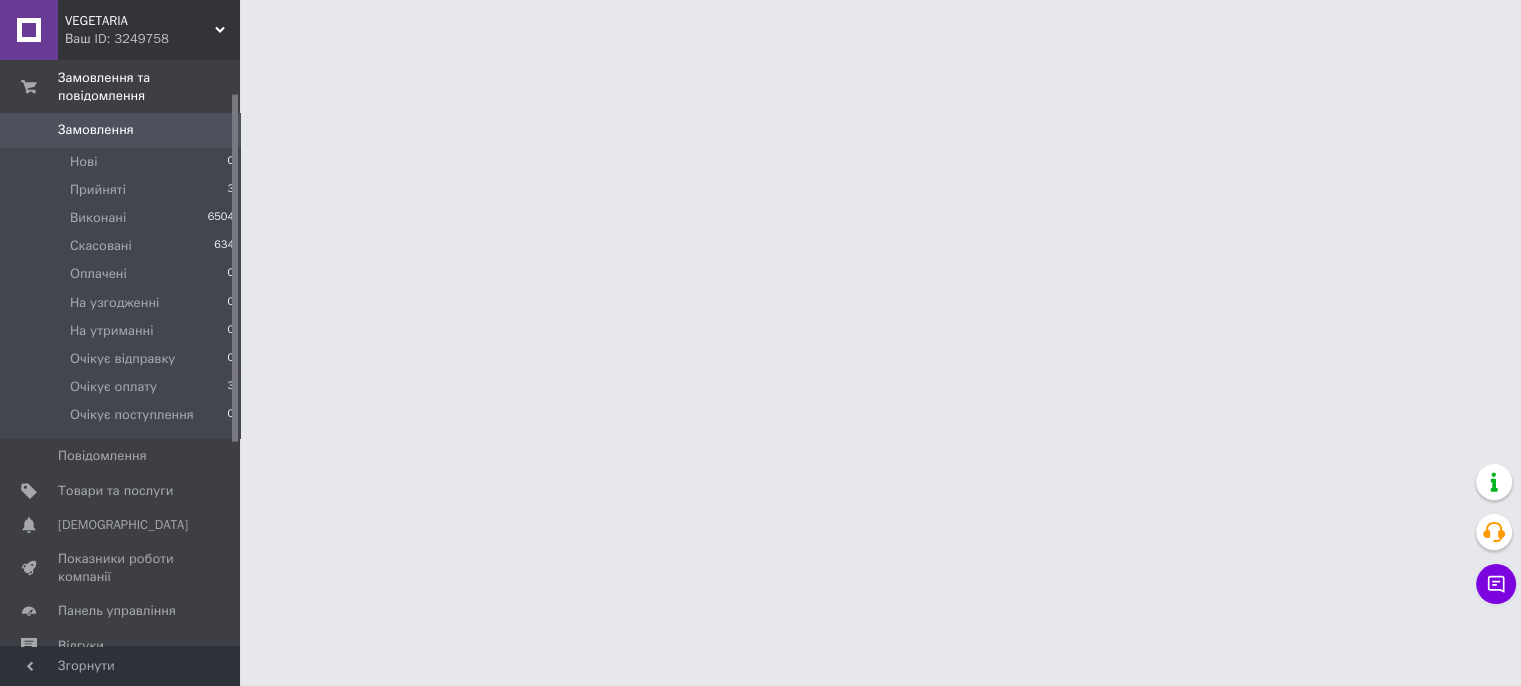 scroll, scrollTop: 0, scrollLeft: 0, axis: both 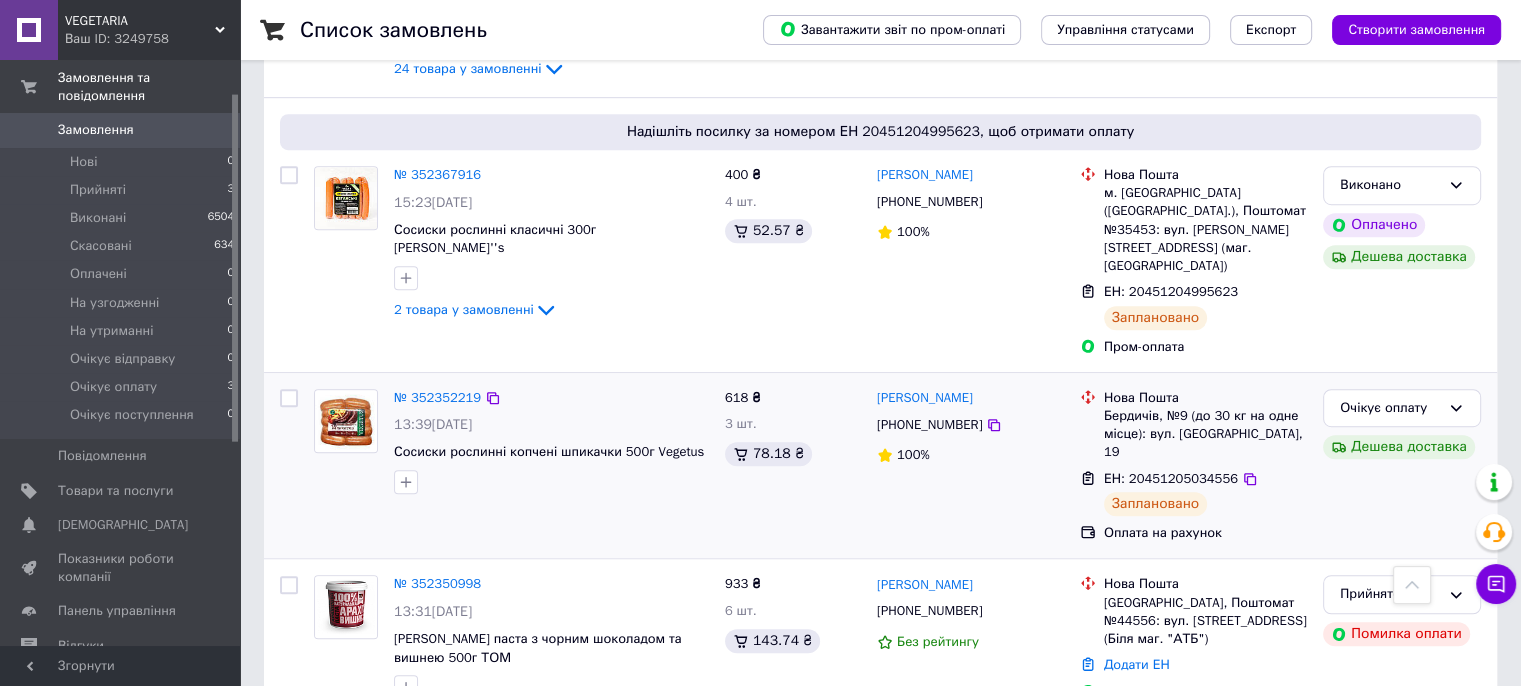 click at bounding box center (289, 398) 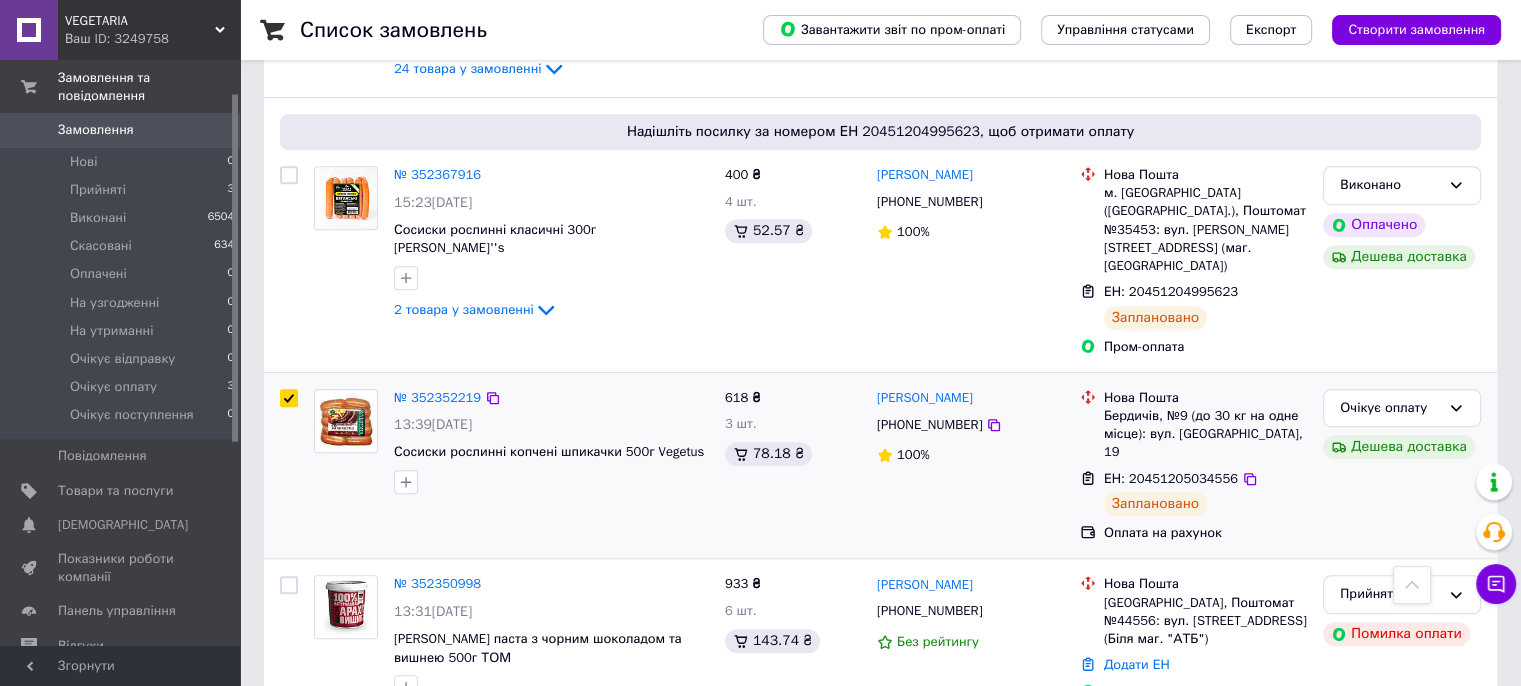 checkbox on "true" 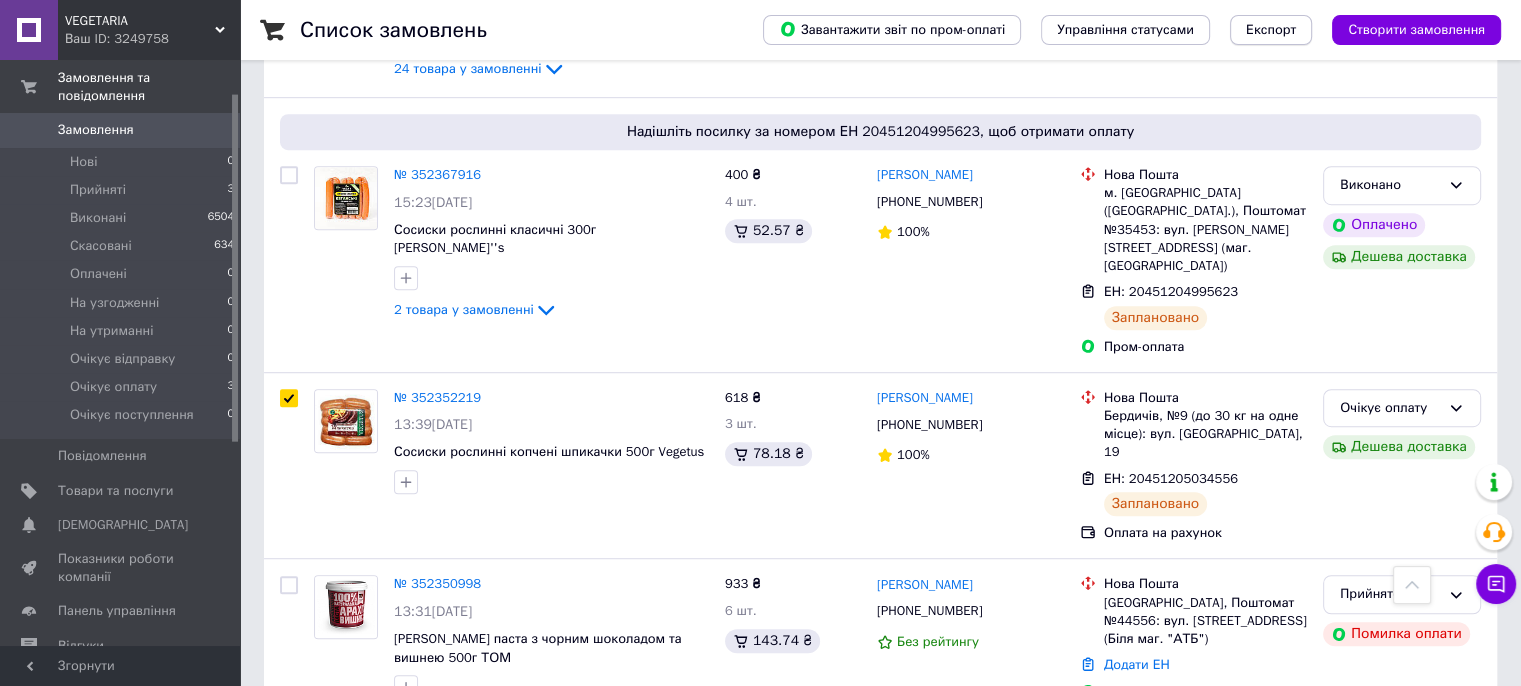 click on "Експорт" at bounding box center [1271, 30] 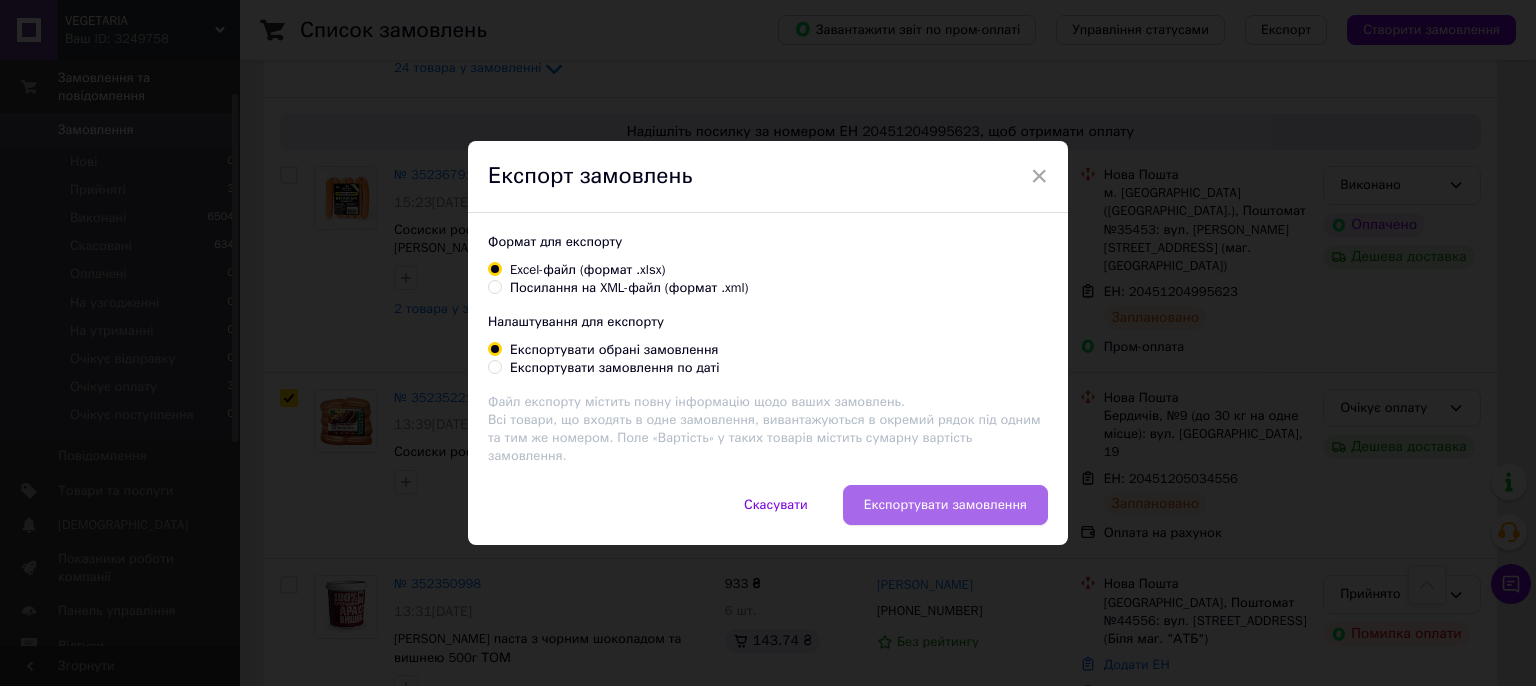 click on "Експортувати замовлення" at bounding box center [945, 505] 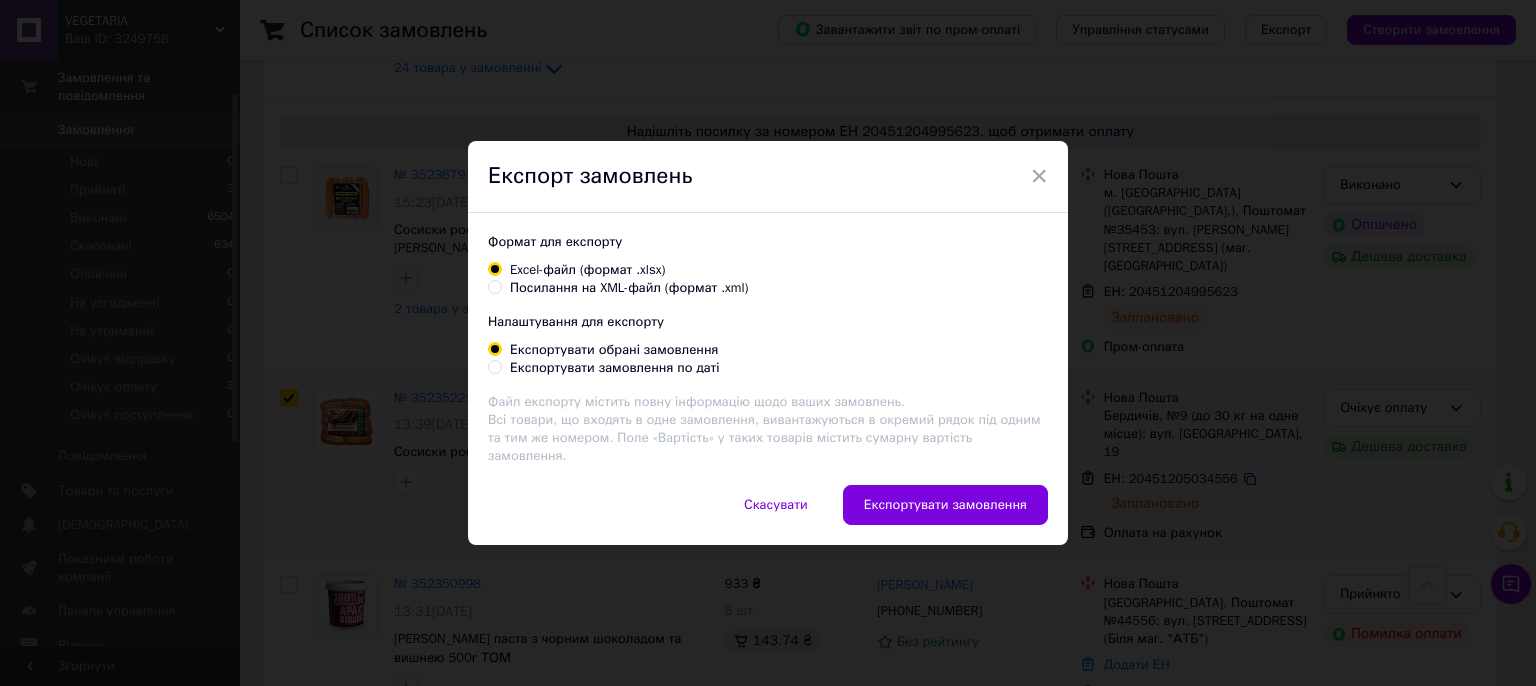 checkbox on "true" 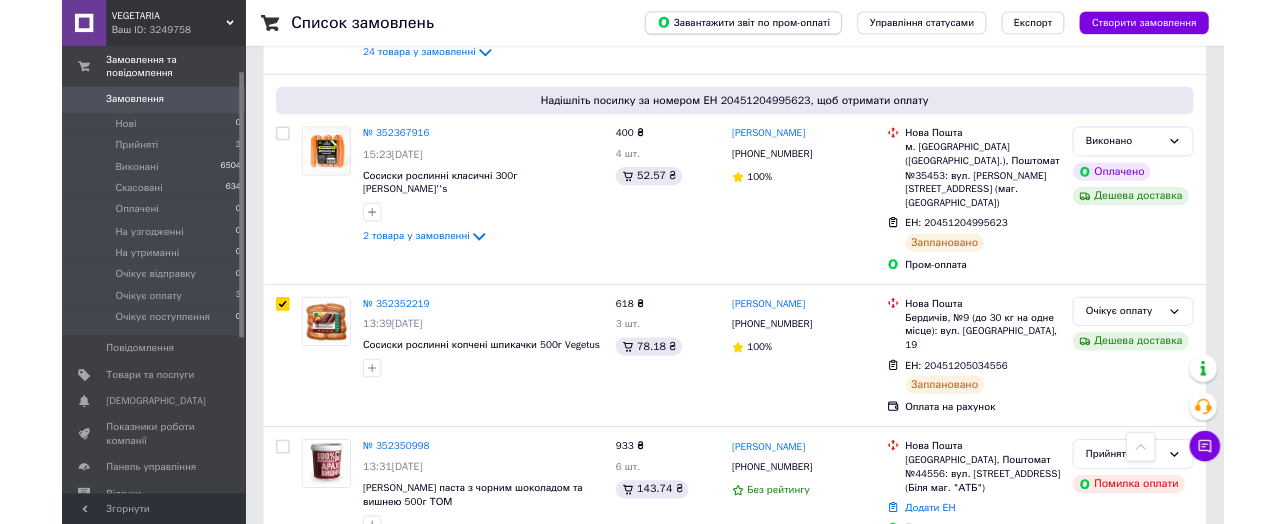 scroll, scrollTop: 1288, scrollLeft: 0, axis: vertical 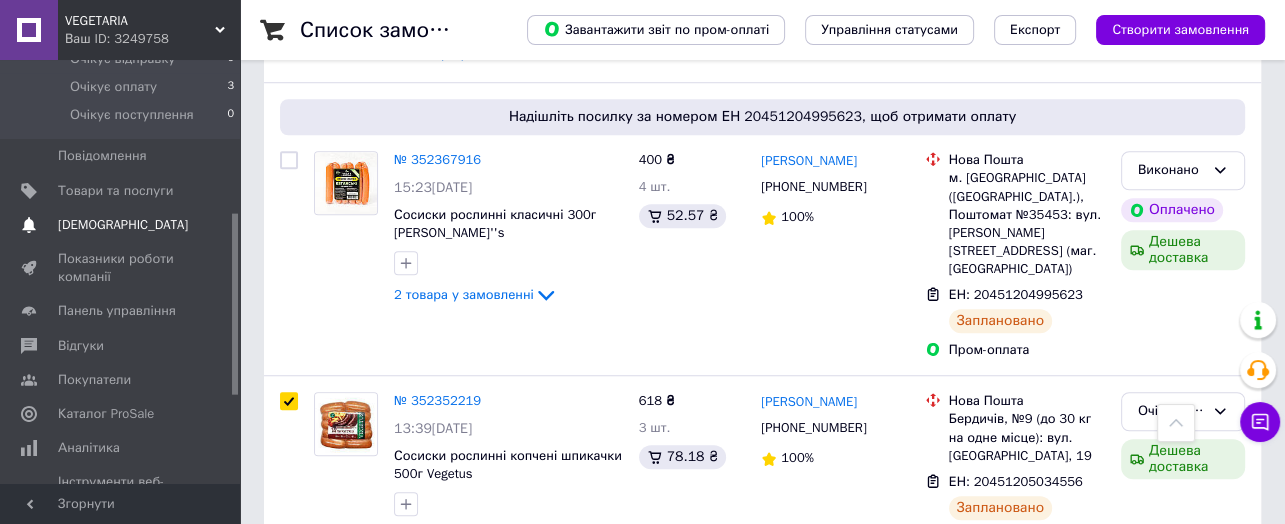 click on "[DEMOGRAPHIC_DATA]" at bounding box center [123, 225] 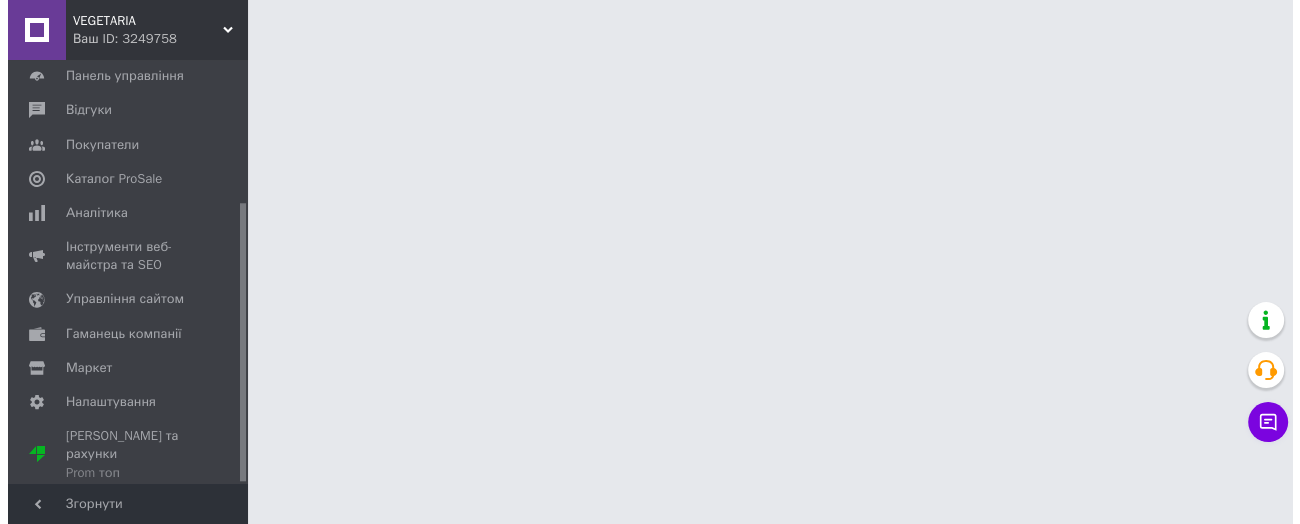 scroll, scrollTop: 0, scrollLeft: 0, axis: both 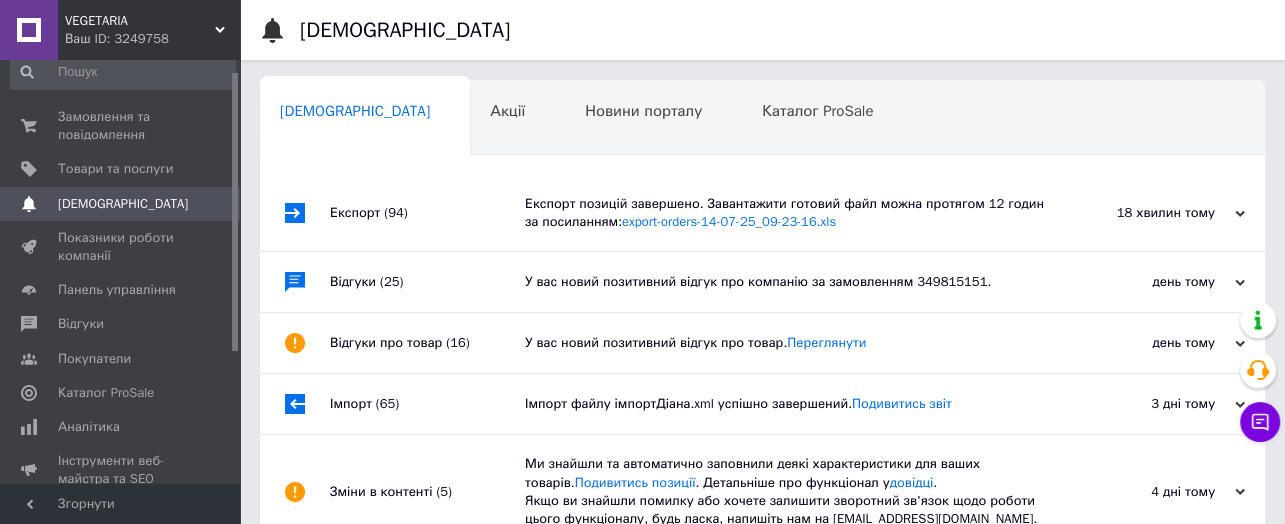 click on "[DEMOGRAPHIC_DATA]" at bounding box center [123, 204] 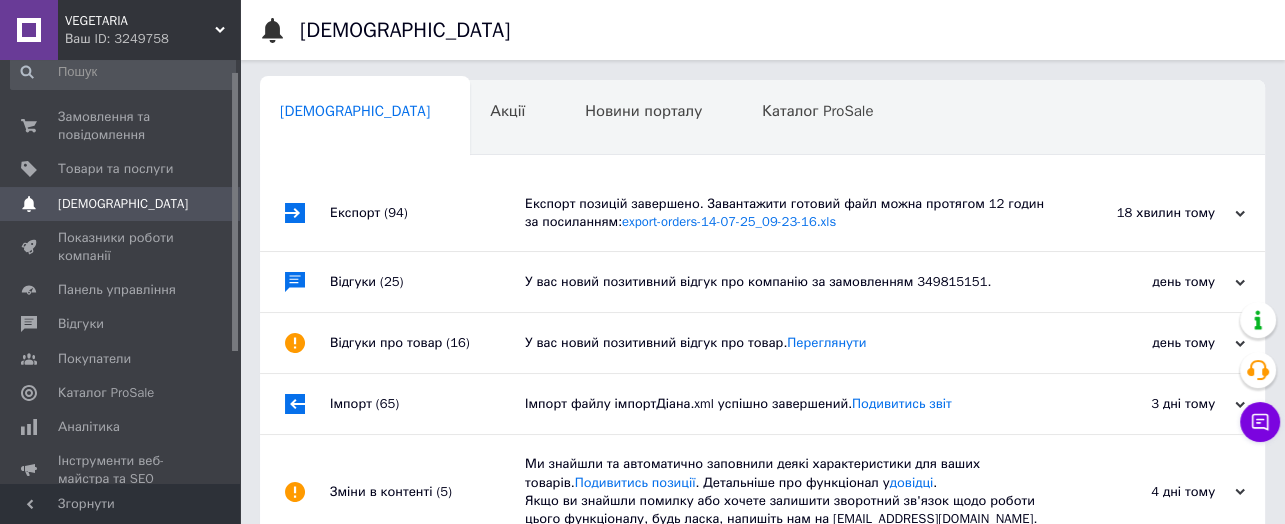 click on "[DEMOGRAPHIC_DATA]" at bounding box center [123, 204] 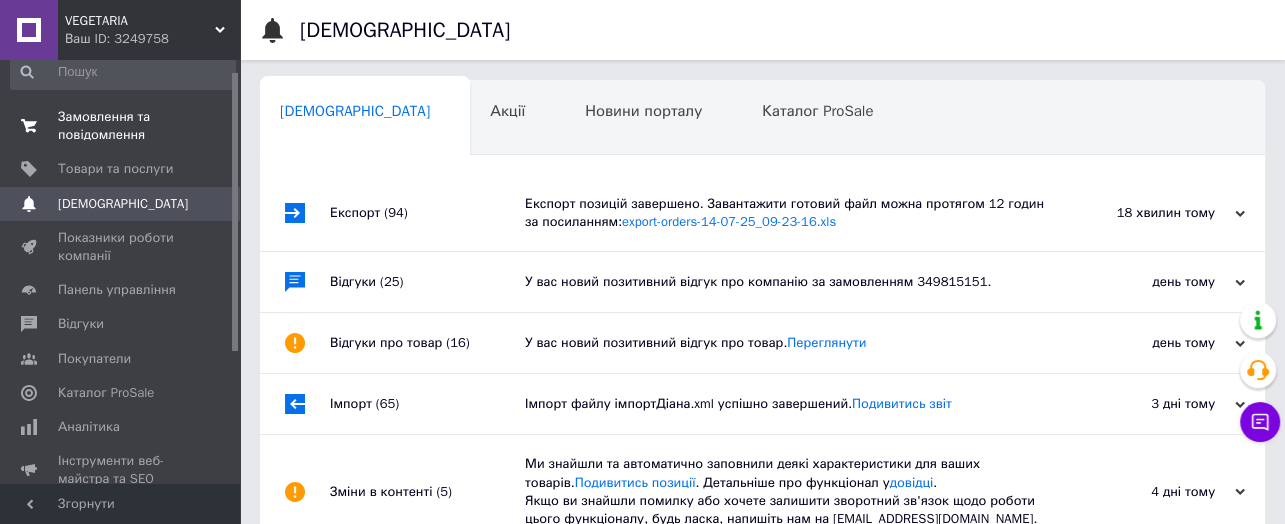 scroll, scrollTop: 0, scrollLeft: 0, axis: both 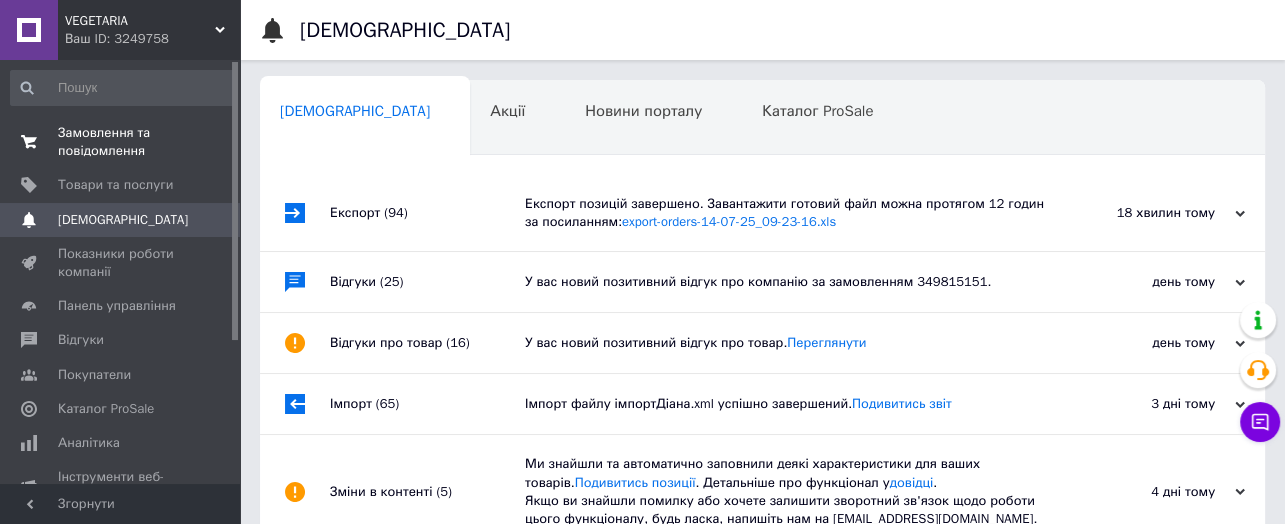 click on "Замовлення та повідомлення" at bounding box center [121, 142] 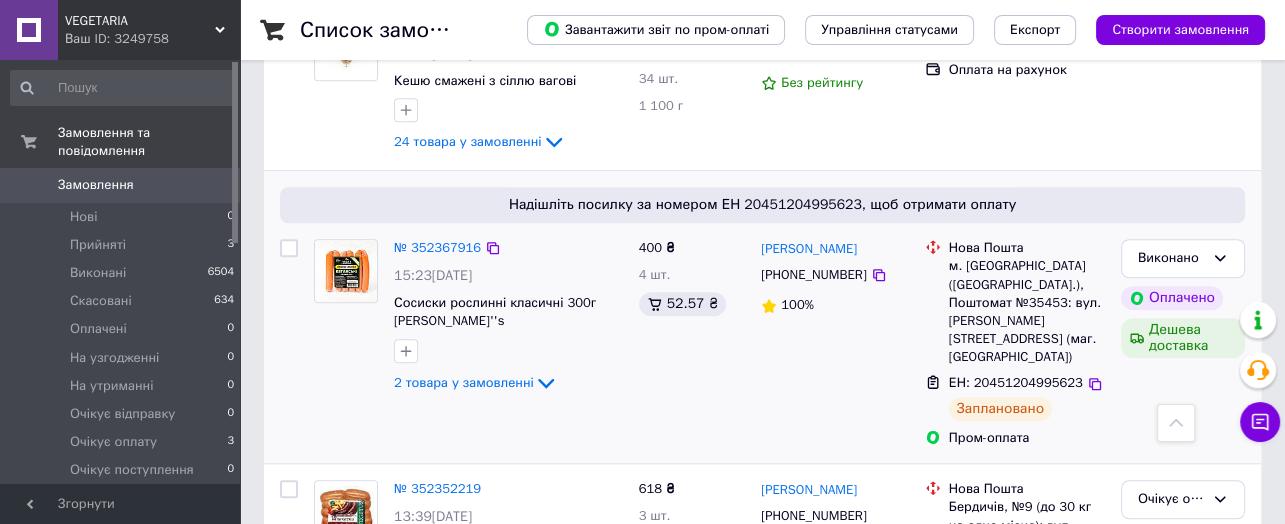 scroll, scrollTop: 1300, scrollLeft: 0, axis: vertical 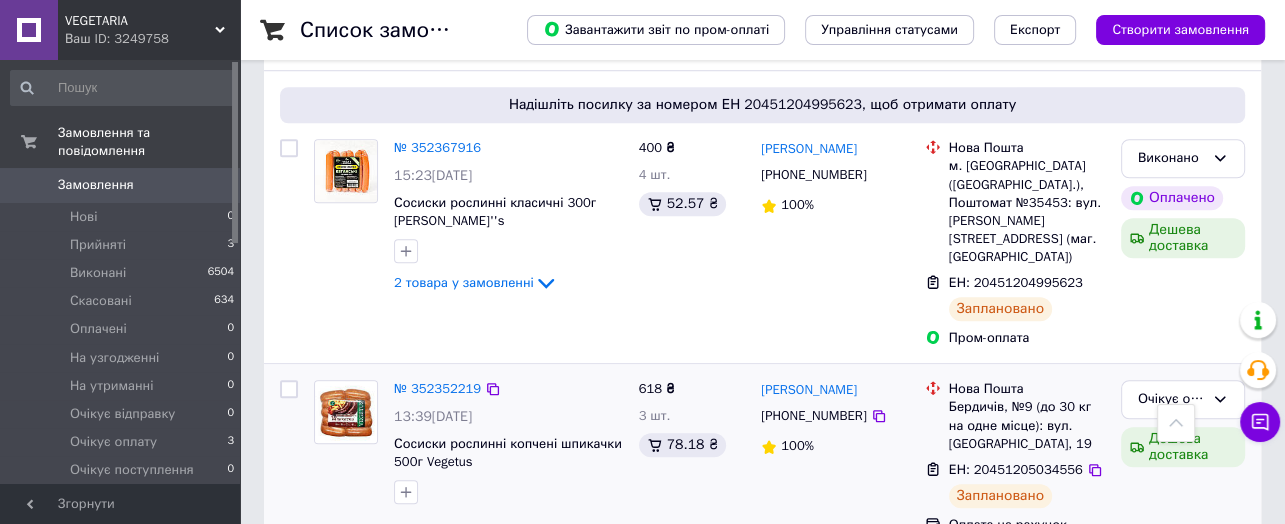 click at bounding box center (289, 389) 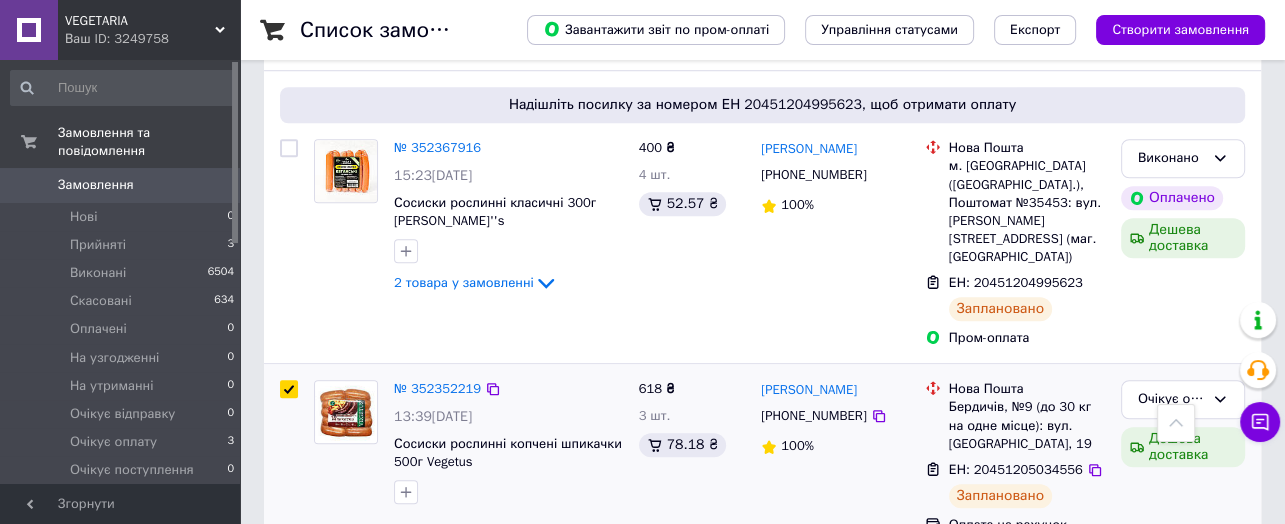 checkbox on "true" 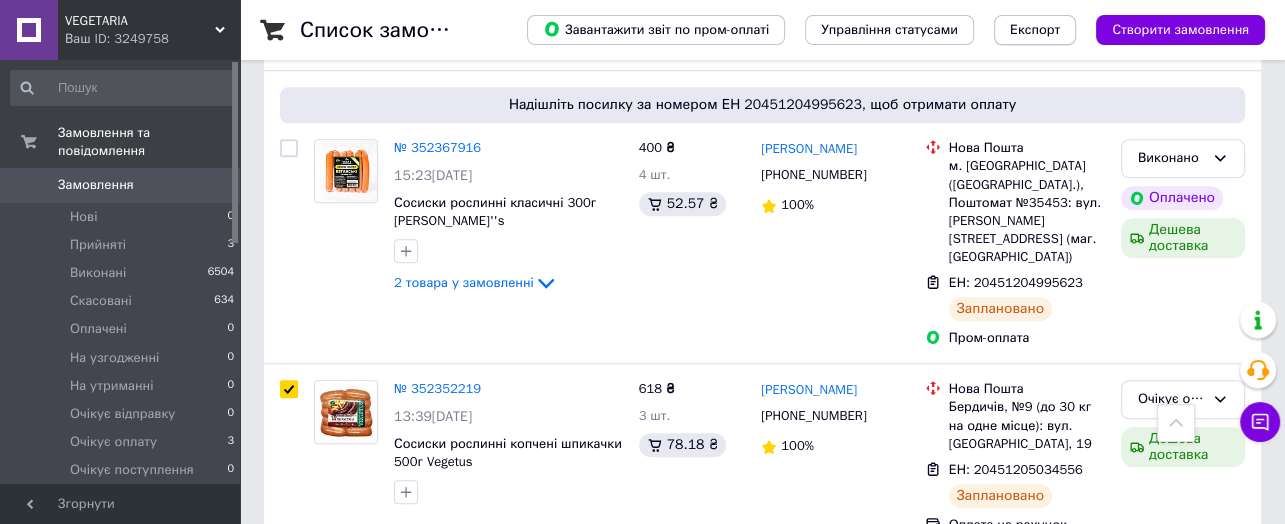 click on "Експорт" at bounding box center [1035, 30] 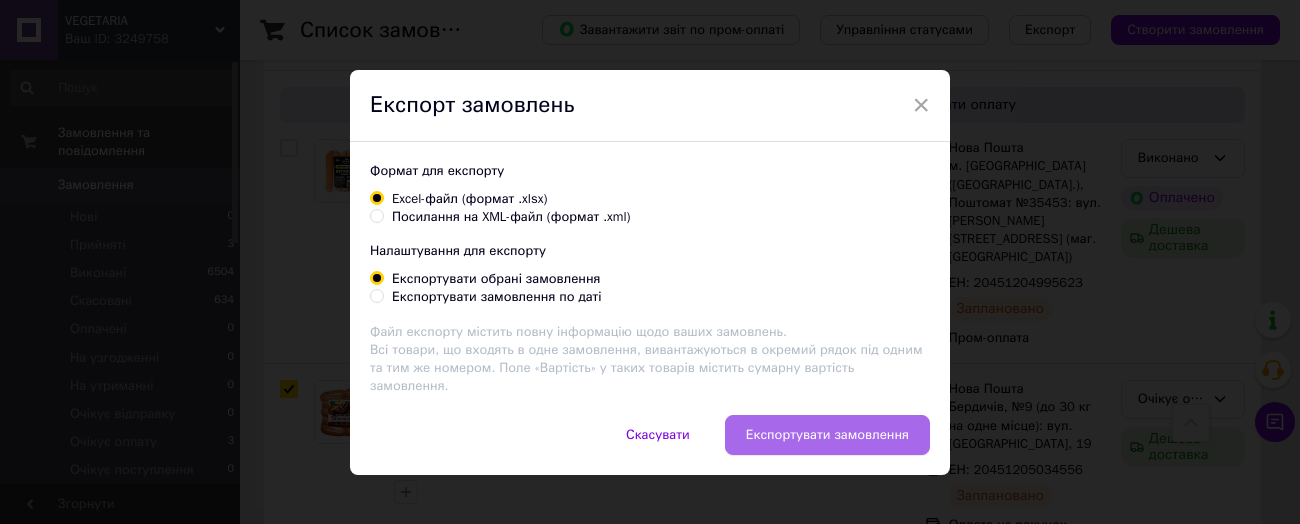 click on "Експортувати замовлення" at bounding box center [827, 435] 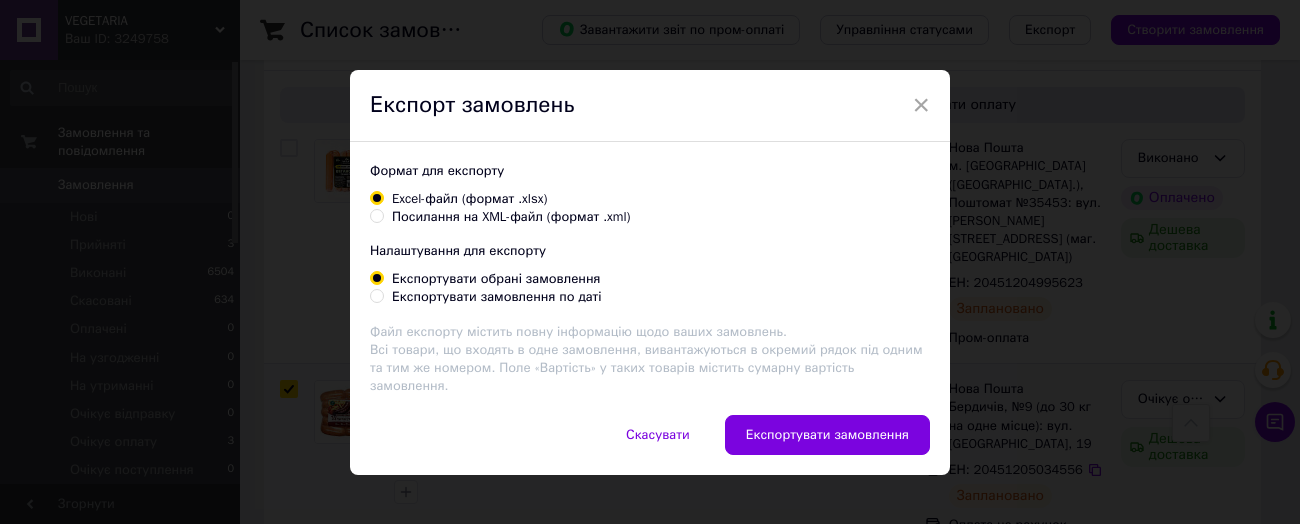 checkbox on "true" 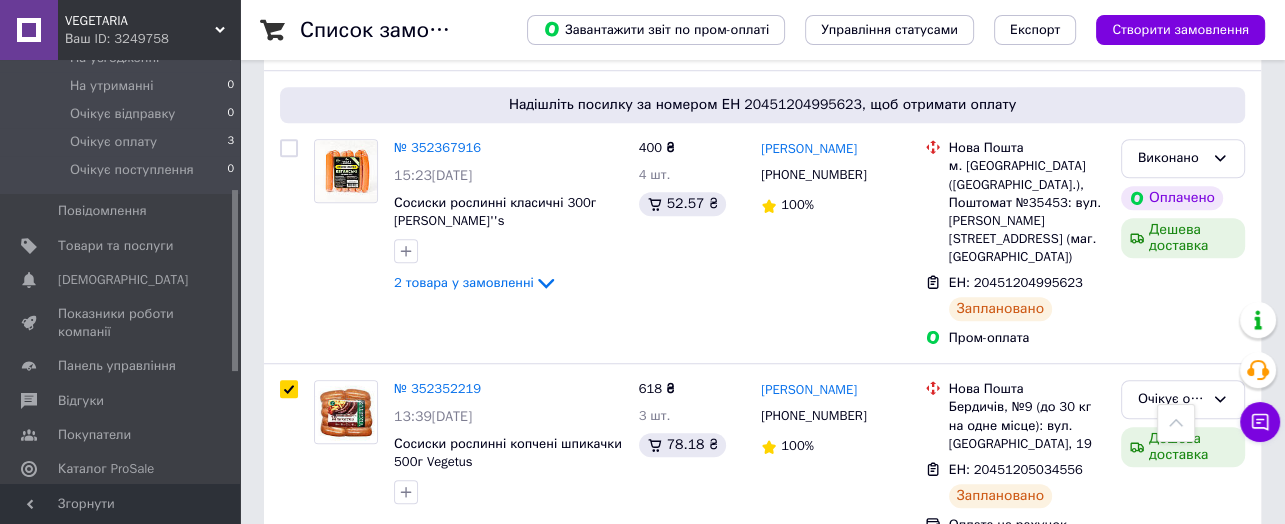 scroll, scrollTop: 200, scrollLeft: 0, axis: vertical 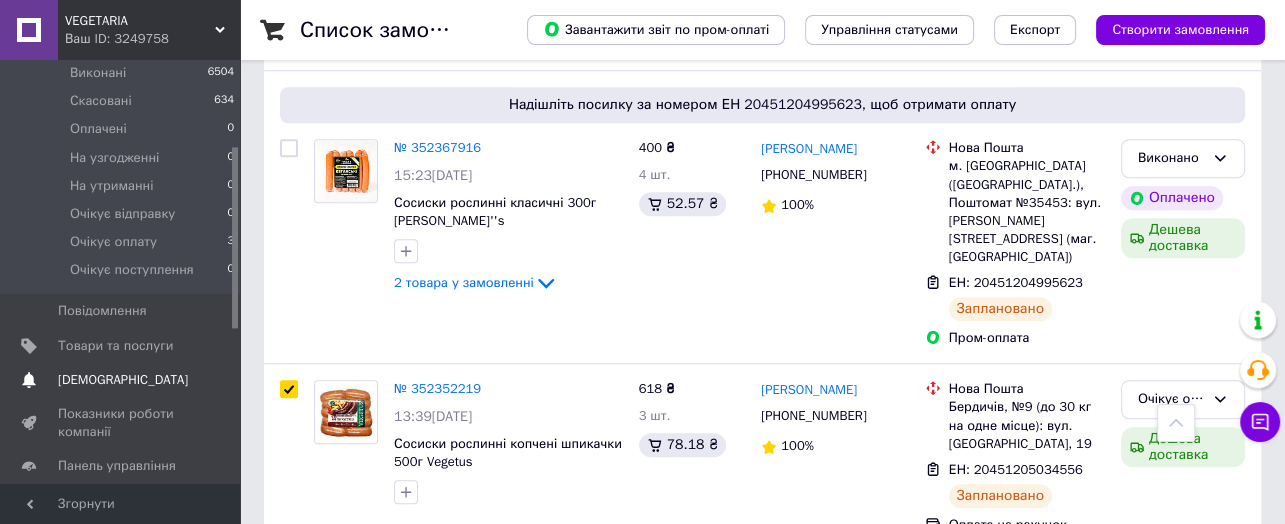 click on "[DEMOGRAPHIC_DATA]" at bounding box center (123, 380) 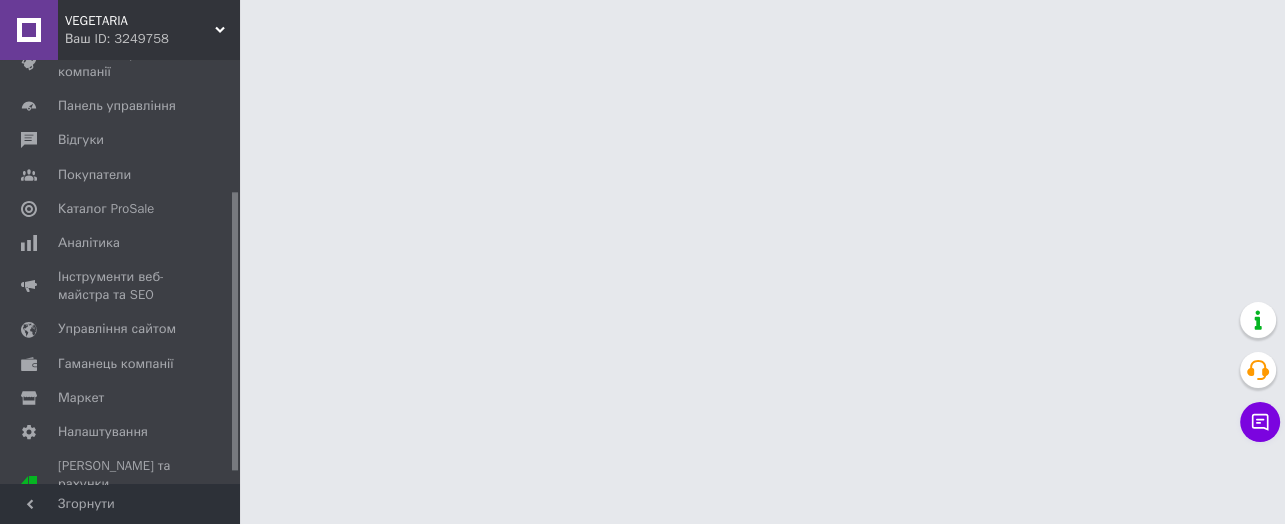 scroll, scrollTop: 0, scrollLeft: 0, axis: both 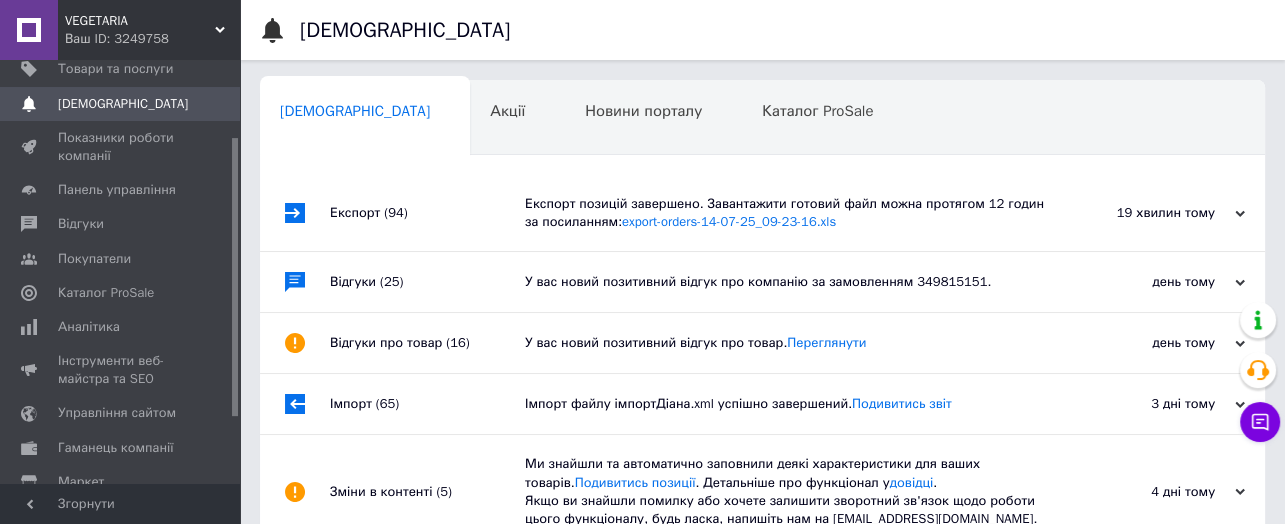 click on "[DEMOGRAPHIC_DATA]" at bounding box center [123, 104] 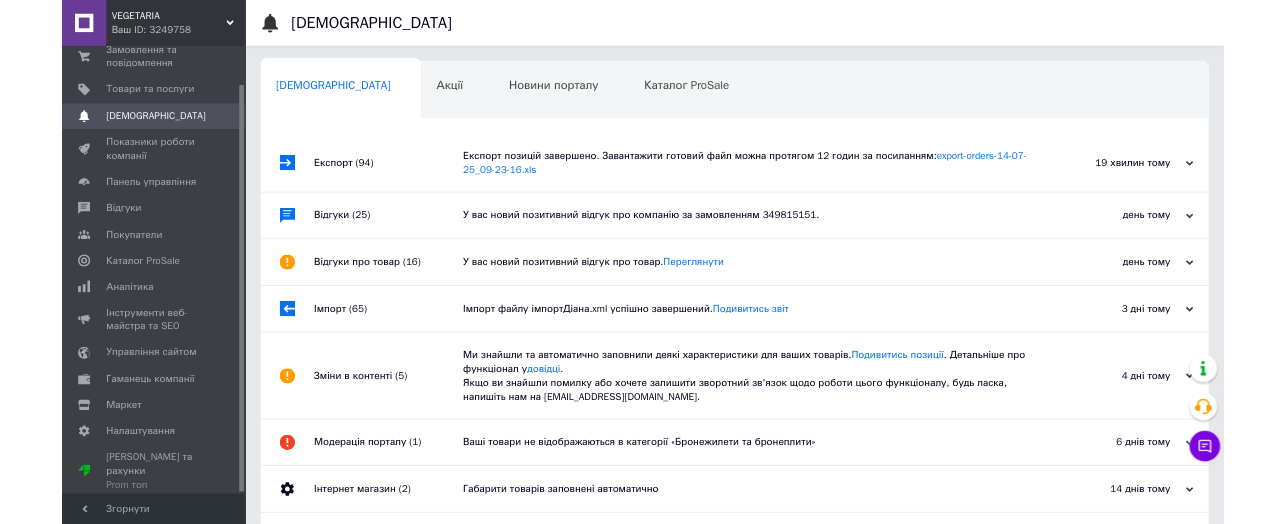 scroll, scrollTop: 55, scrollLeft: 0, axis: vertical 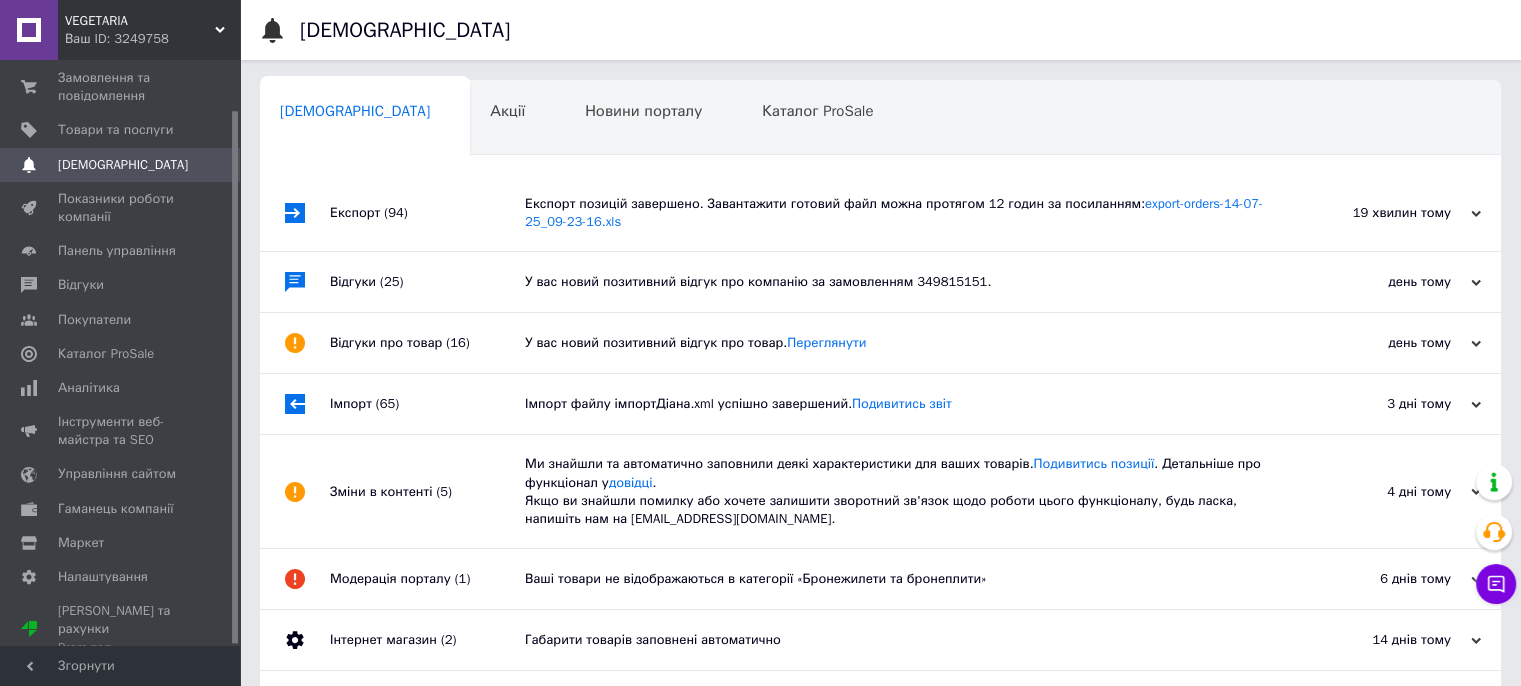 click on "[DEMOGRAPHIC_DATA]" at bounding box center (123, 165) 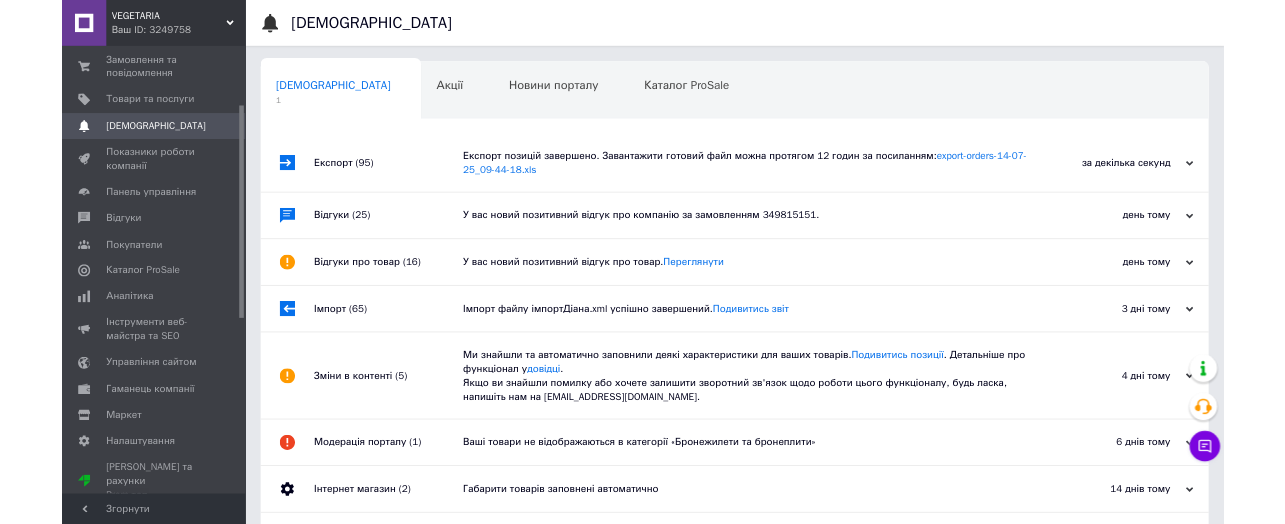scroll, scrollTop: 116, scrollLeft: 0, axis: vertical 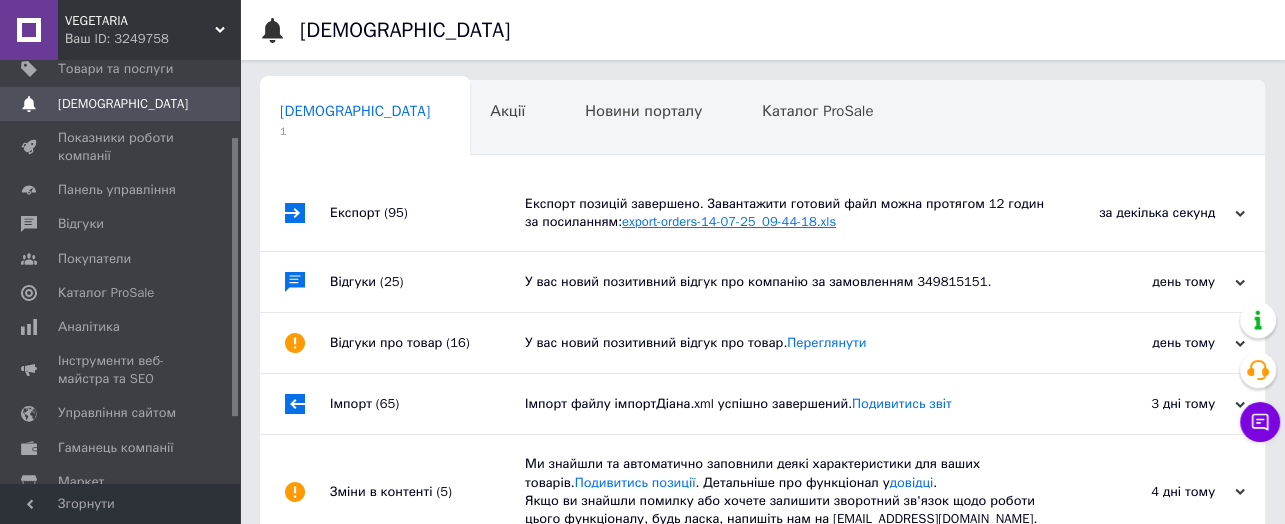 click on "export-orders-14-07-25_09-44-18.xls" at bounding box center [729, 221] 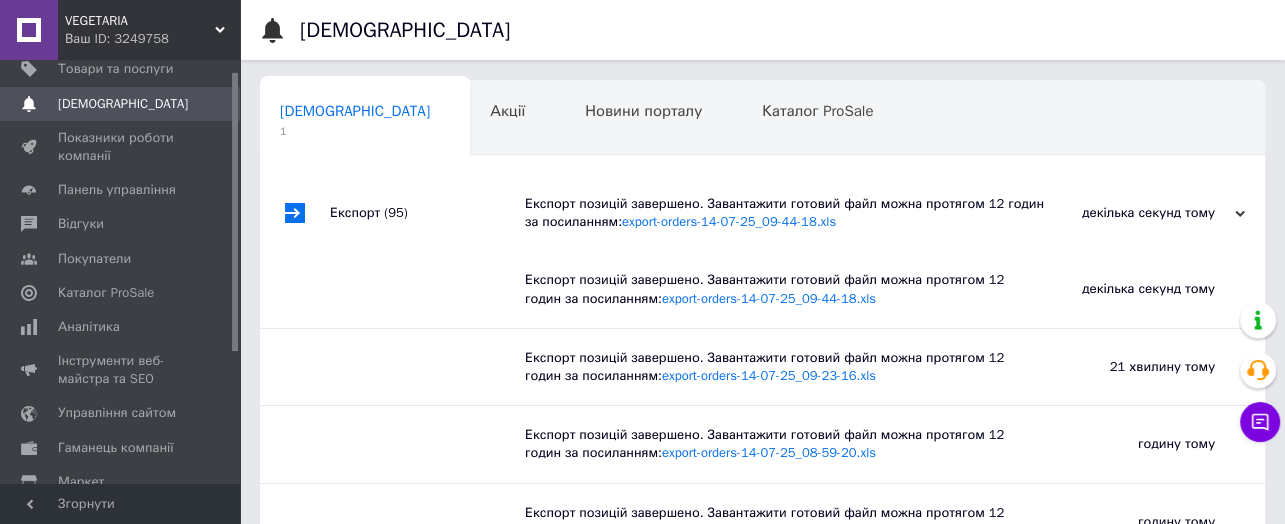 scroll, scrollTop: 0, scrollLeft: 0, axis: both 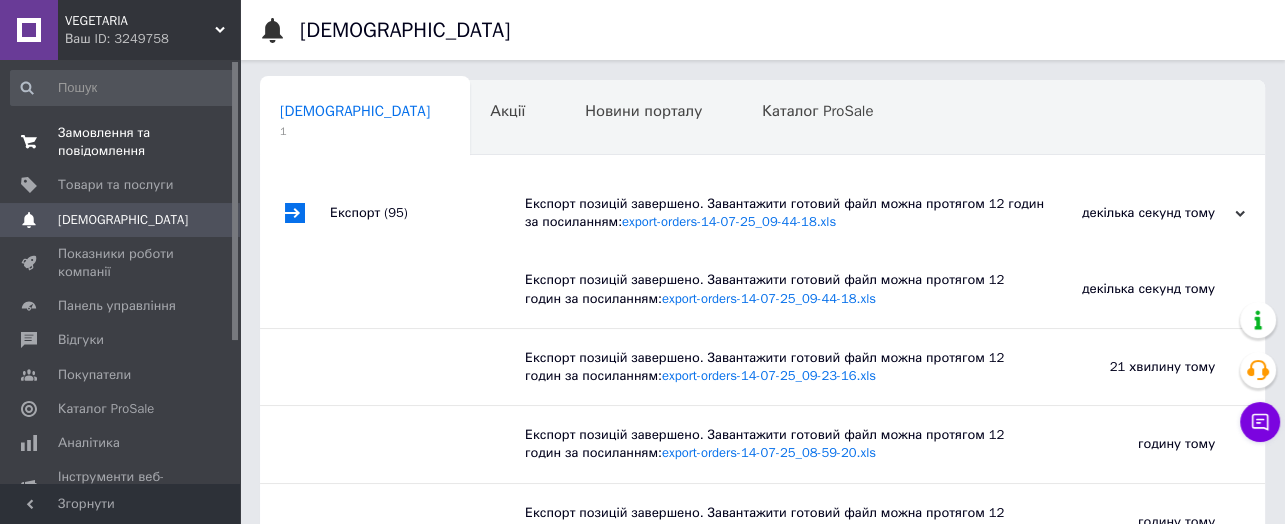 click on "Замовлення та повідомлення" at bounding box center [121, 142] 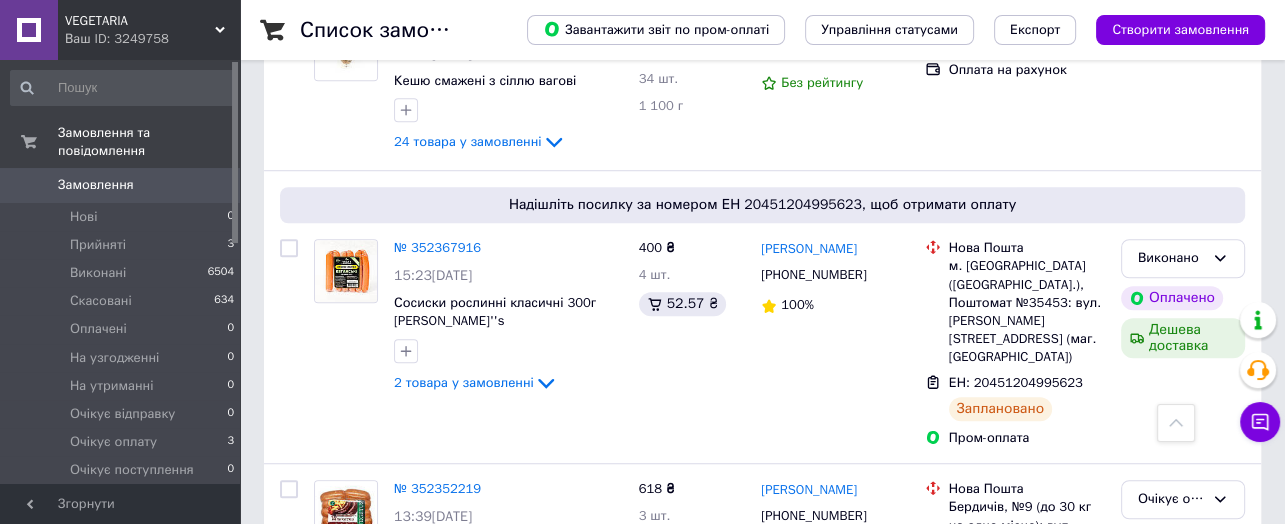 scroll, scrollTop: 1300, scrollLeft: 0, axis: vertical 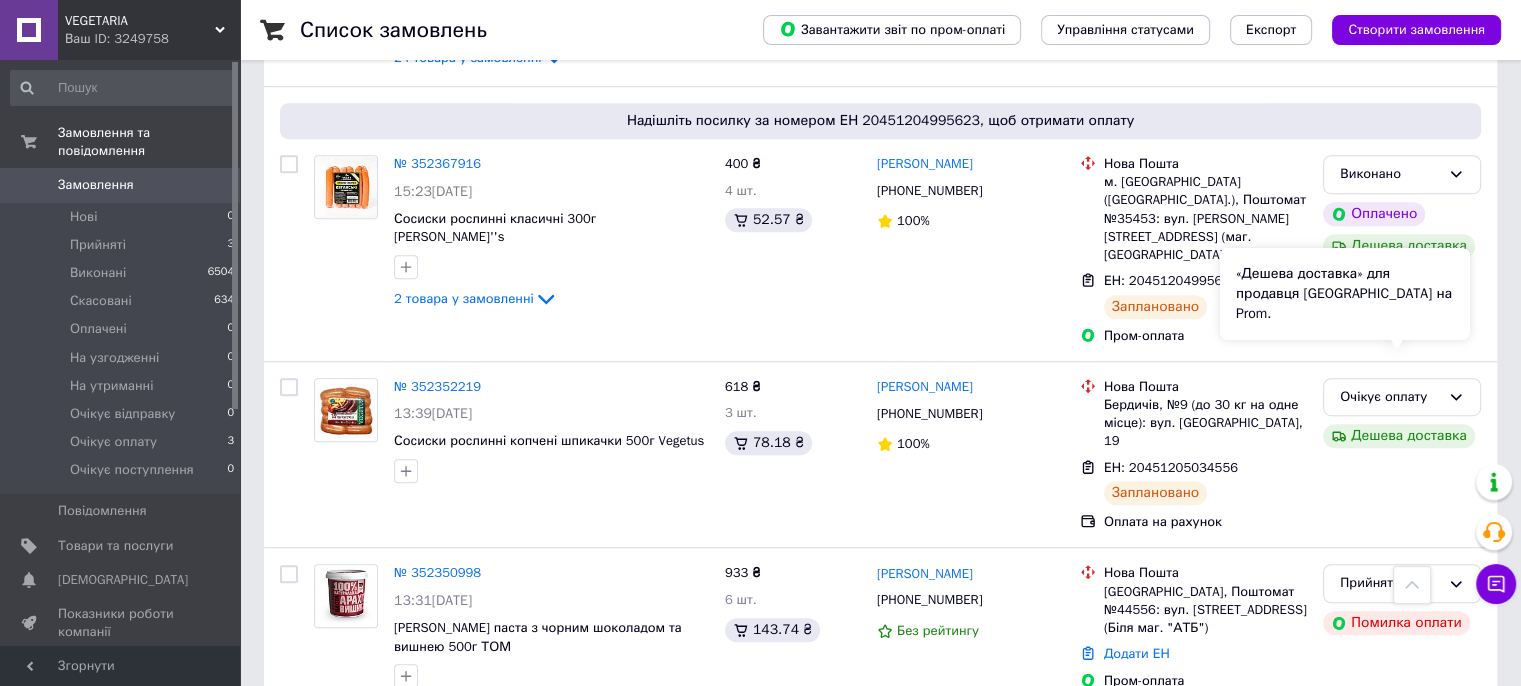 click on "«Дешева доставка» для продавця [GEOGRAPHIC_DATA] на Prom." at bounding box center (1345, 294) 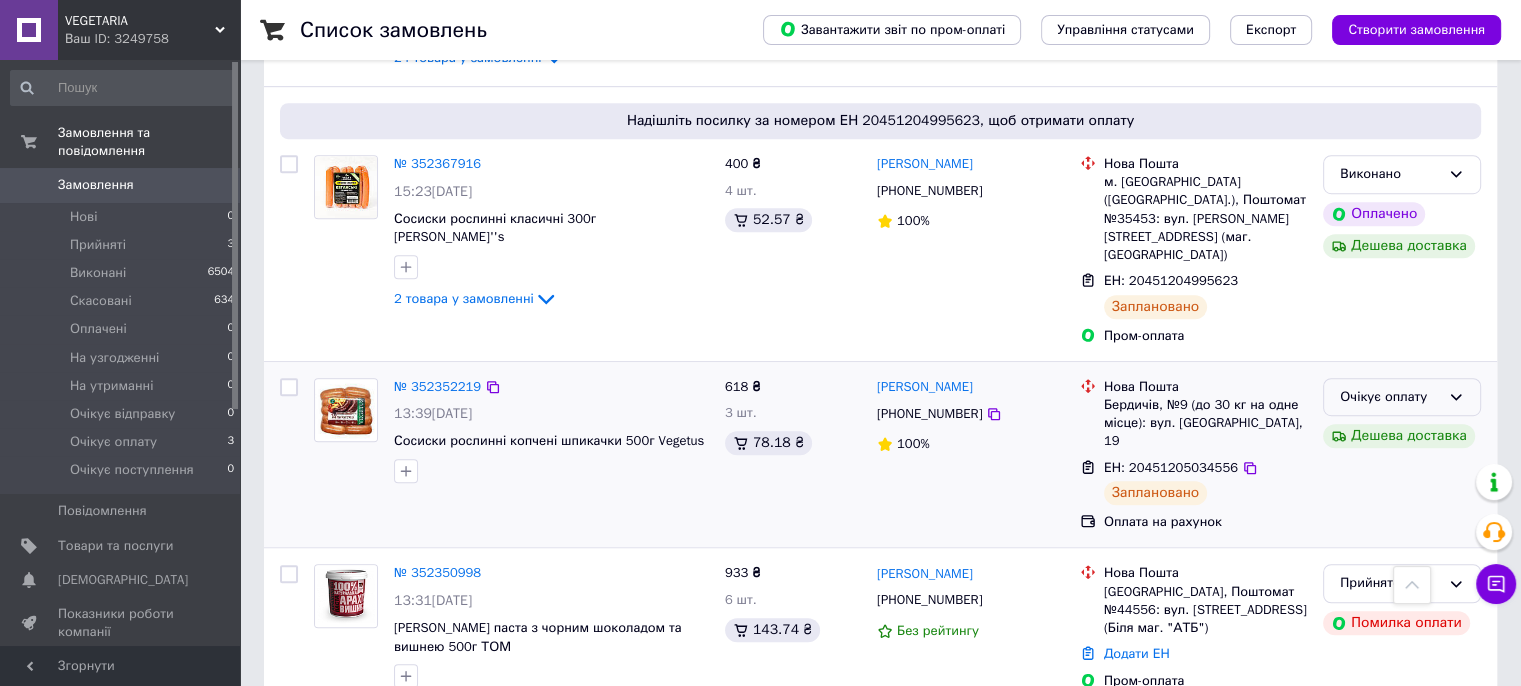 click 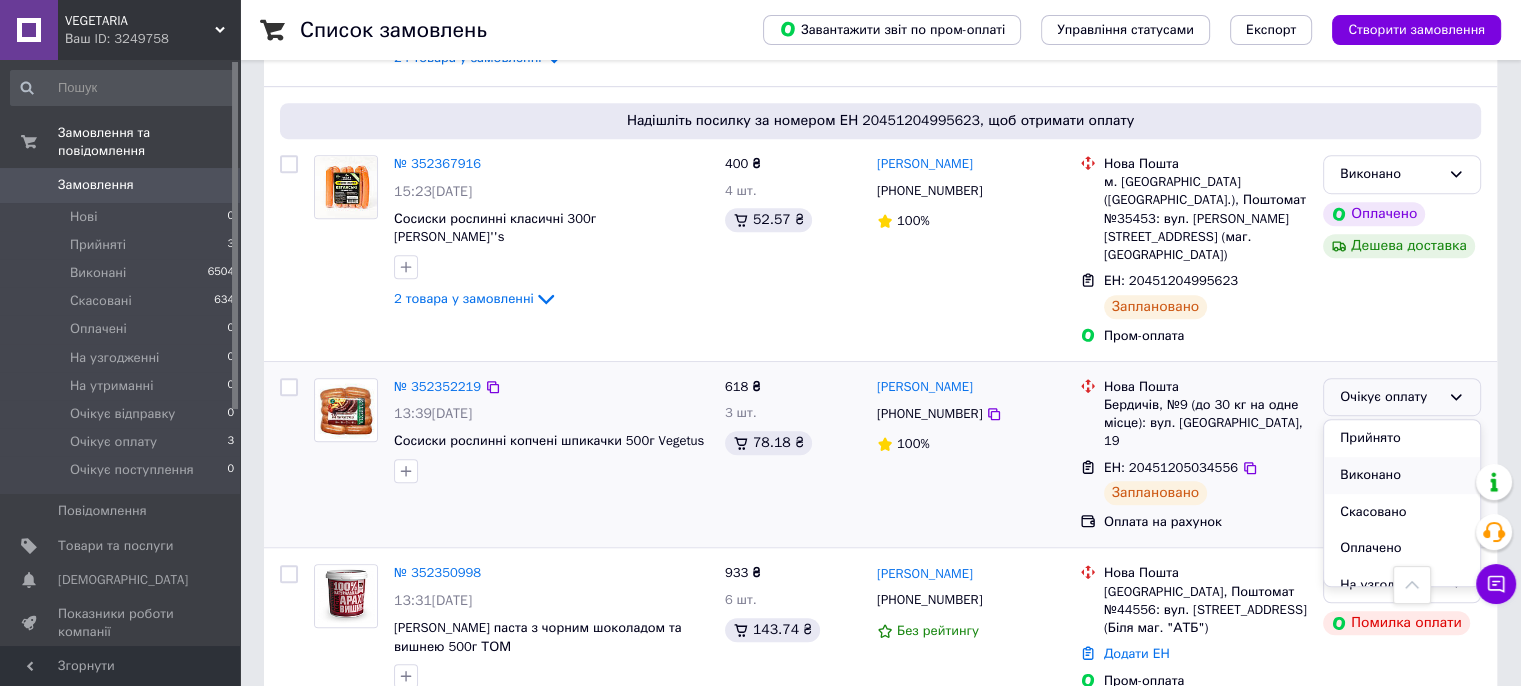 click on "Виконано" at bounding box center [1402, 475] 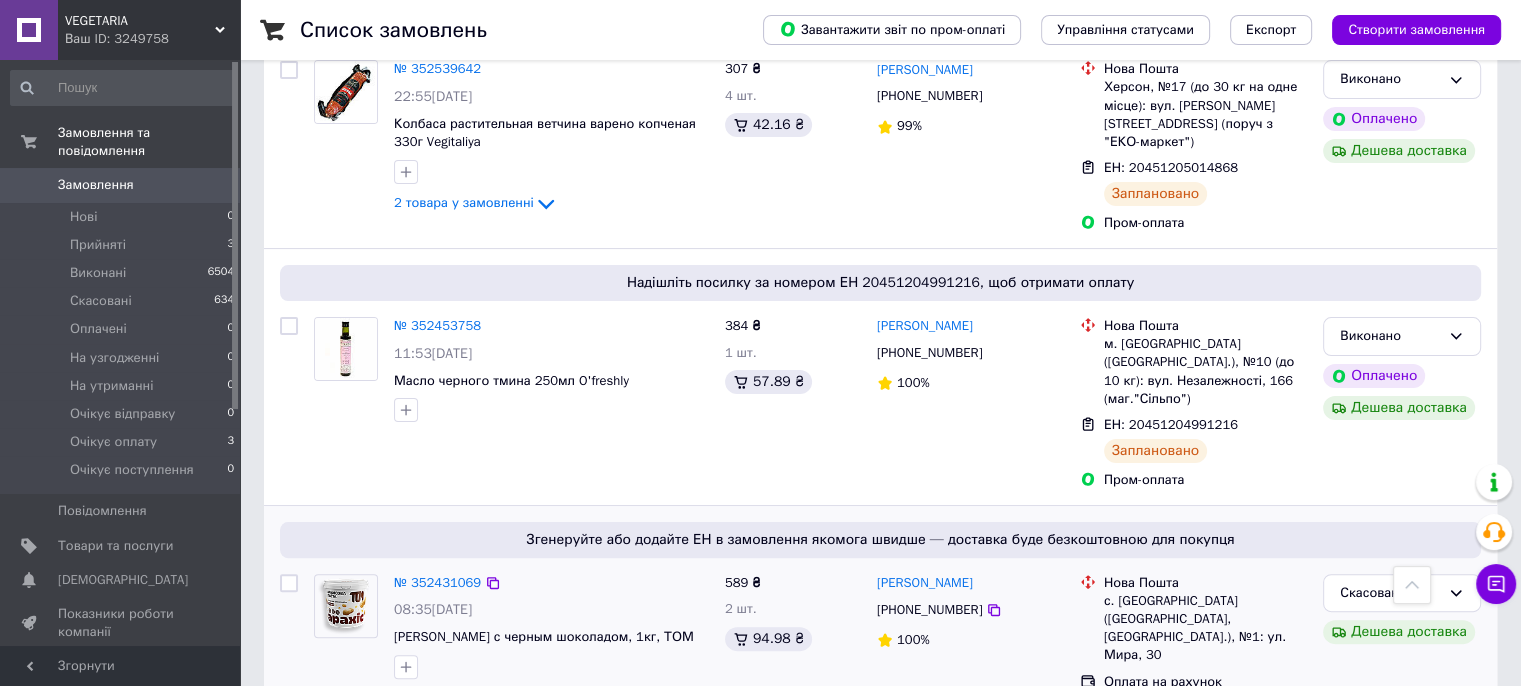 scroll, scrollTop: 0, scrollLeft: 0, axis: both 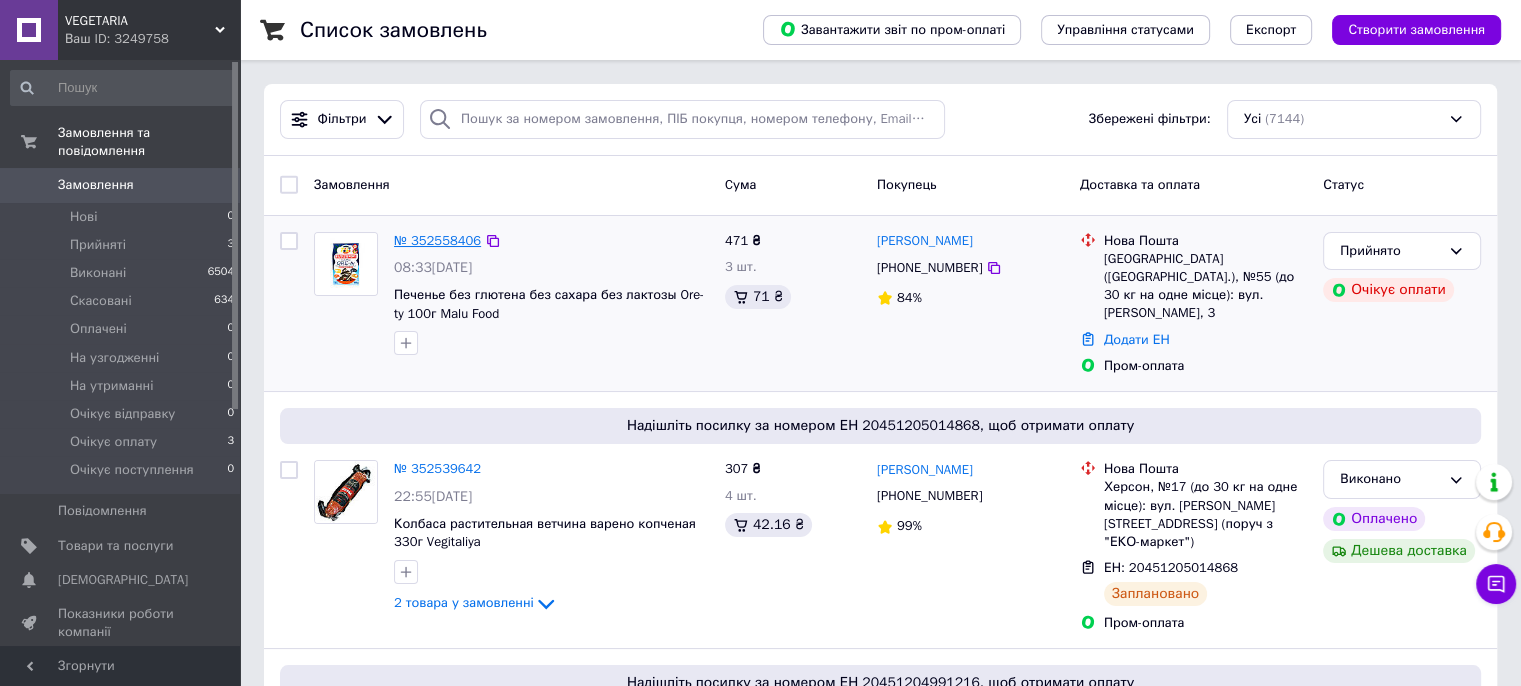 click on "№ 352558406" at bounding box center [437, 240] 